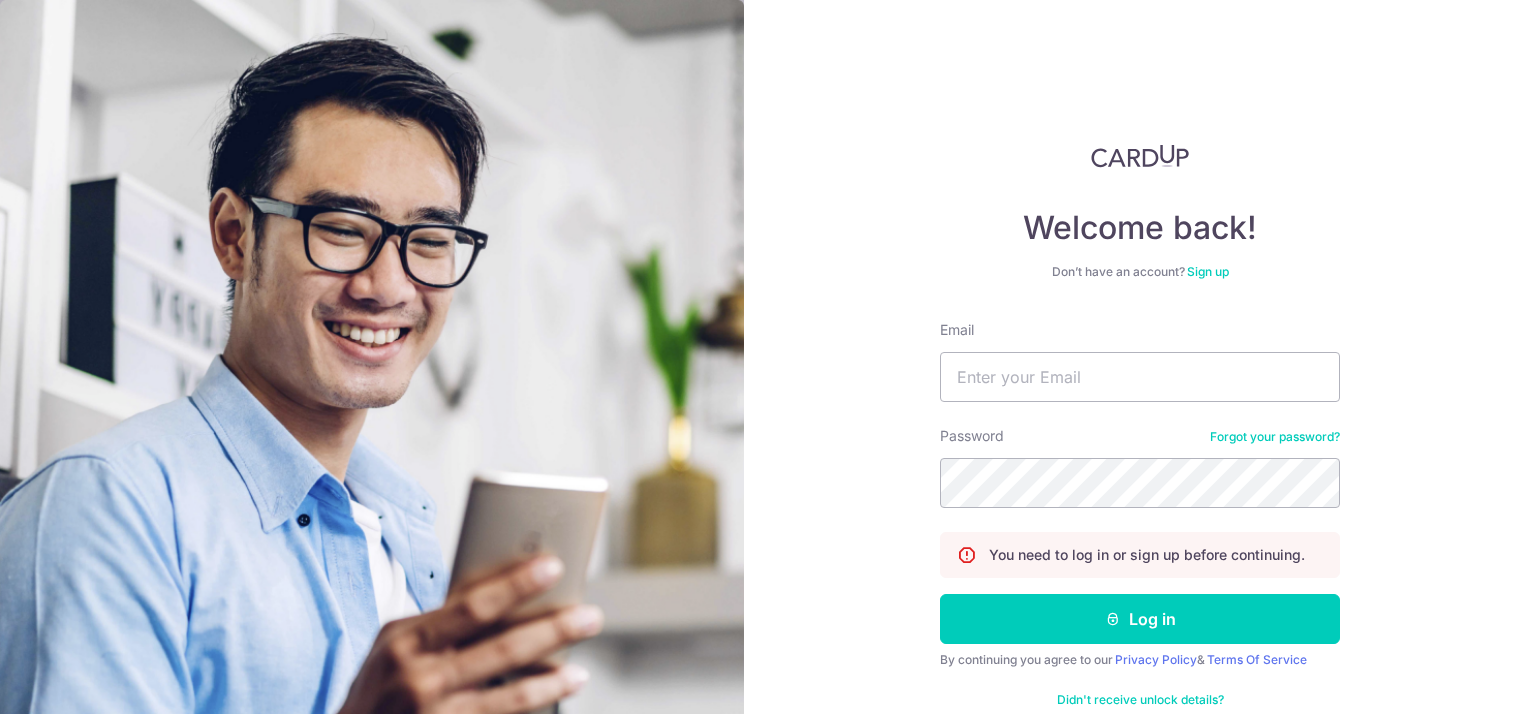 scroll, scrollTop: 0, scrollLeft: 0, axis: both 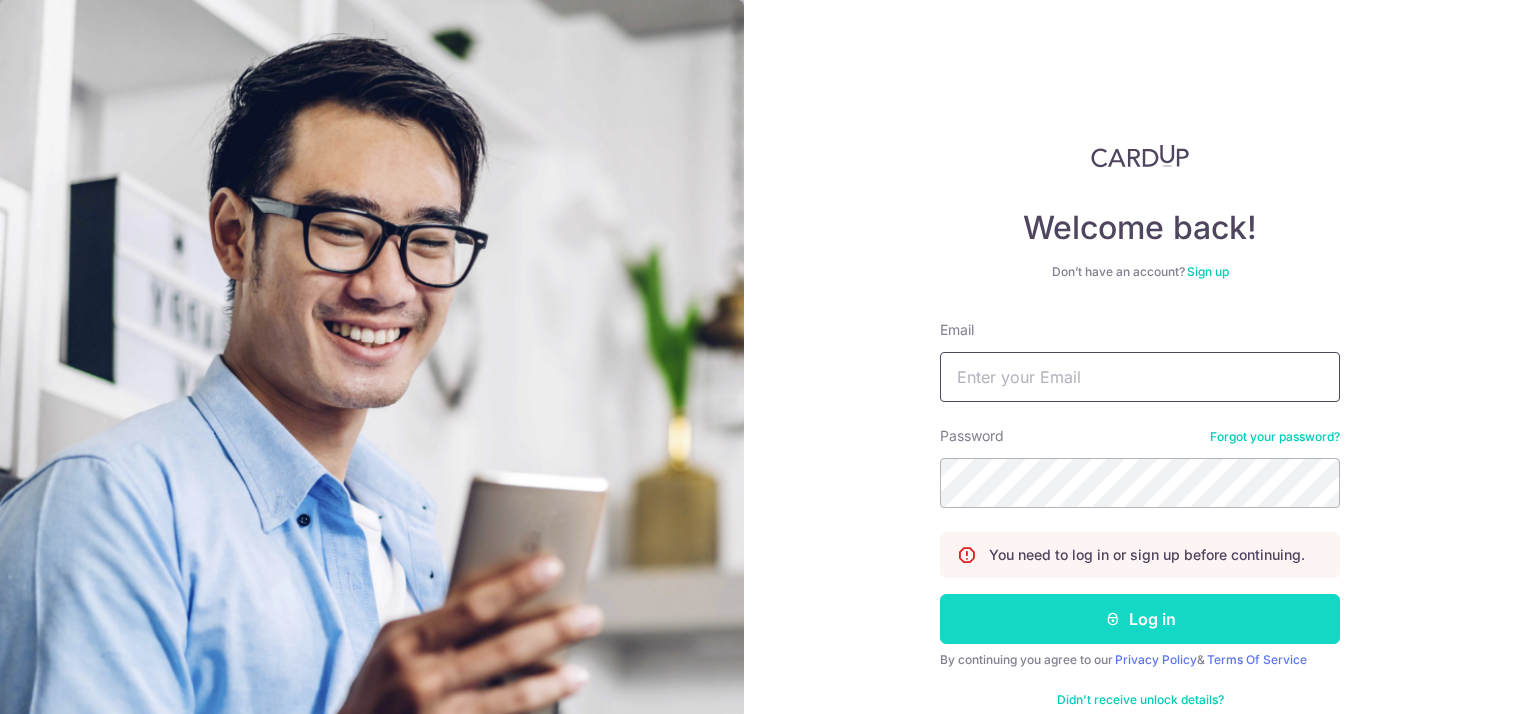 type on "[EMAIL]" 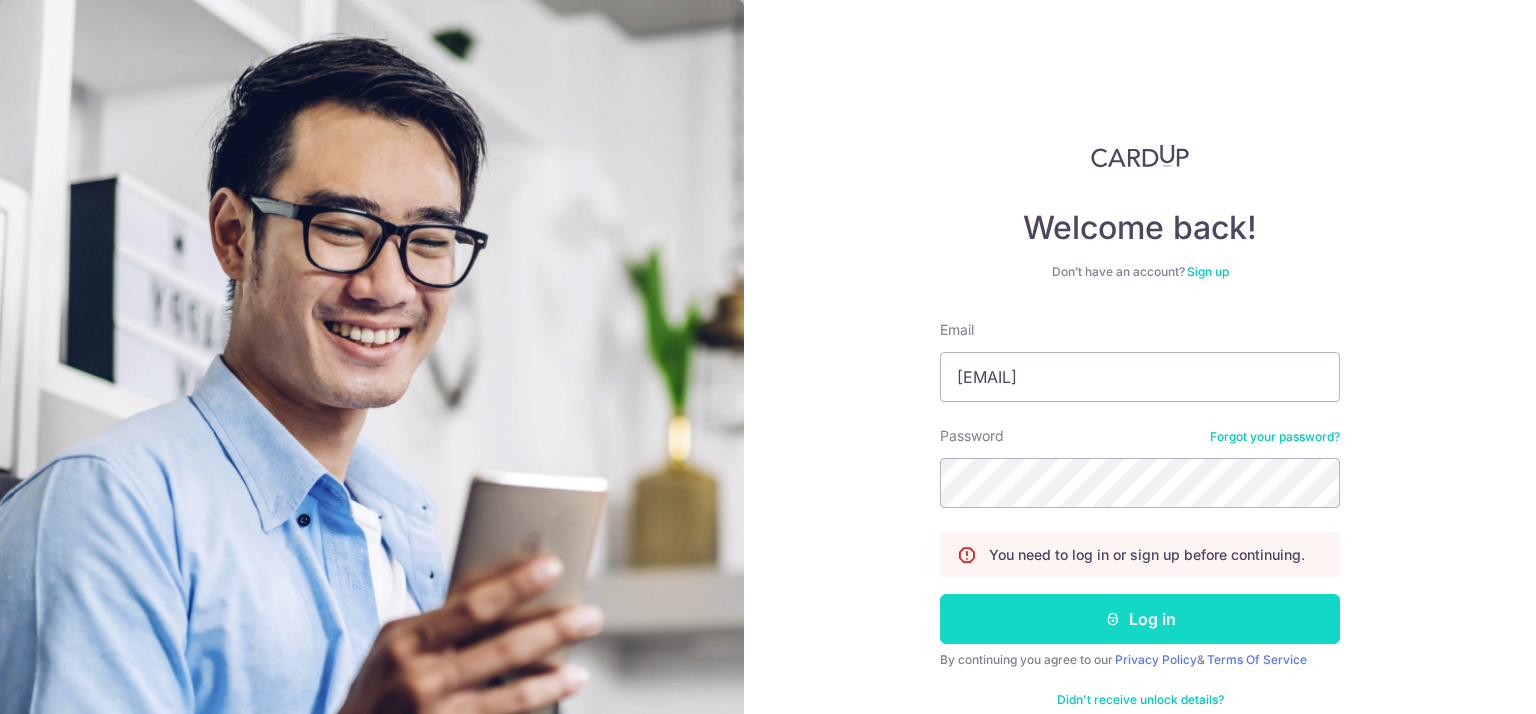 click on "Log in" at bounding box center (1140, 619) 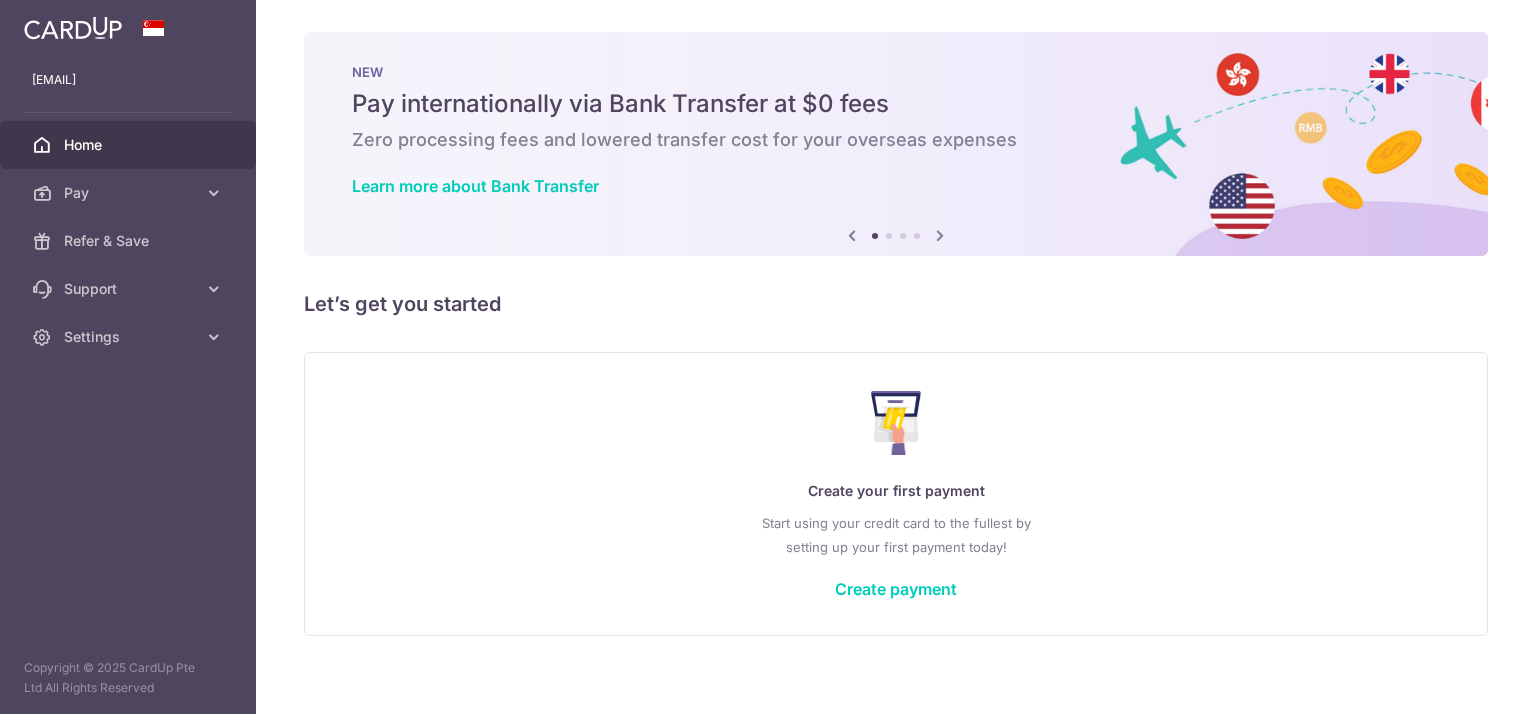 scroll, scrollTop: 0, scrollLeft: 0, axis: both 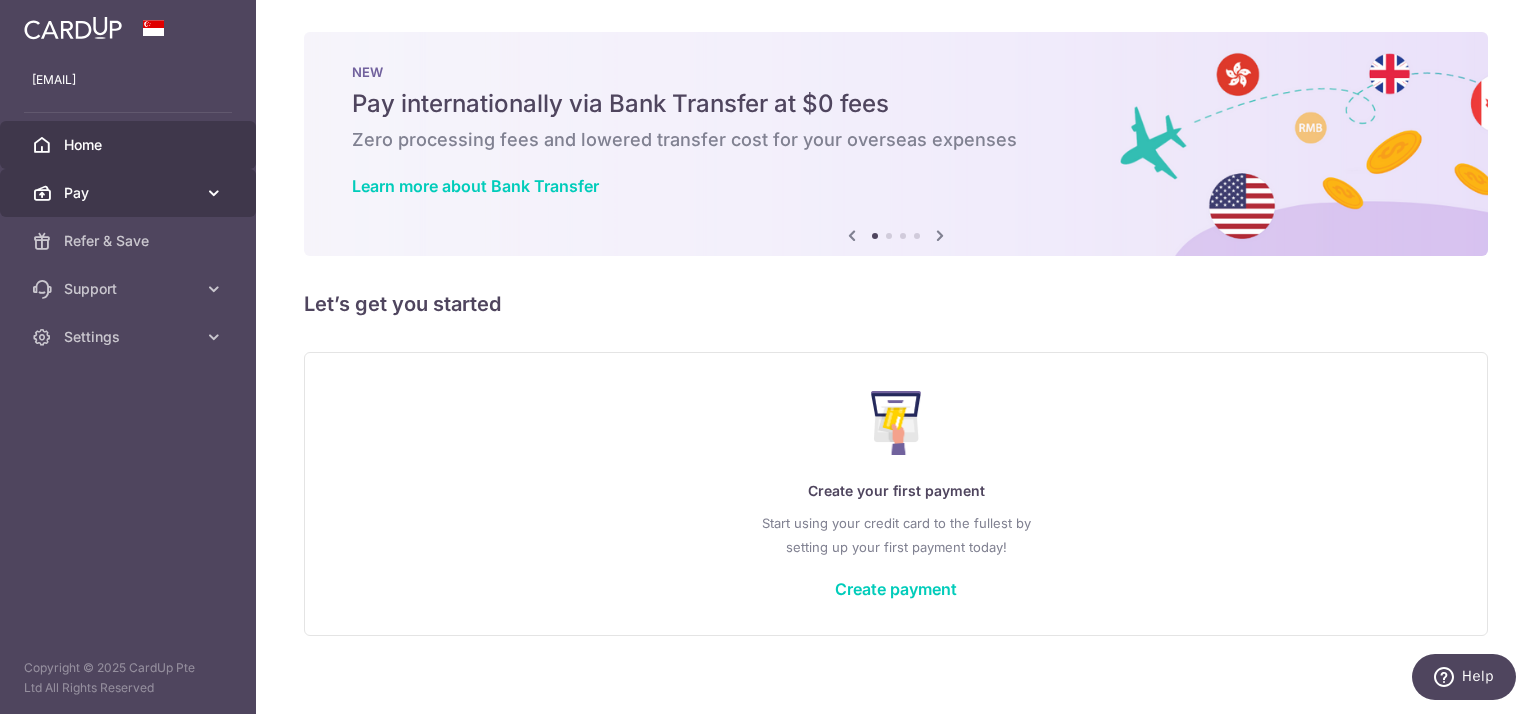 click on "Pay" at bounding box center [130, 193] 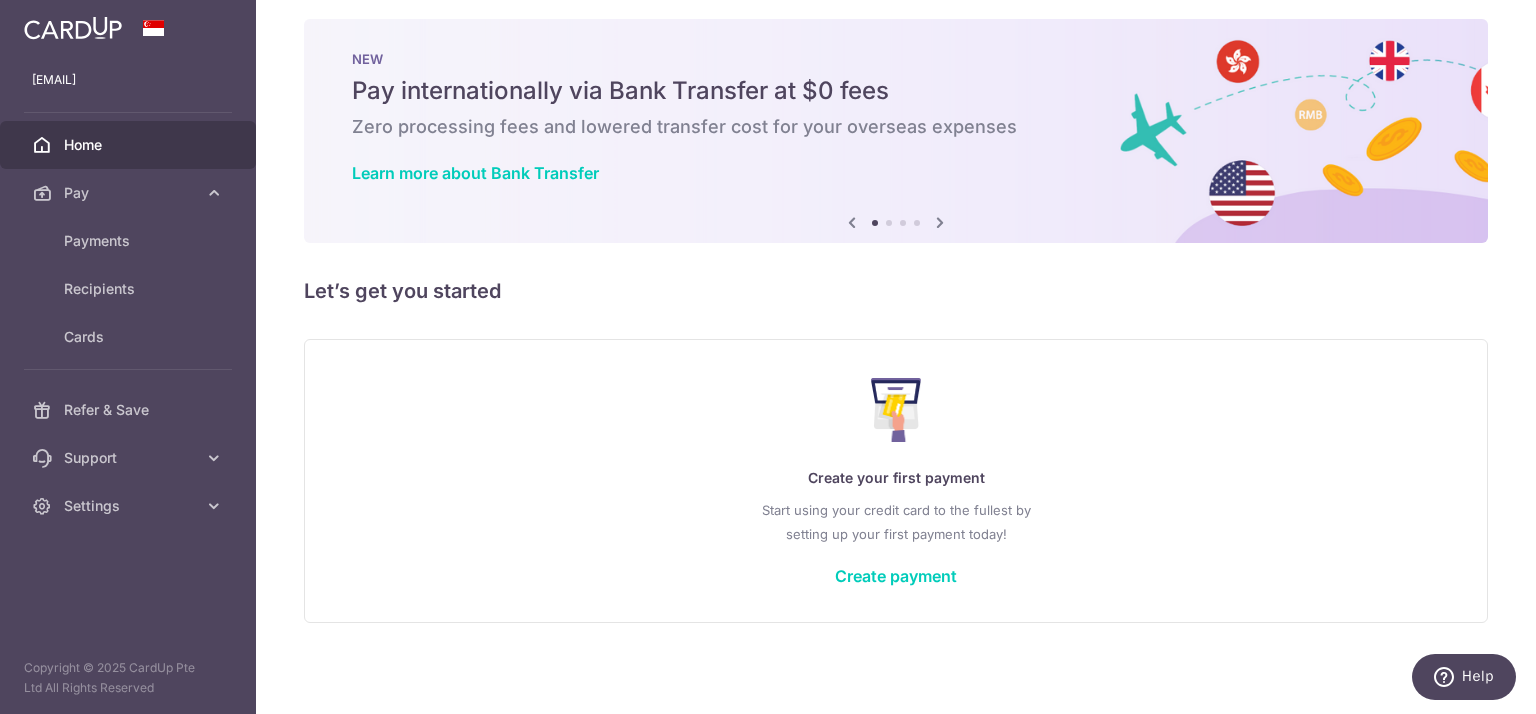 scroll, scrollTop: 16, scrollLeft: 0, axis: vertical 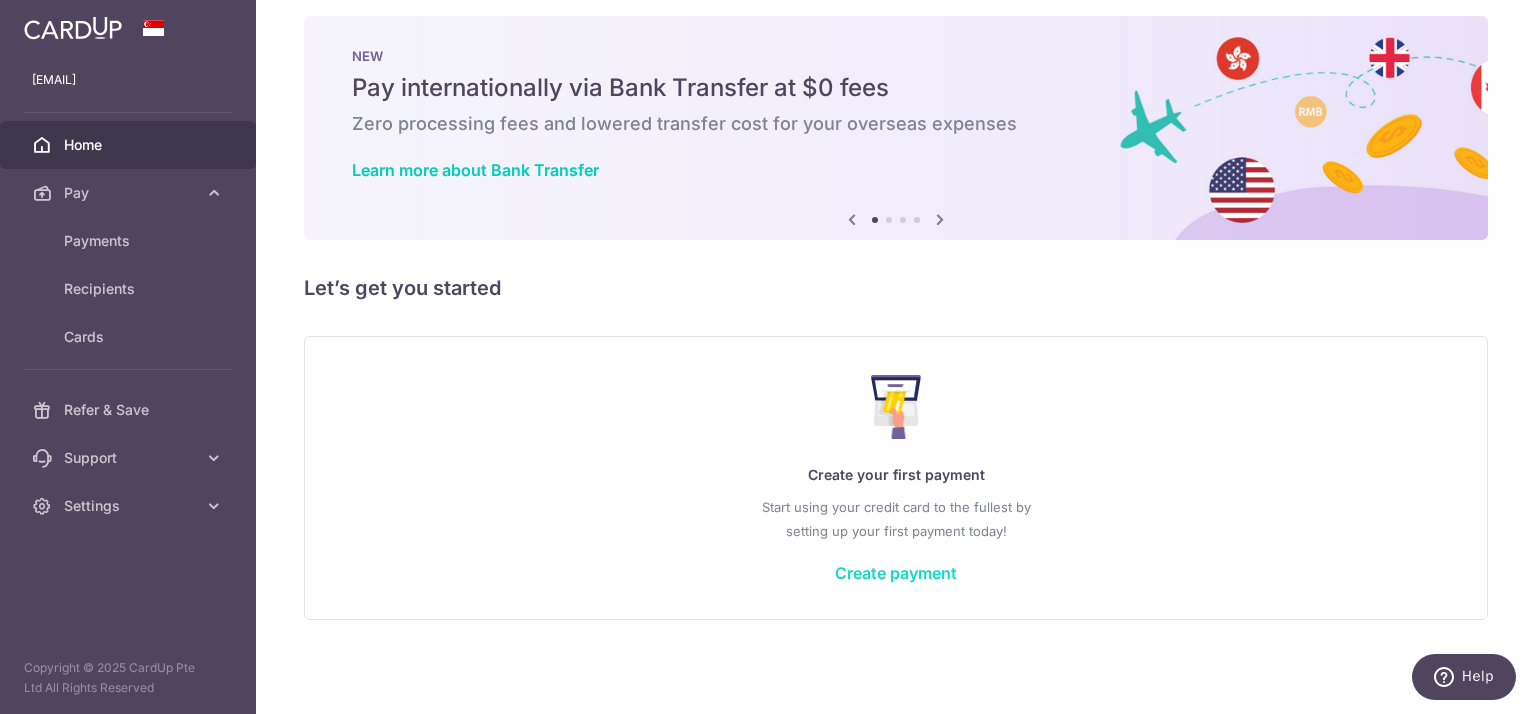 click on "Create payment" at bounding box center [896, 573] 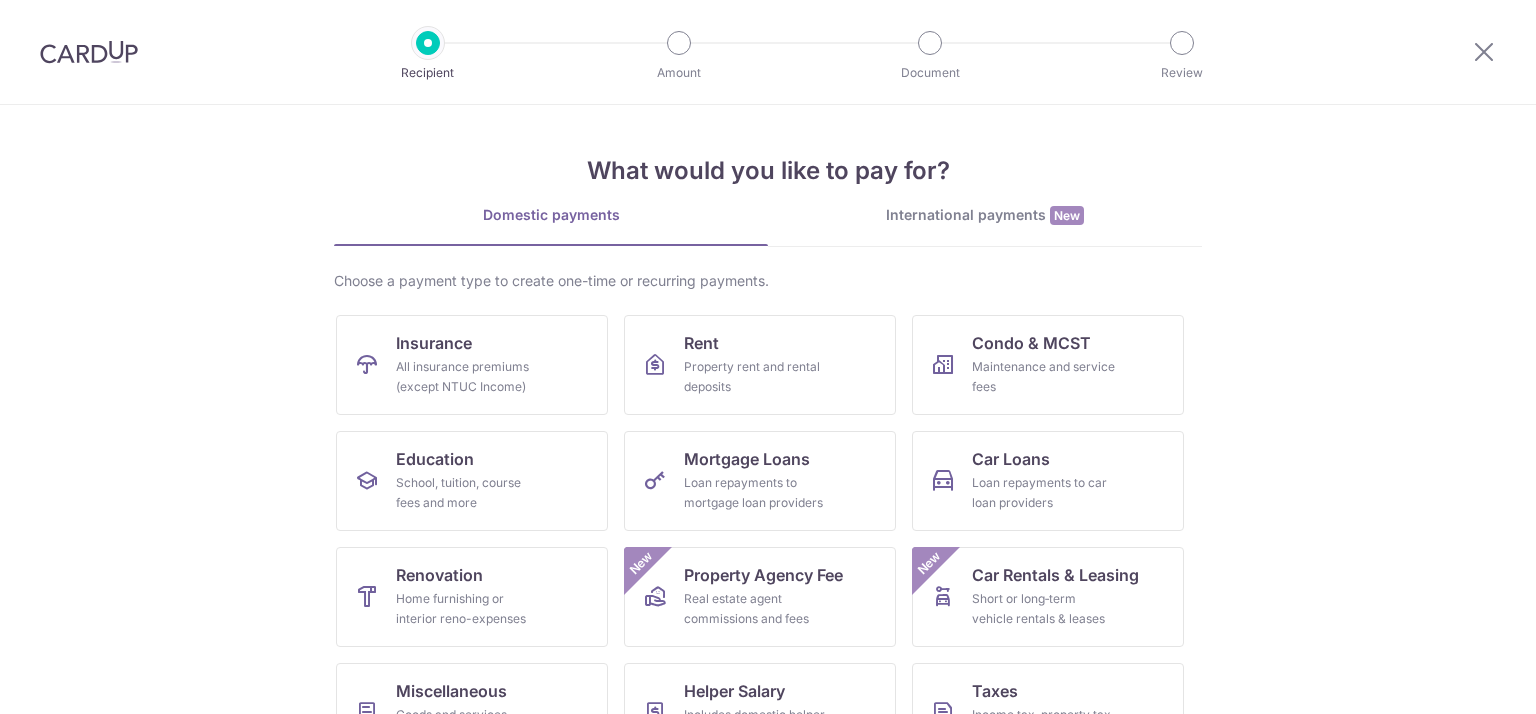 scroll, scrollTop: 0, scrollLeft: 0, axis: both 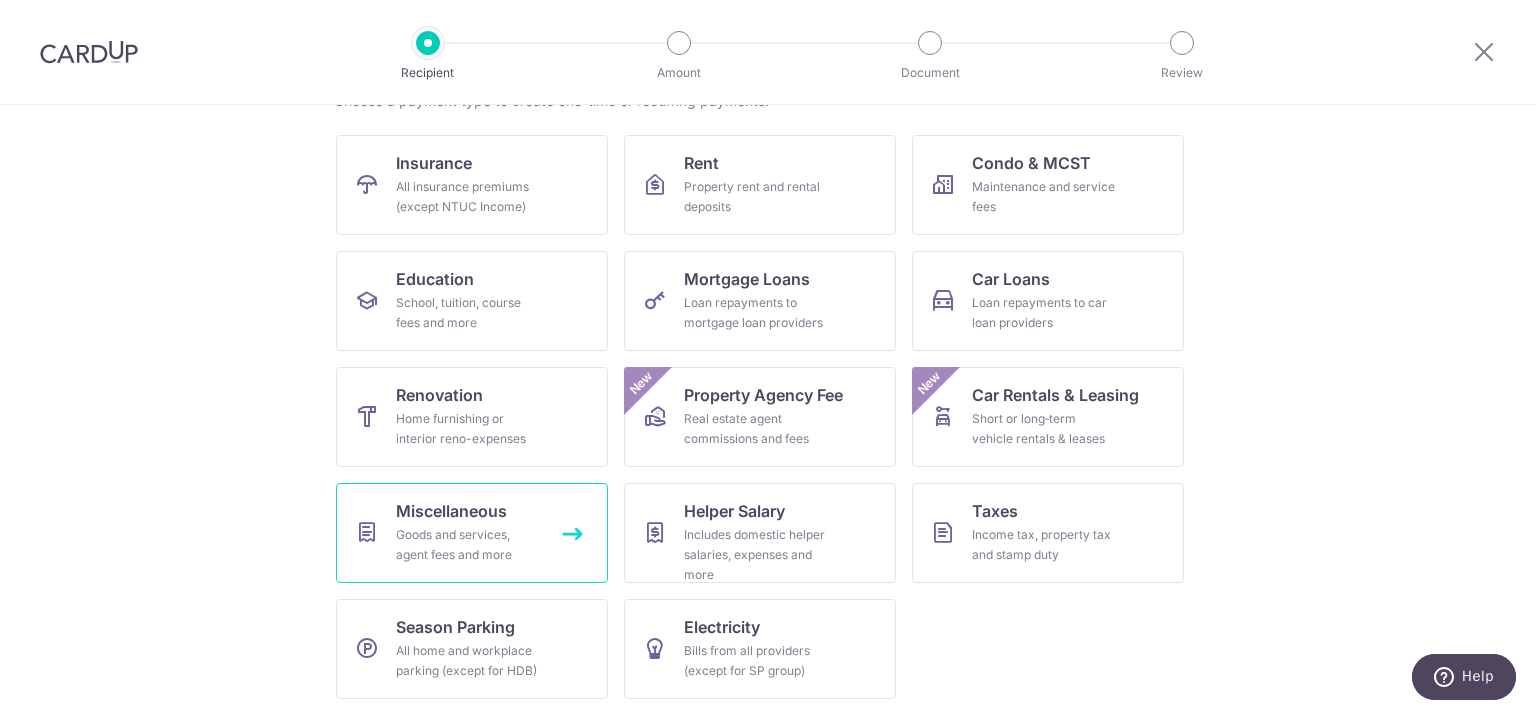 click on "Goods and services, agent fees and more" at bounding box center [468, 545] 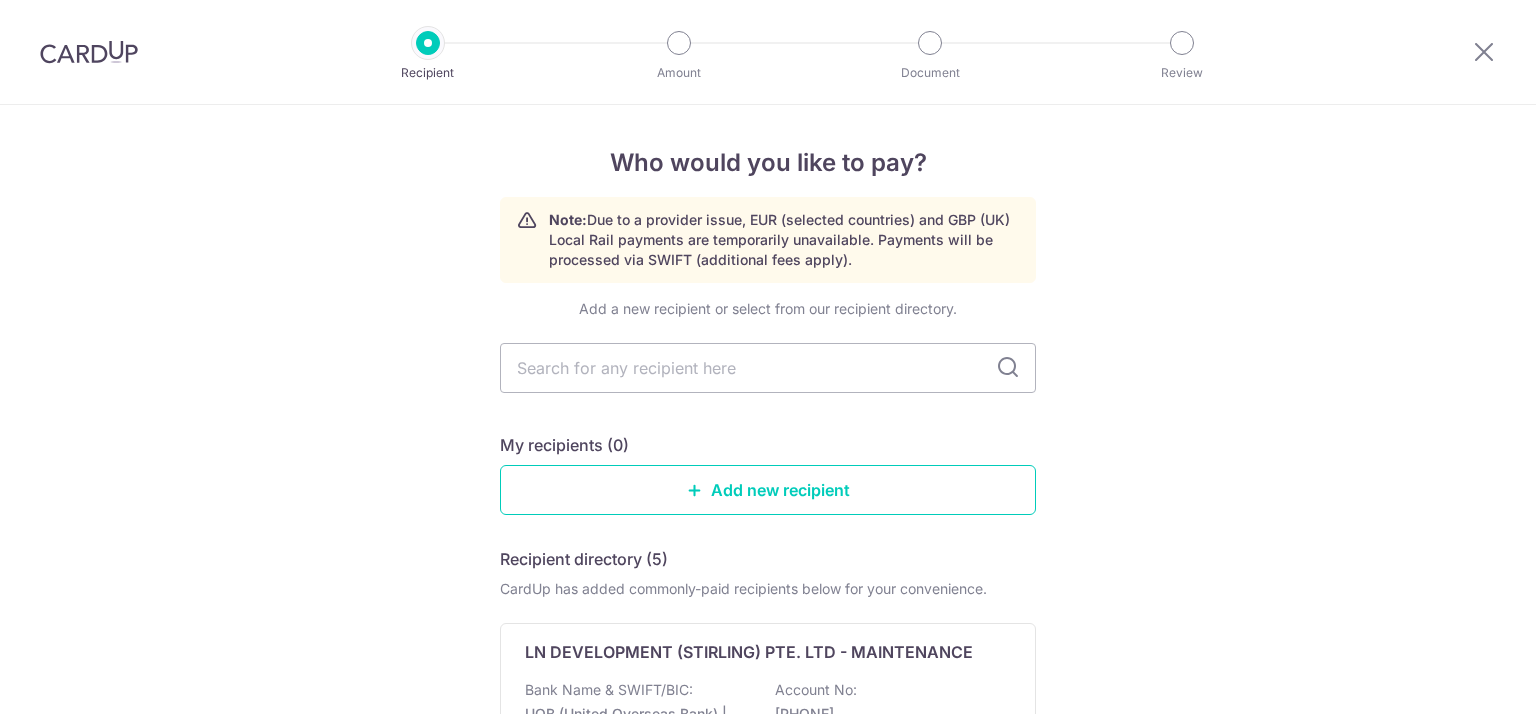 scroll, scrollTop: 0, scrollLeft: 0, axis: both 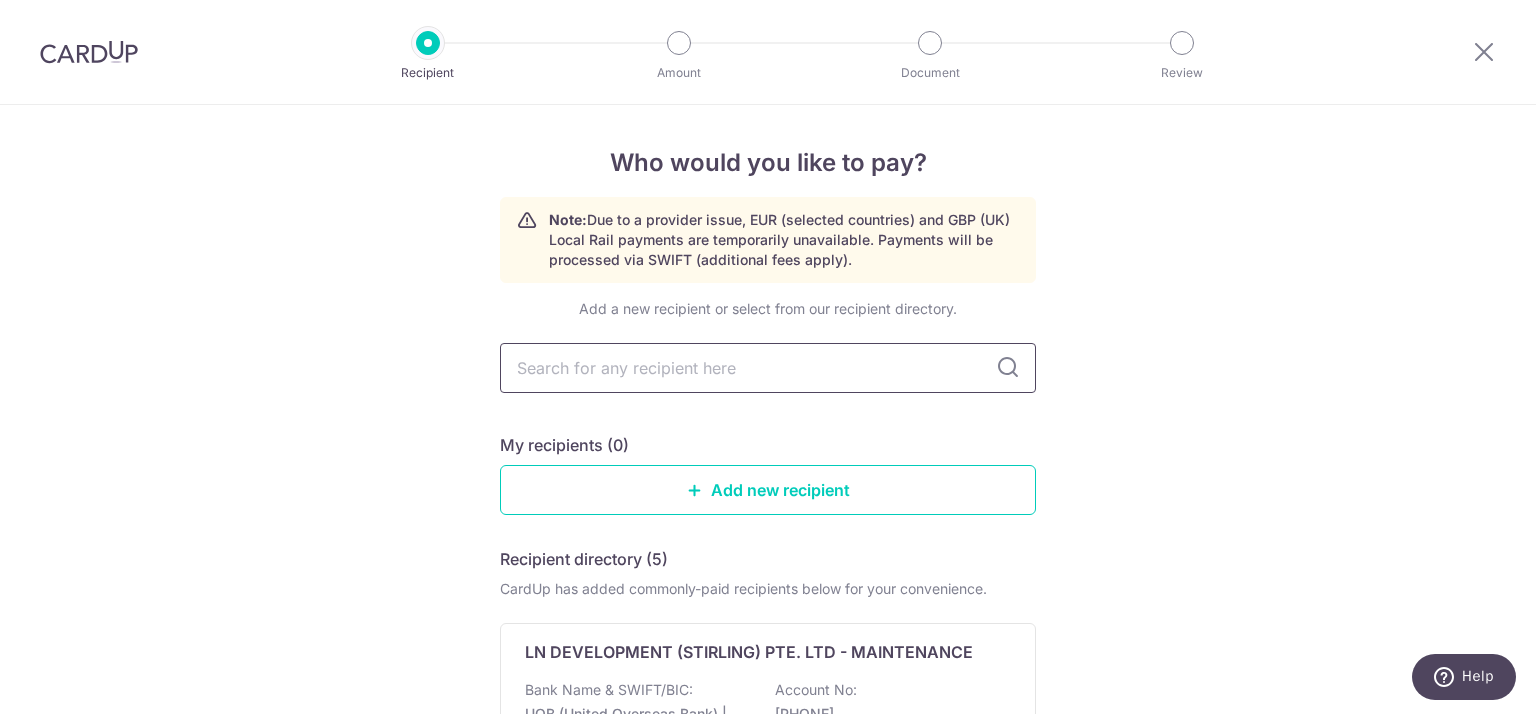 click at bounding box center (768, 368) 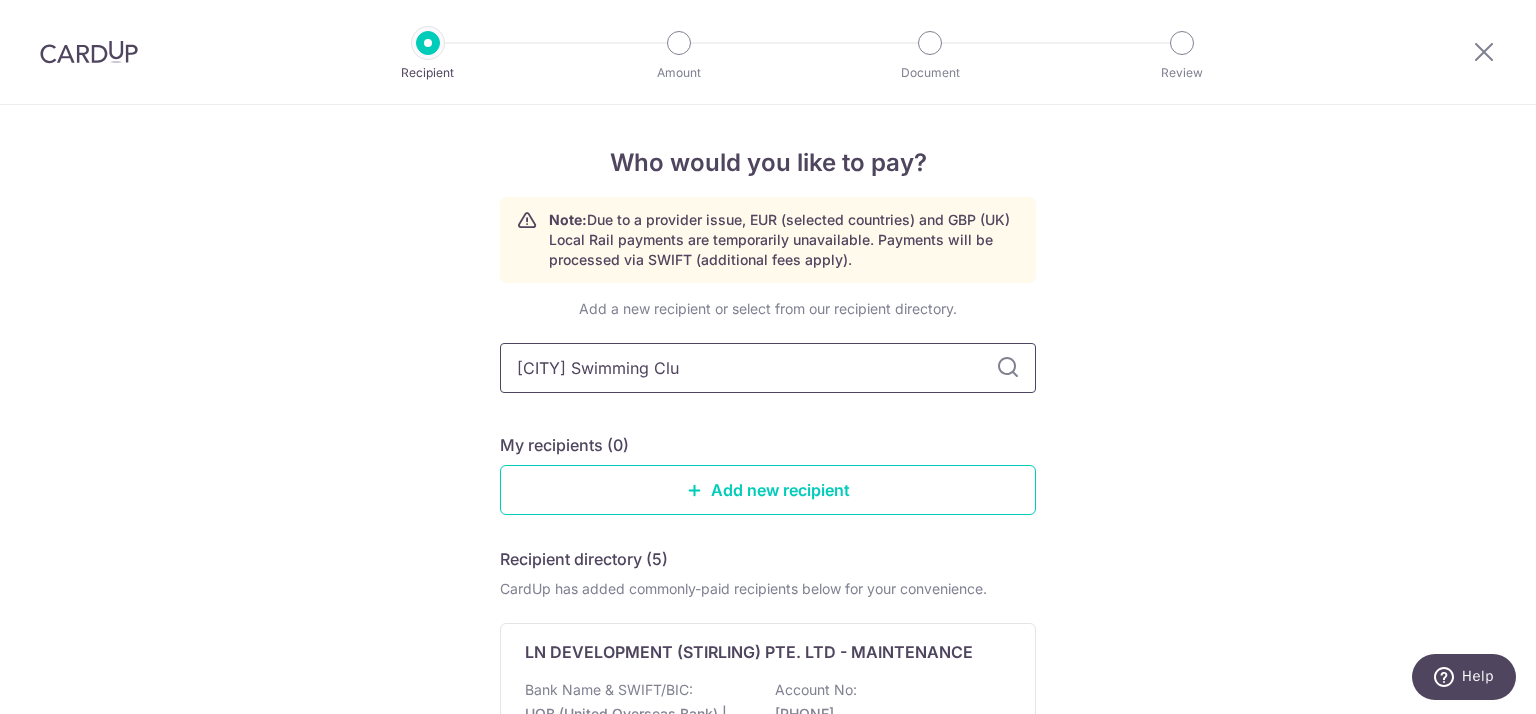type on "Singapore Swimming Club" 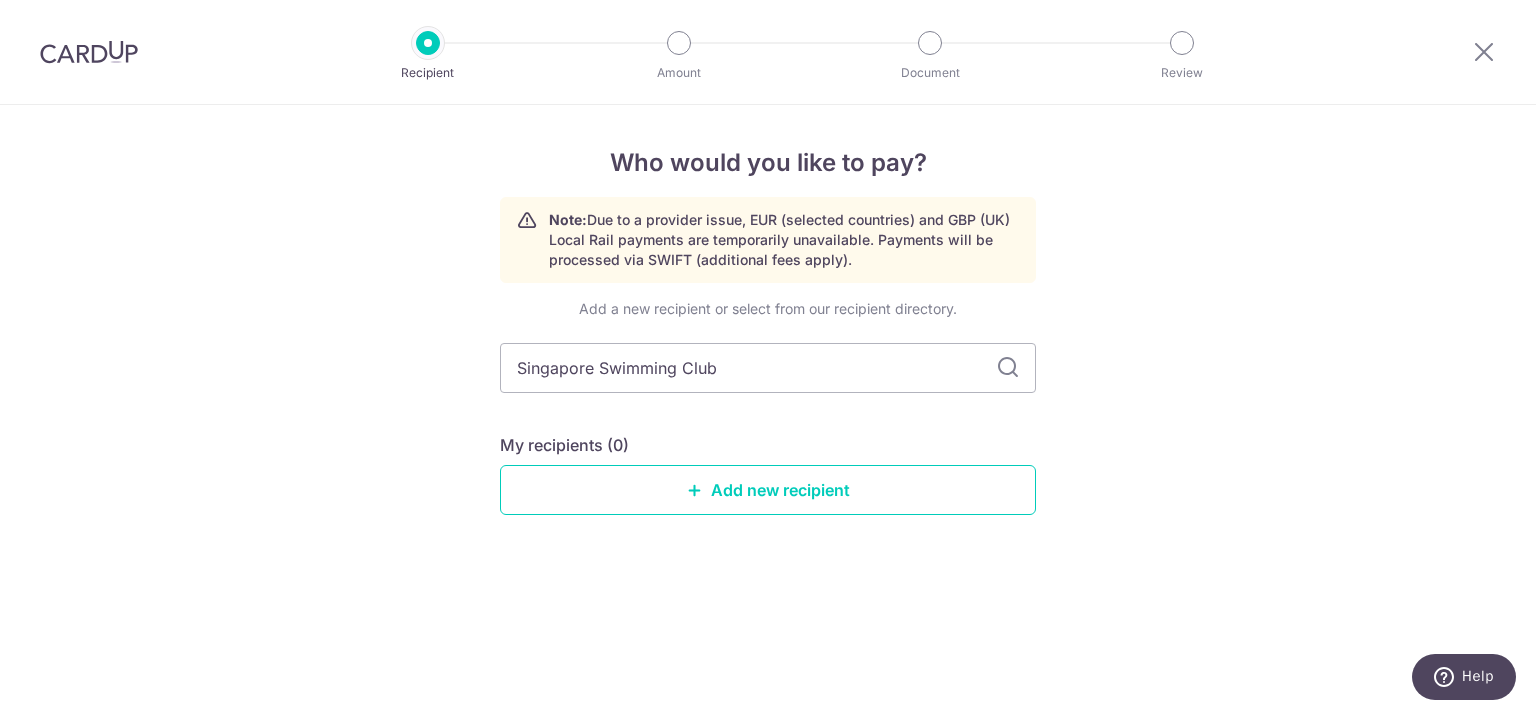 click at bounding box center [1008, 368] 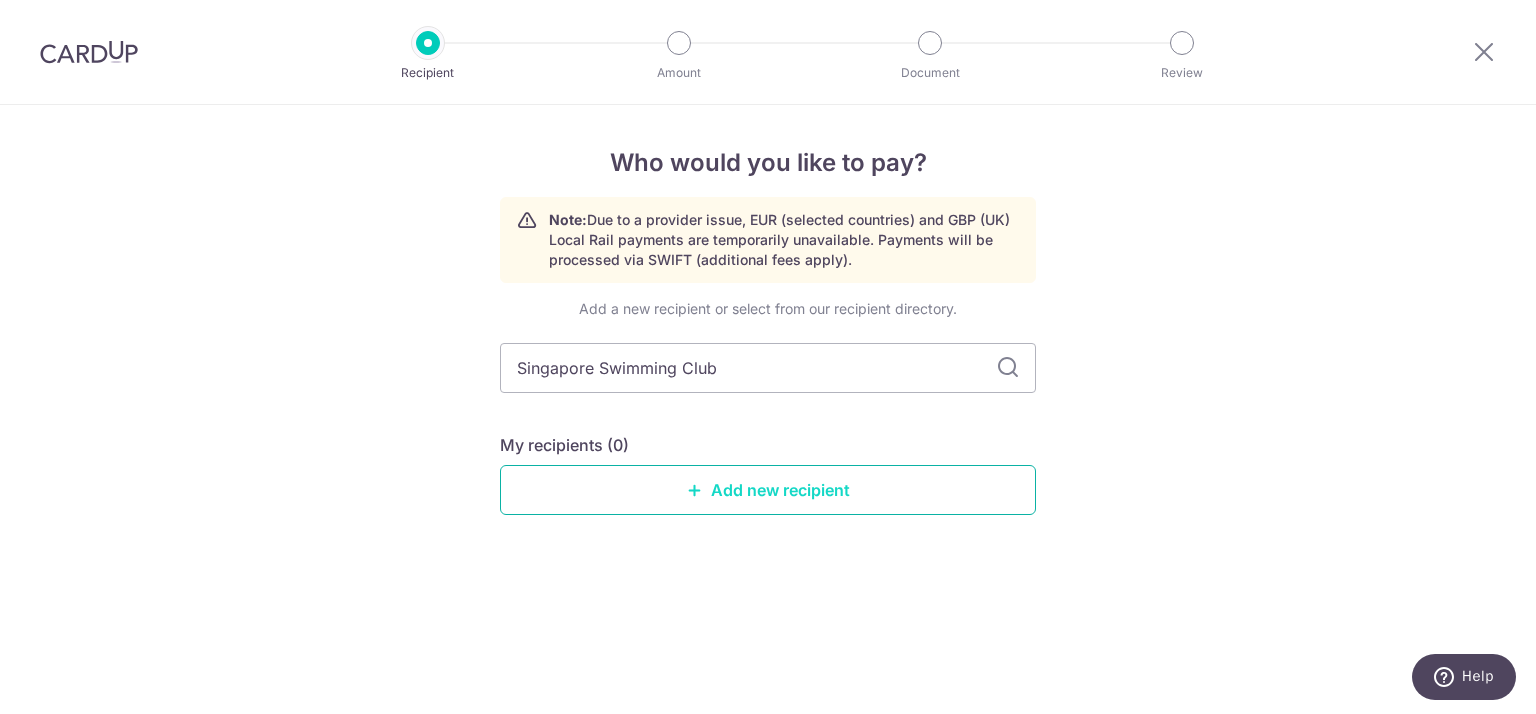 click on "Add new recipient" at bounding box center [768, 490] 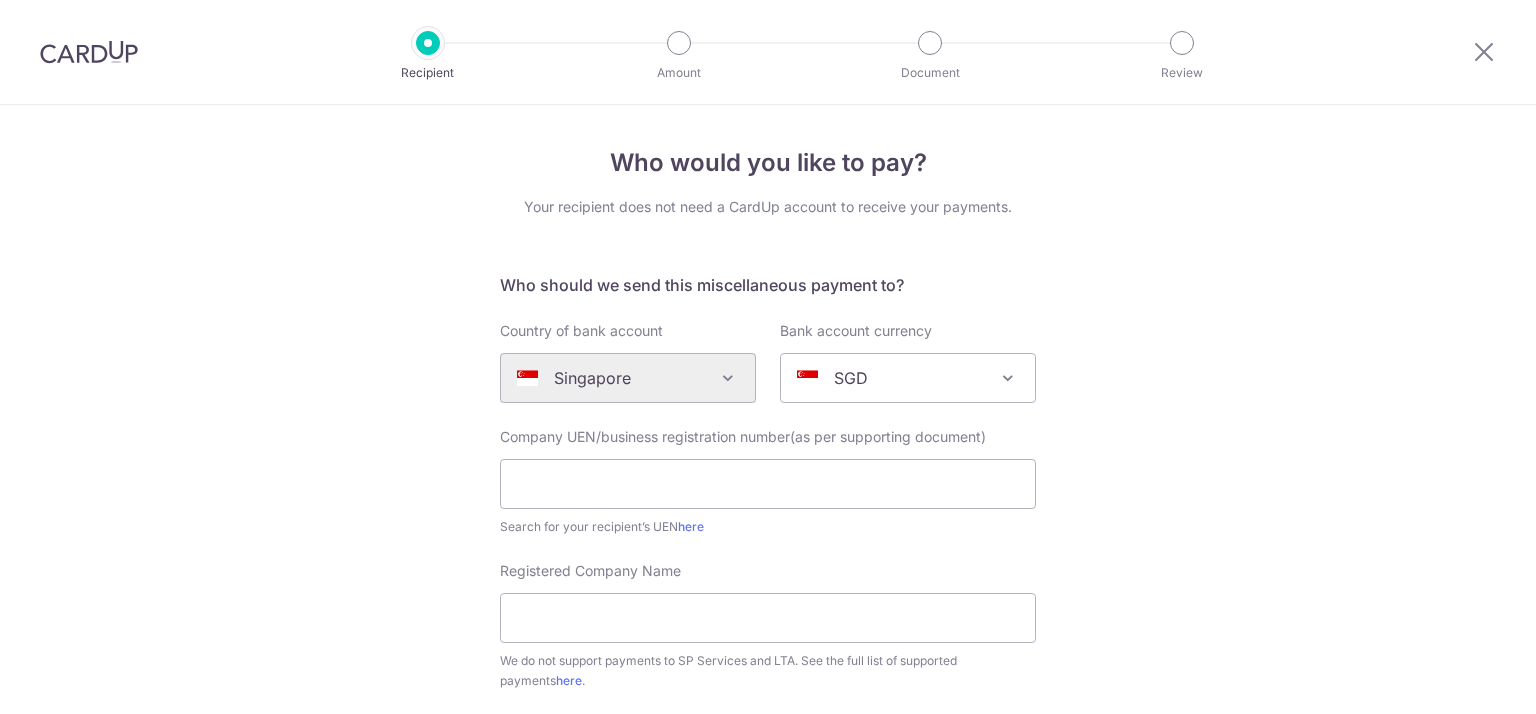 scroll, scrollTop: 0, scrollLeft: 0, axis: both 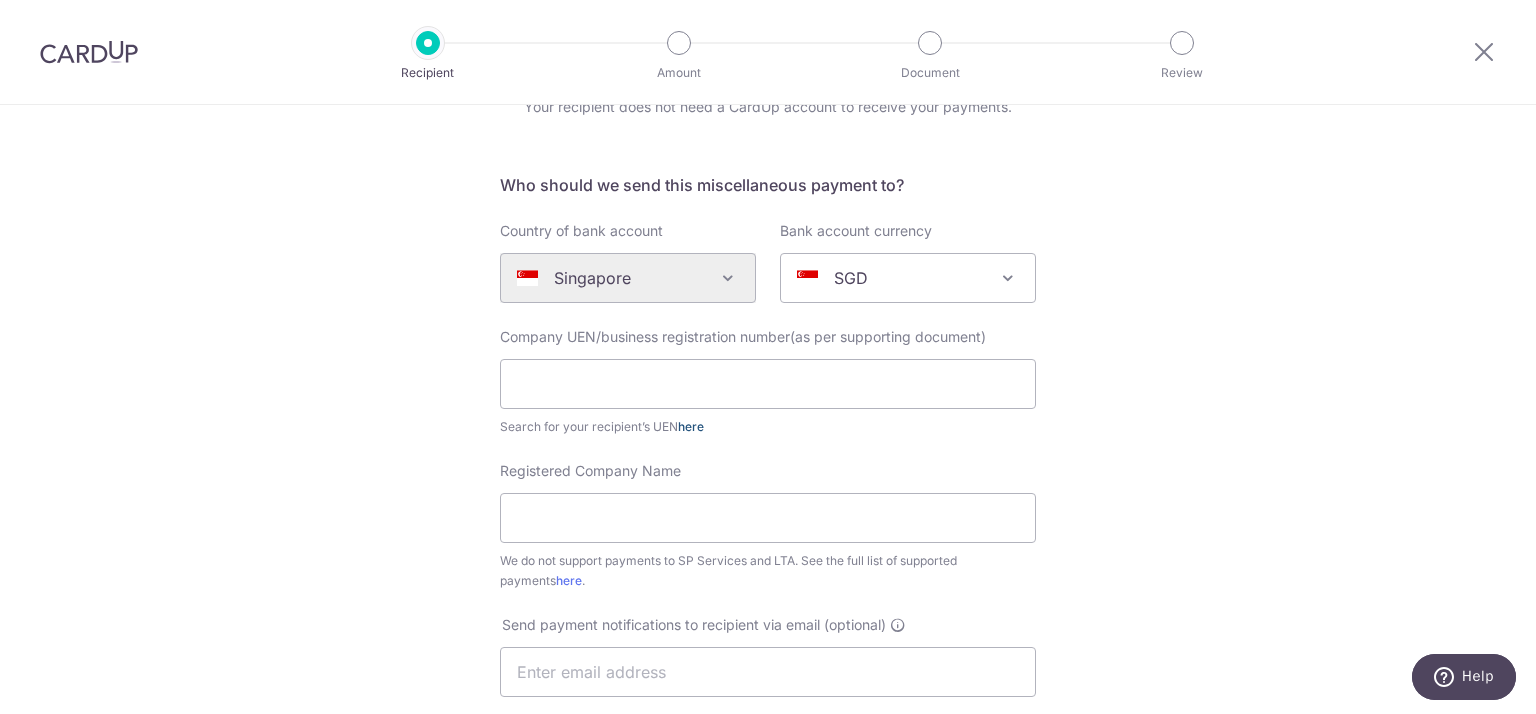 click on "here" at bounding box center [691, 426] 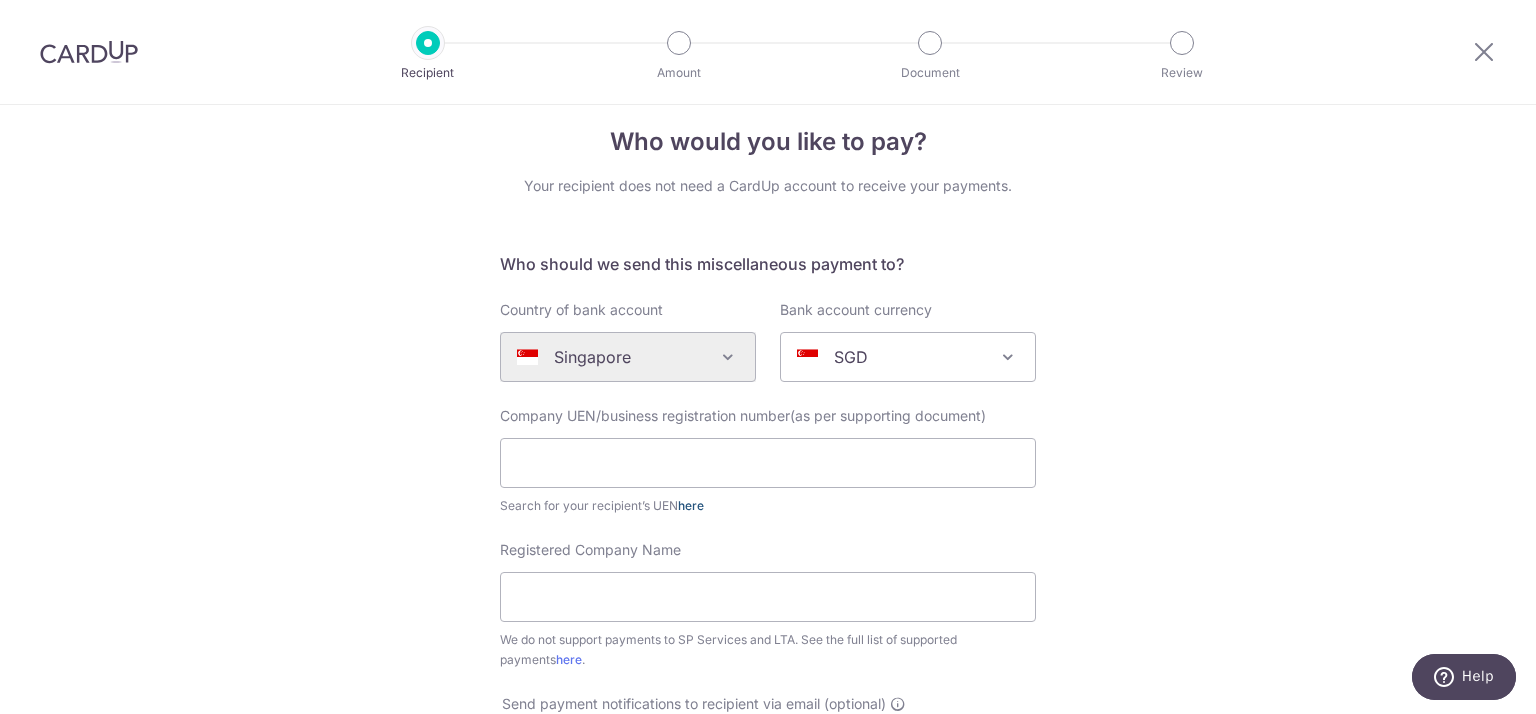 scroll, scrollTop: 0, scrollLeft: 0, axis: both 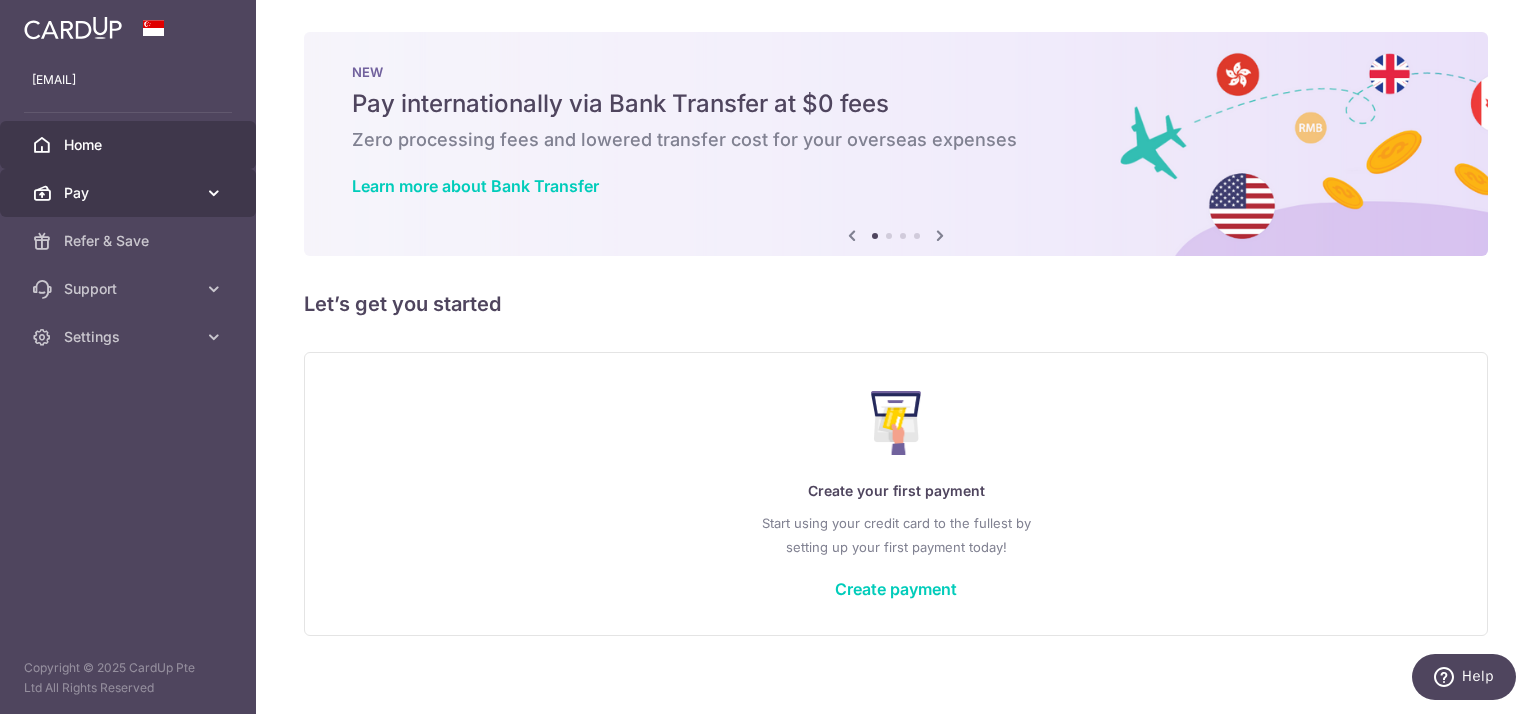 click on "Pay" at bounding box center (128, 193) 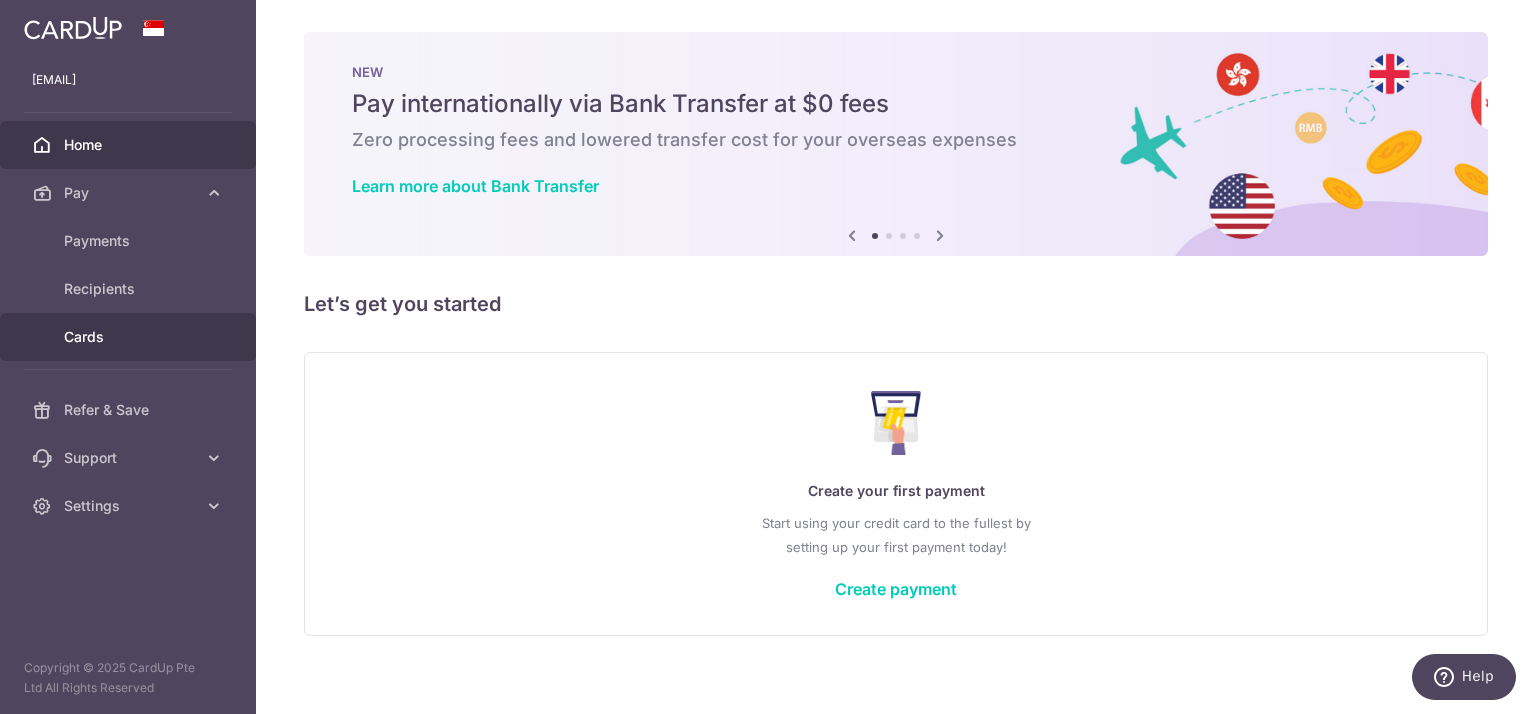 click on "Cards" at bounding box center [130, 337] 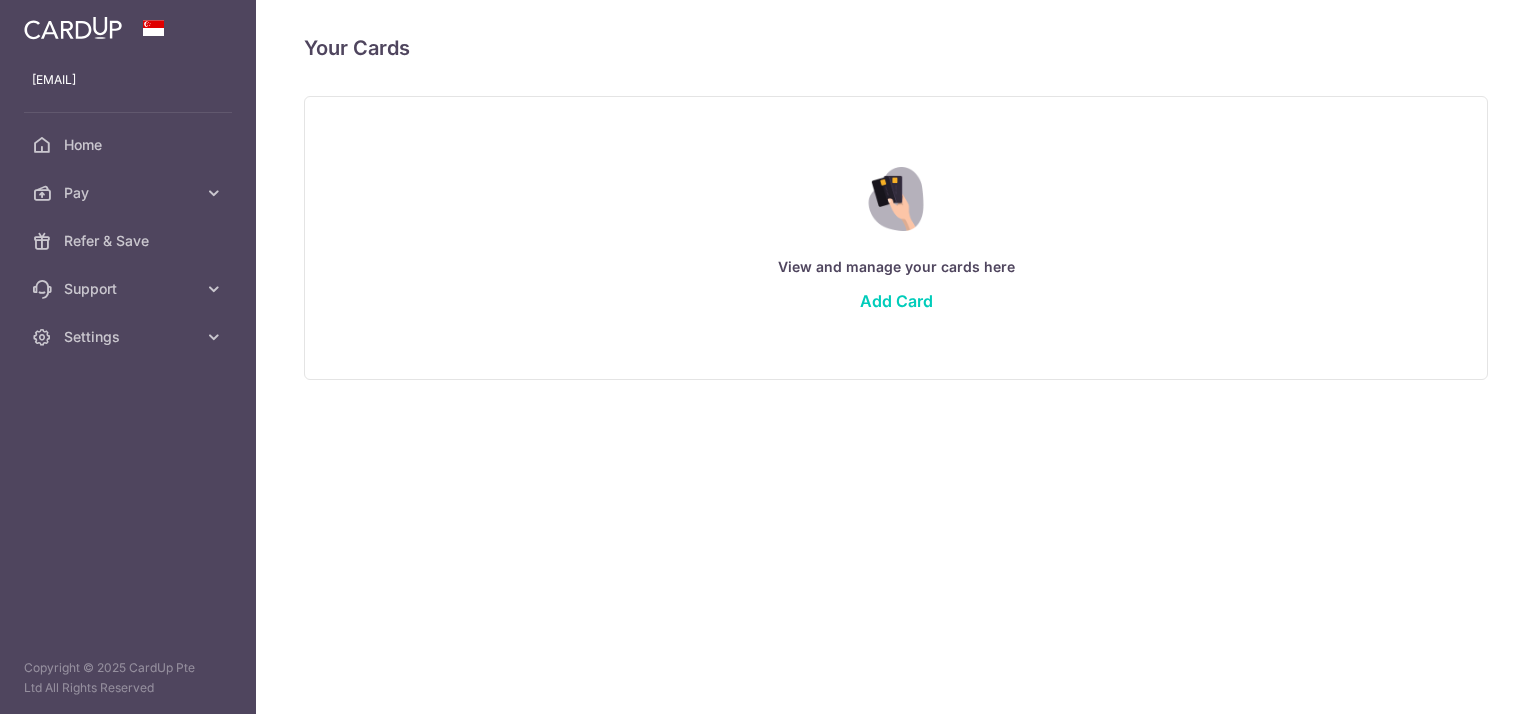 scroll, scrollTop: 0, scrollLeft: 0, axis: both 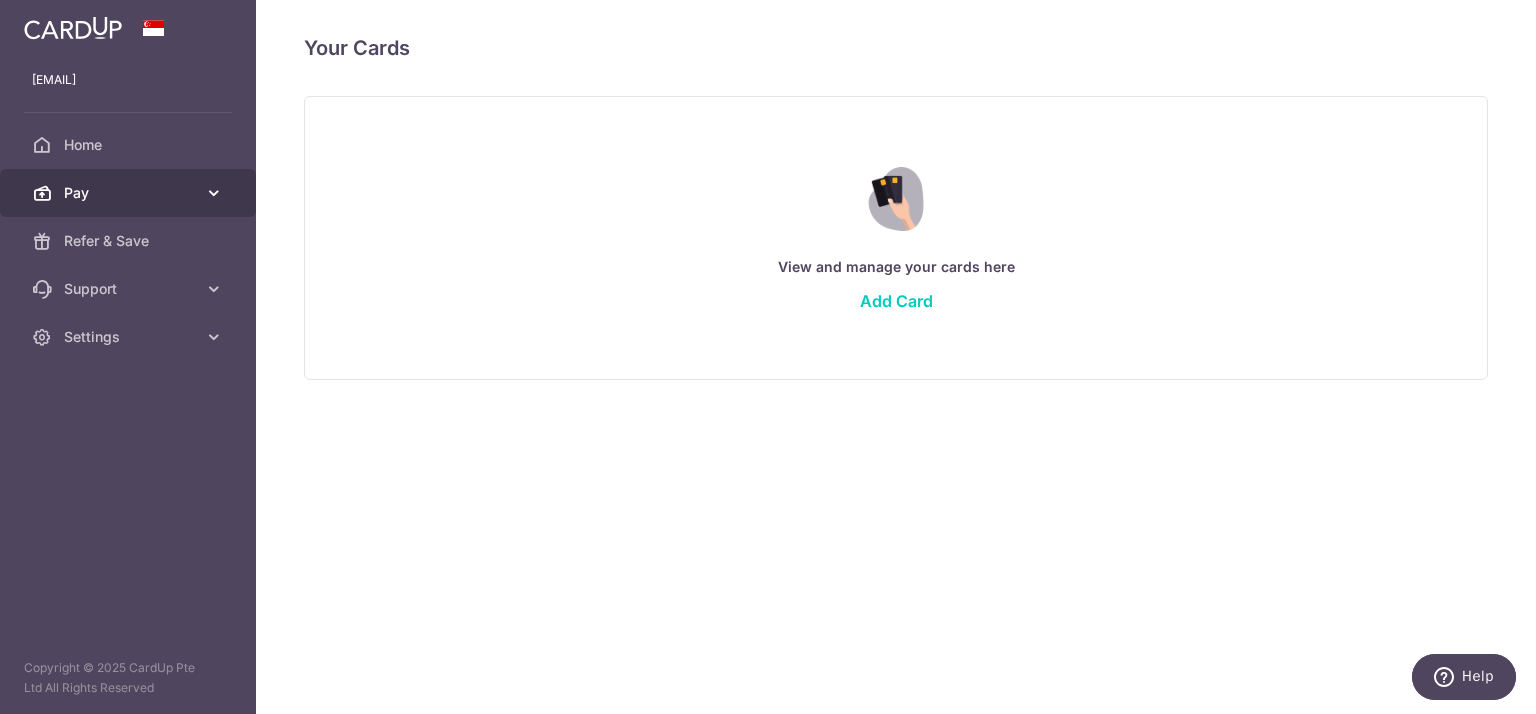click on "Pay" at bounding box center (130, 193) 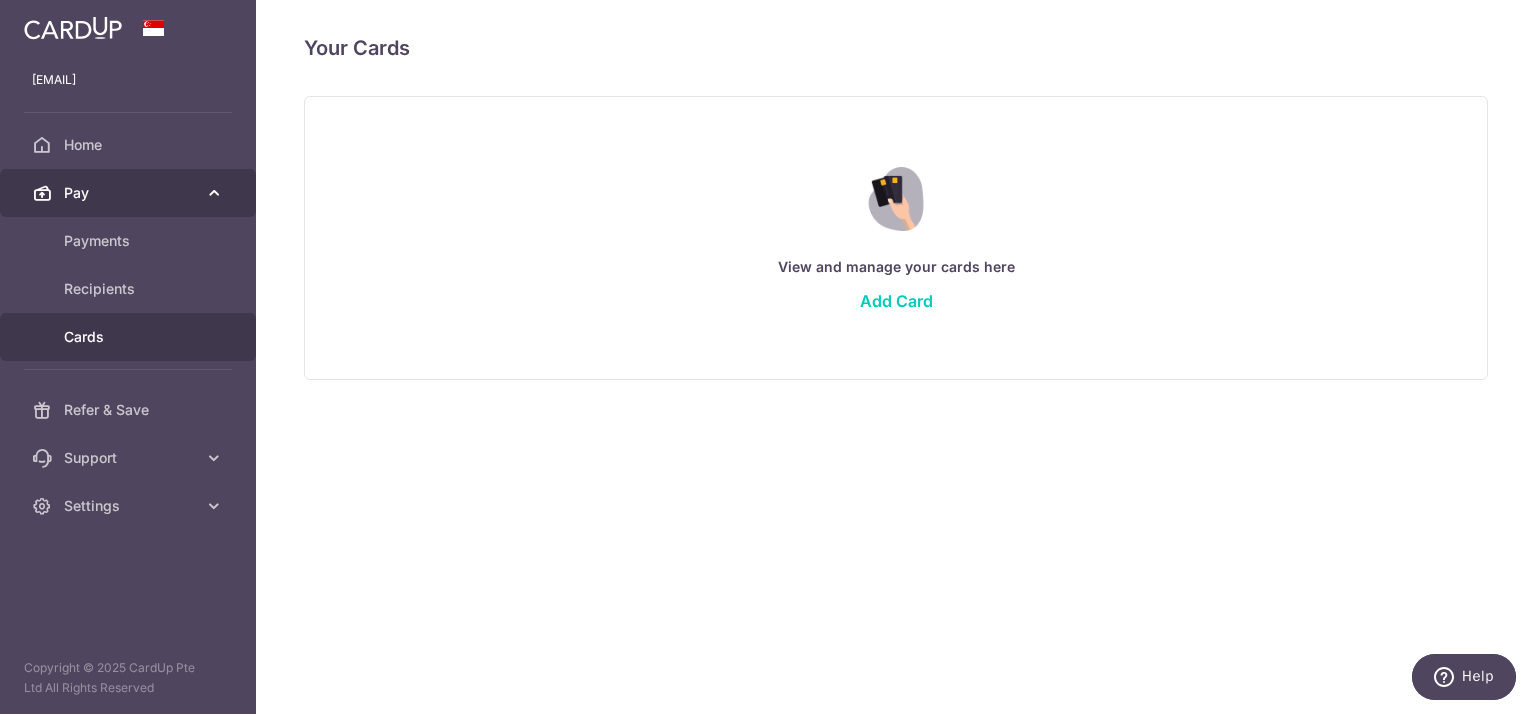click on "Pay" at bounding box center [130, 193] 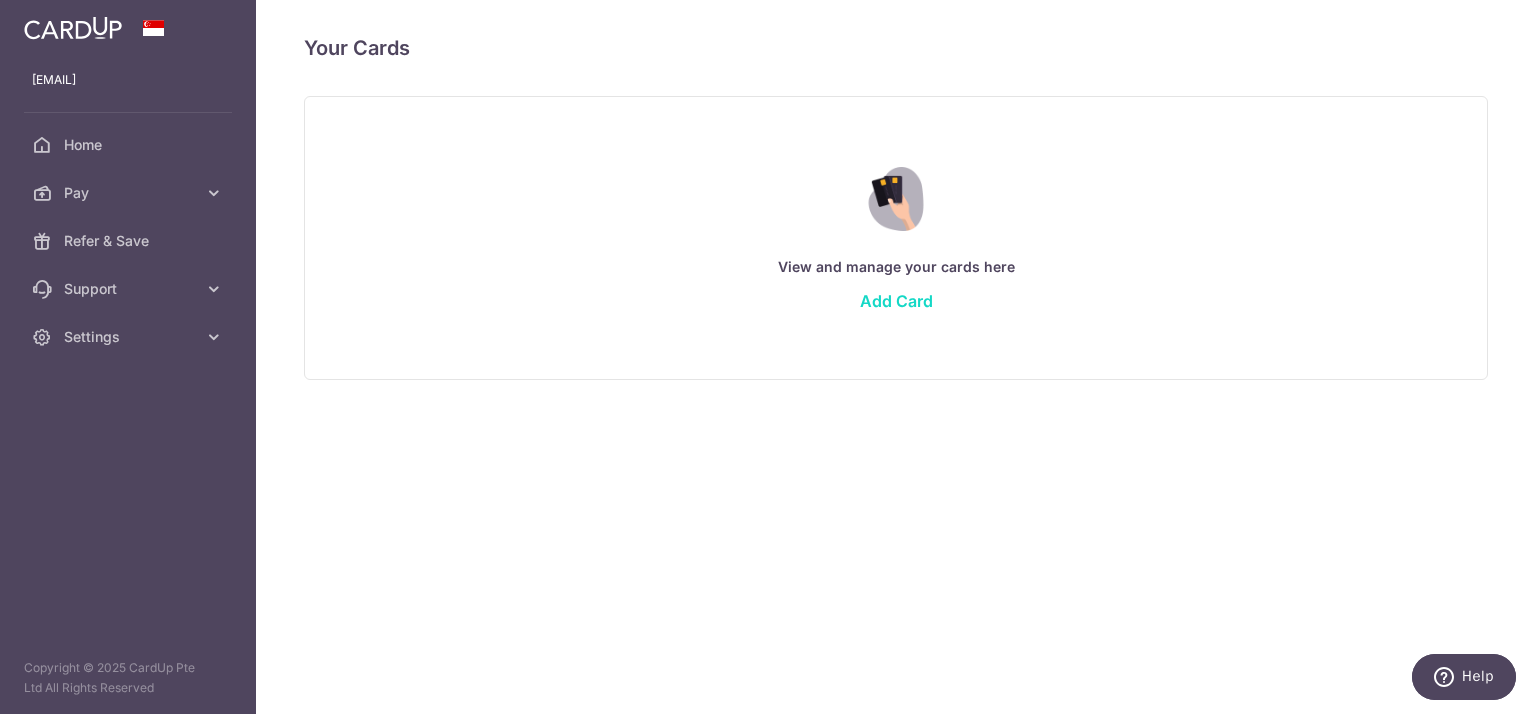 click on "Add Card" at bounding box center (896, 301) 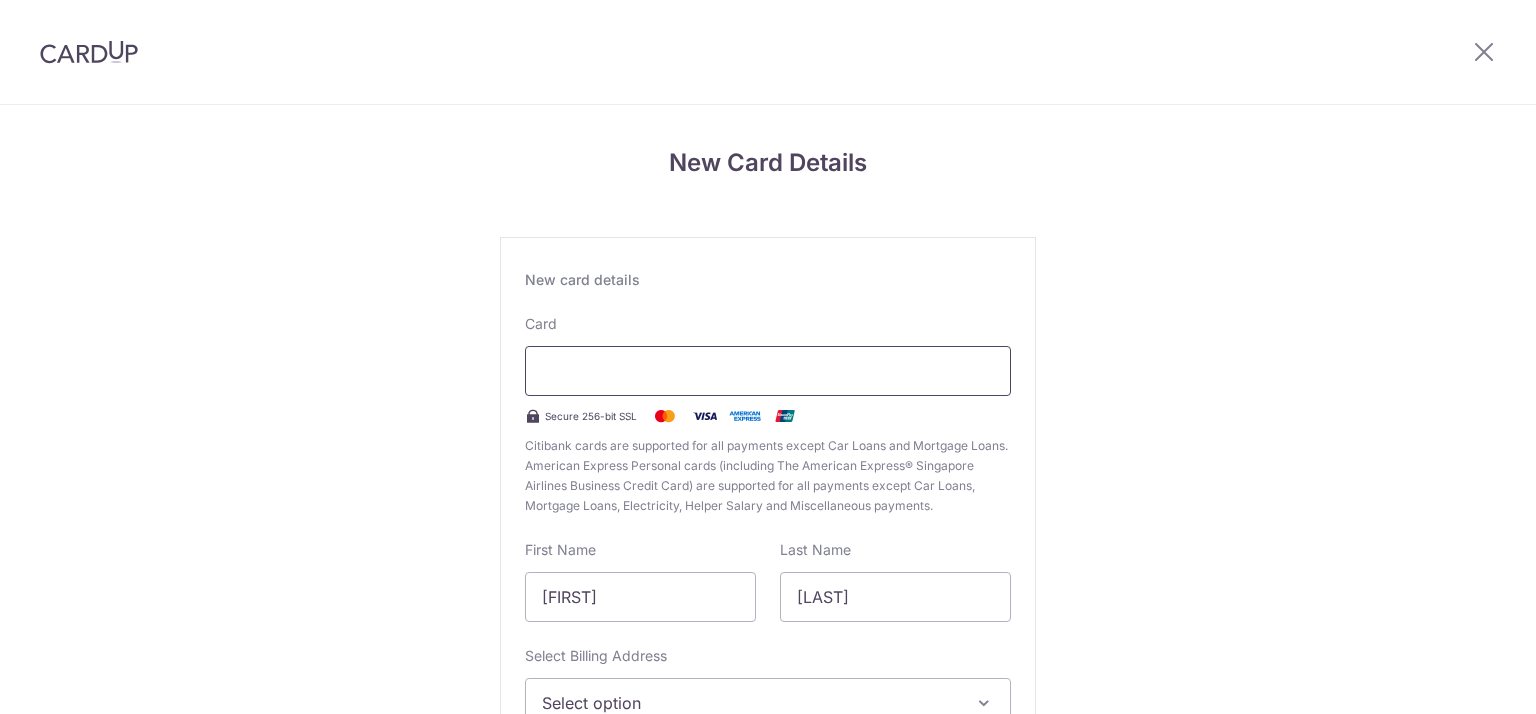 scroll, scrollTop: 0, scrollLeft: 0, axis: both 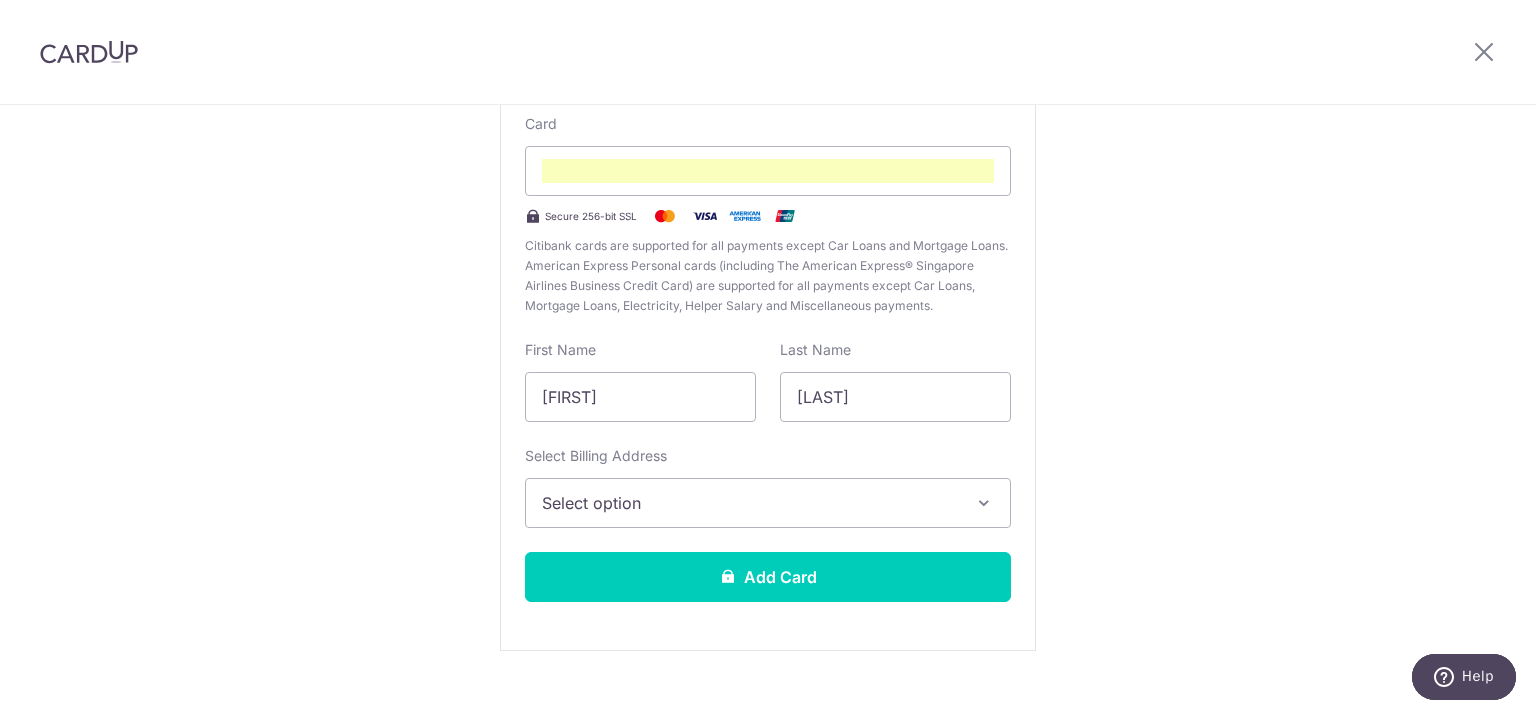 click on "Select option" at bounding box center [768, 503] 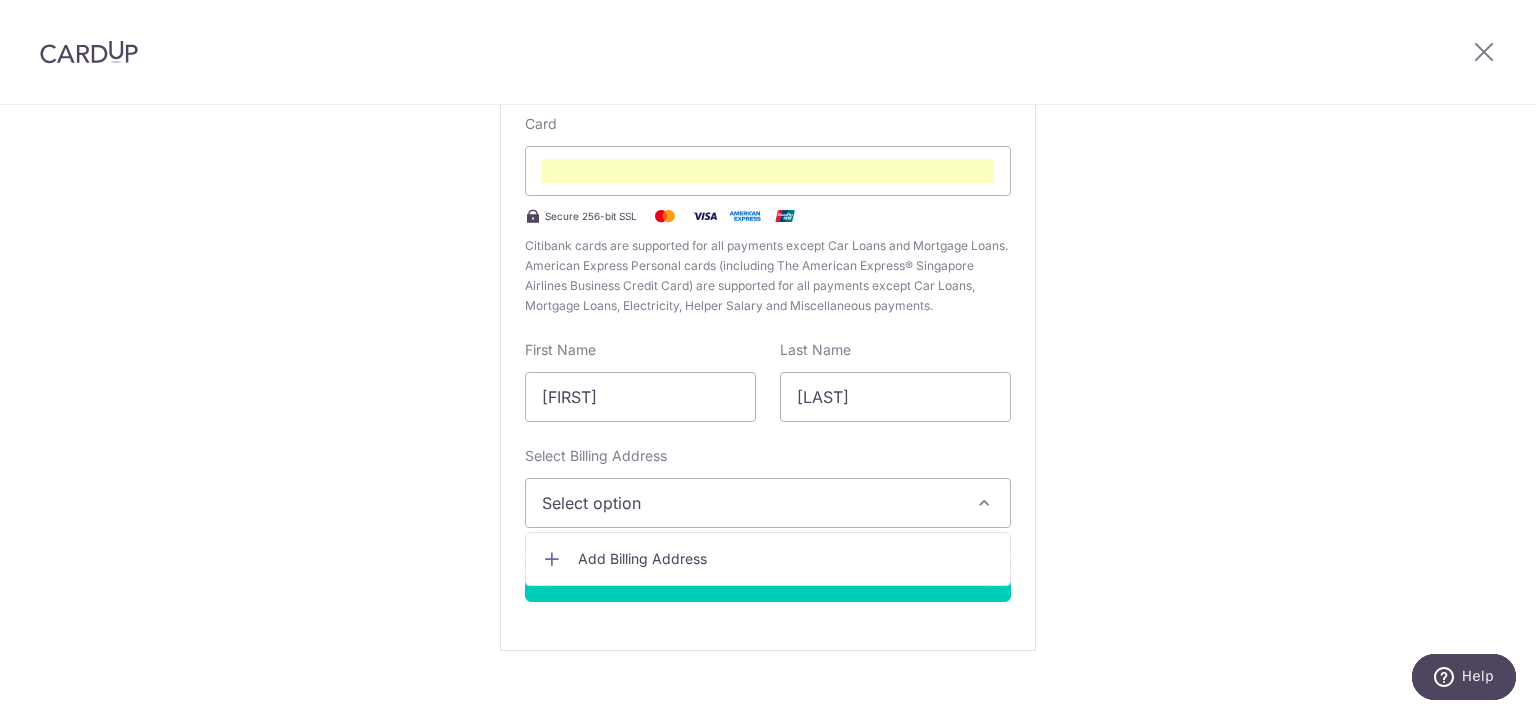 click on "Add Billing Address" at bounding box center [786, 559] 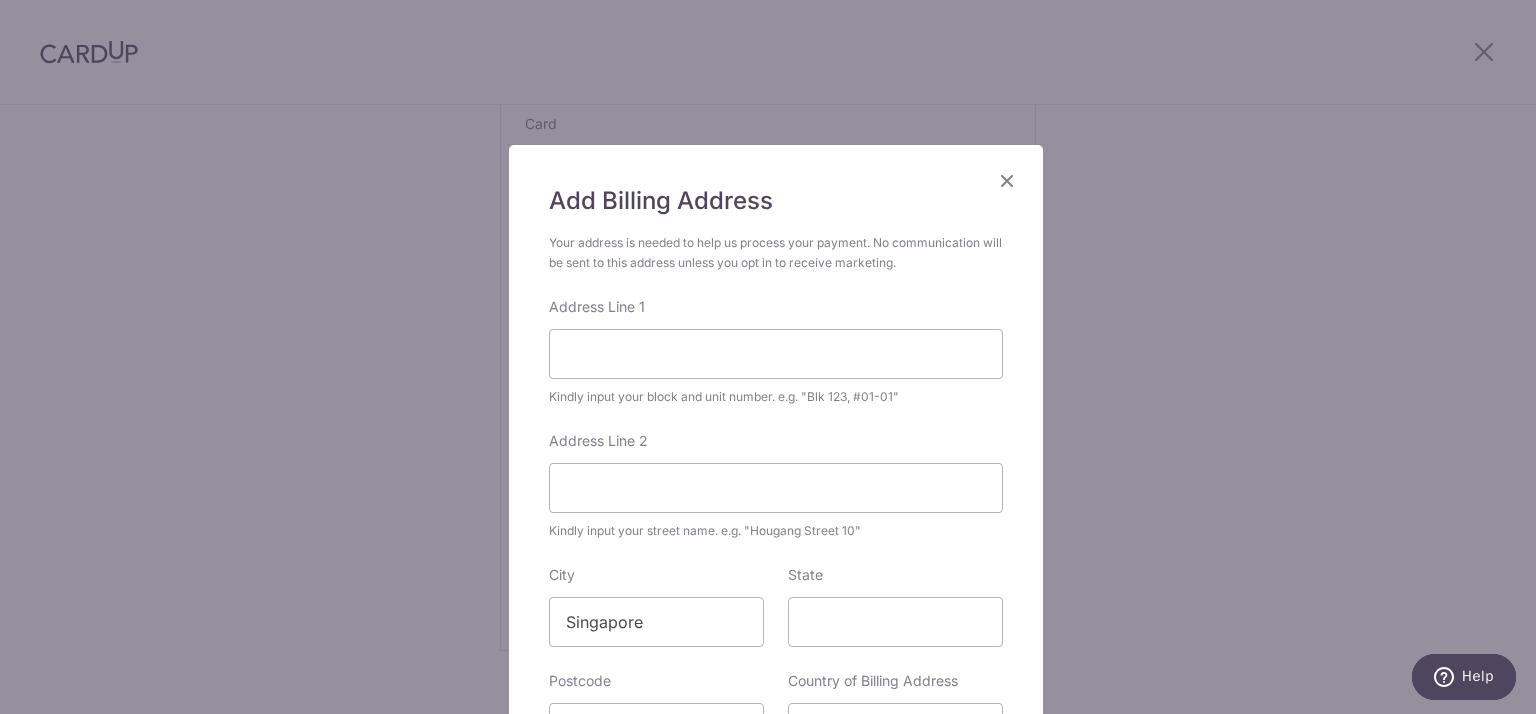 click on "Address Line 1
Kindly input your block and unit number. e.g. "Blk 123, #01-01"" at bounding box center (776, 352) 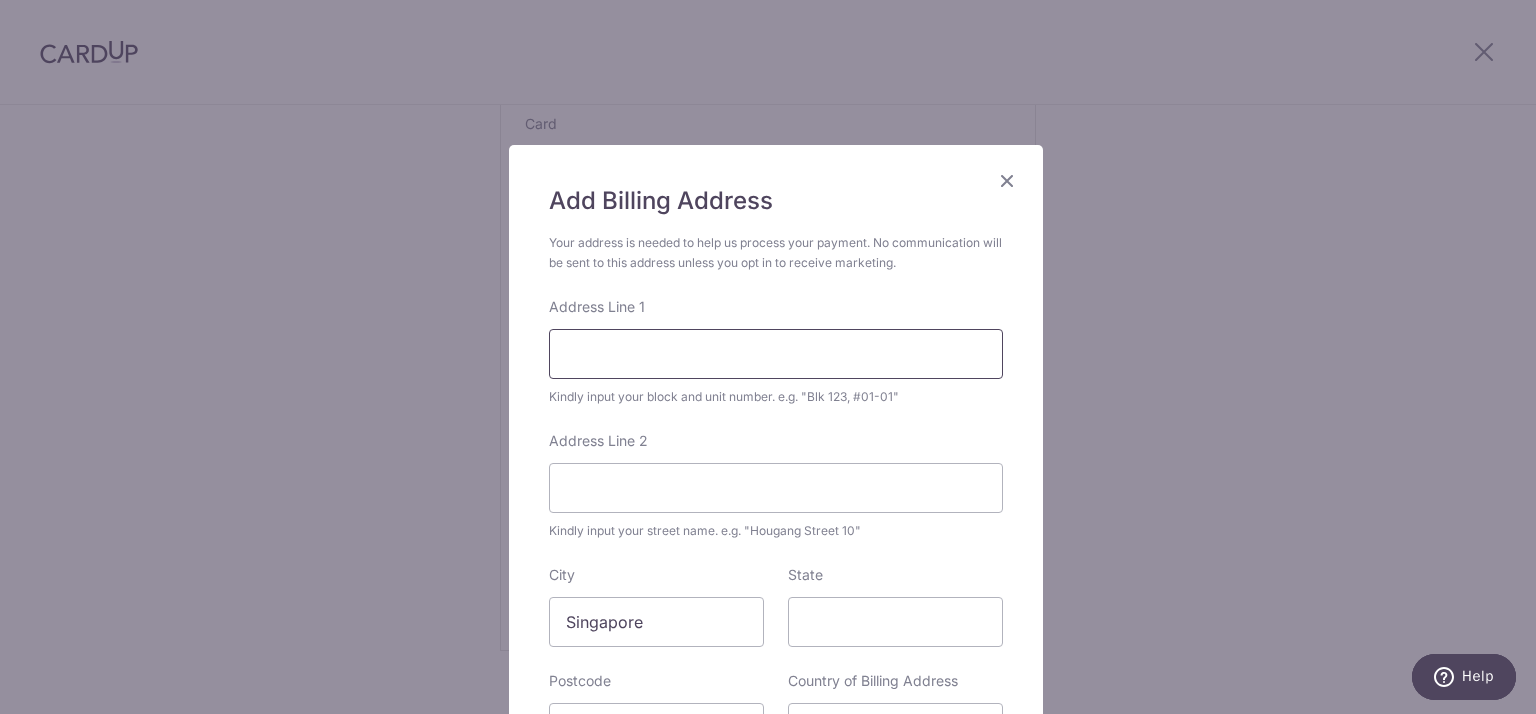 click on "Address Line 1" at bounding box center [776, 354] 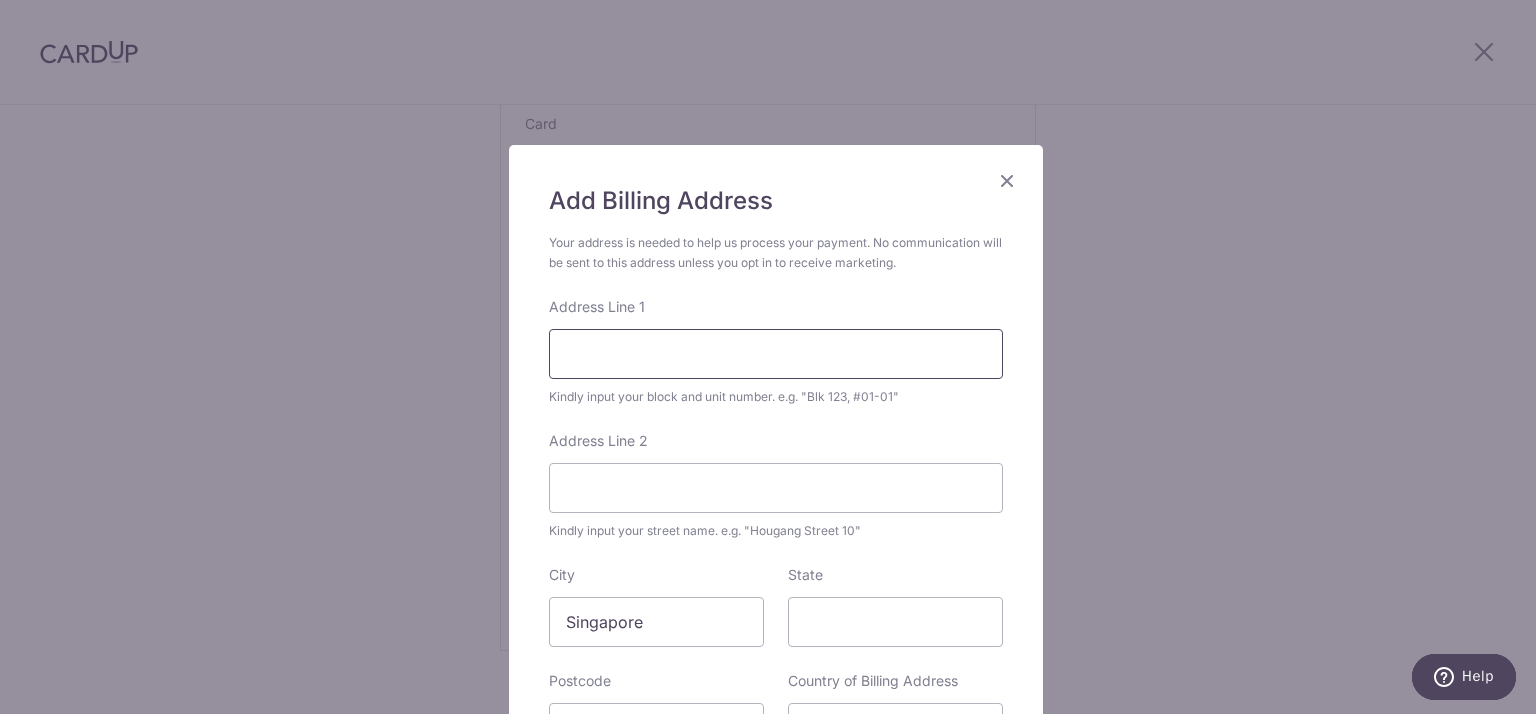 type on "62 Dakota Crescent #02-299" 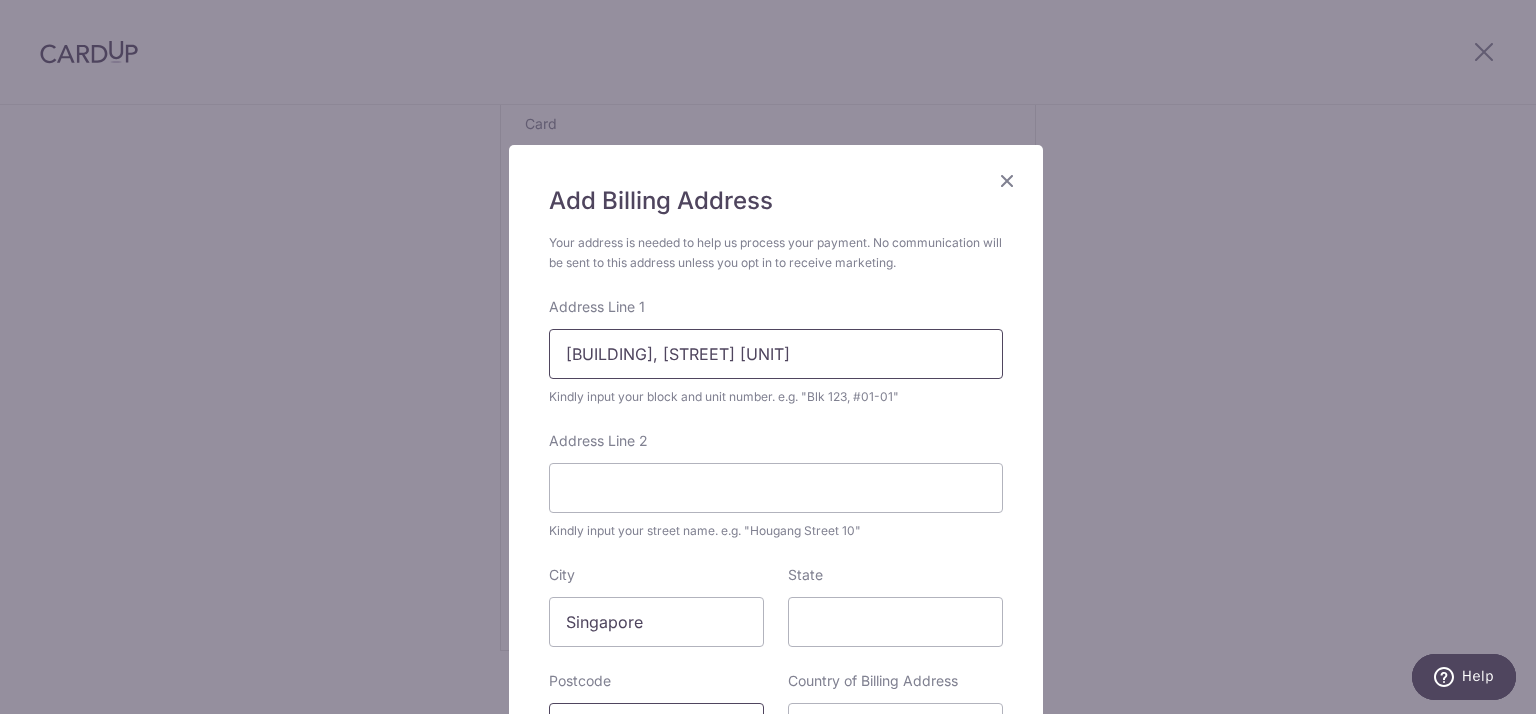 type on "390062" 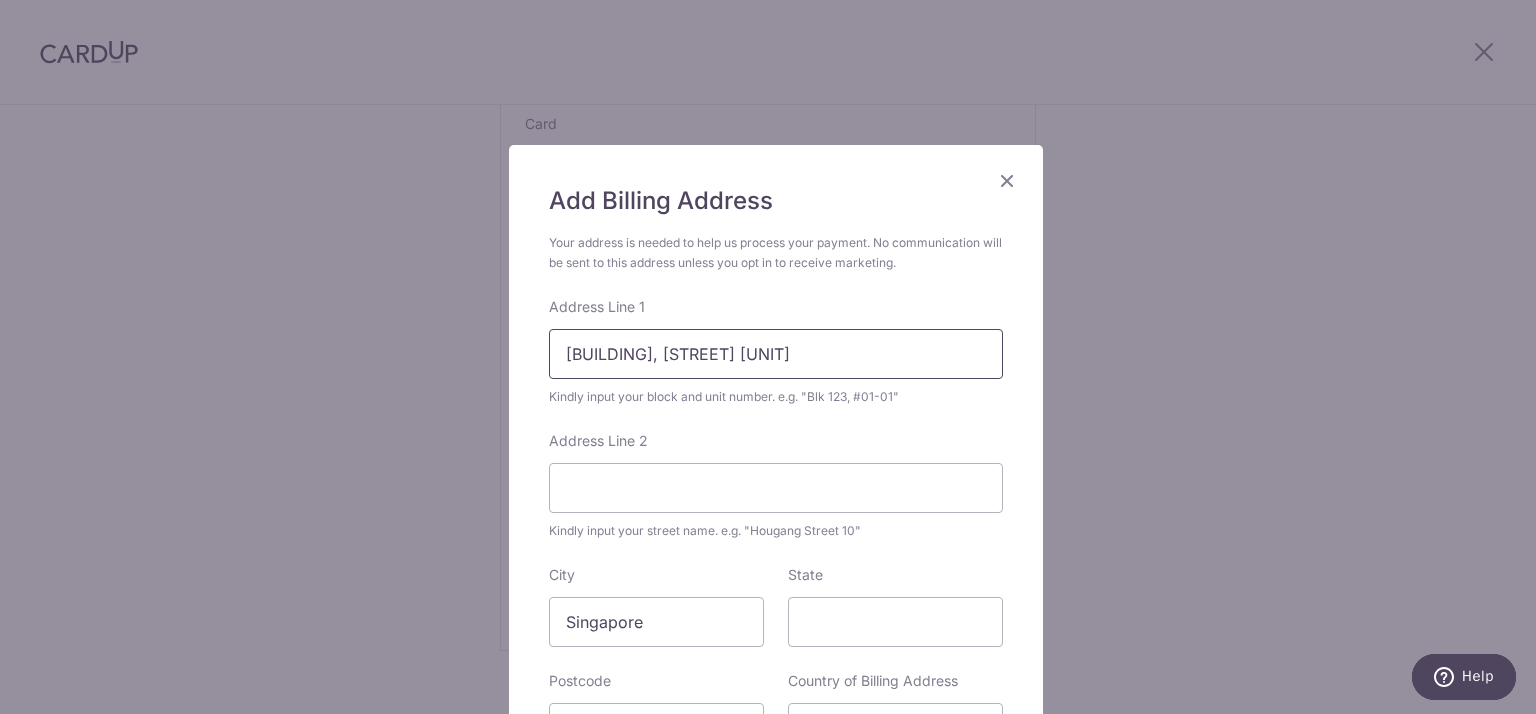 scroll, scrollTop: 39, scrollLeft: 0, axis: vertical 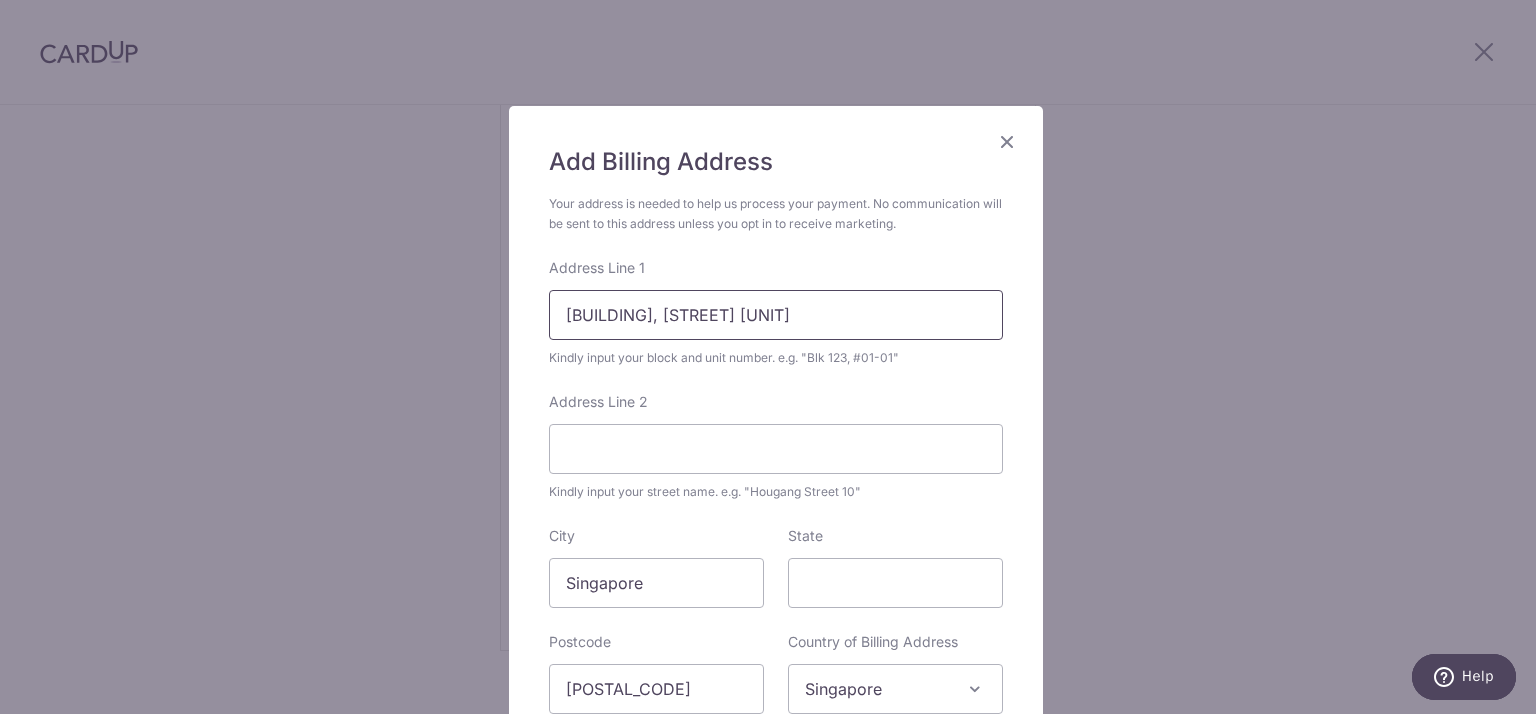 drag, startPoint x: 708, startPoint y: 316, endPoint x: 586, endPoint y: 319, distance: 122.03688 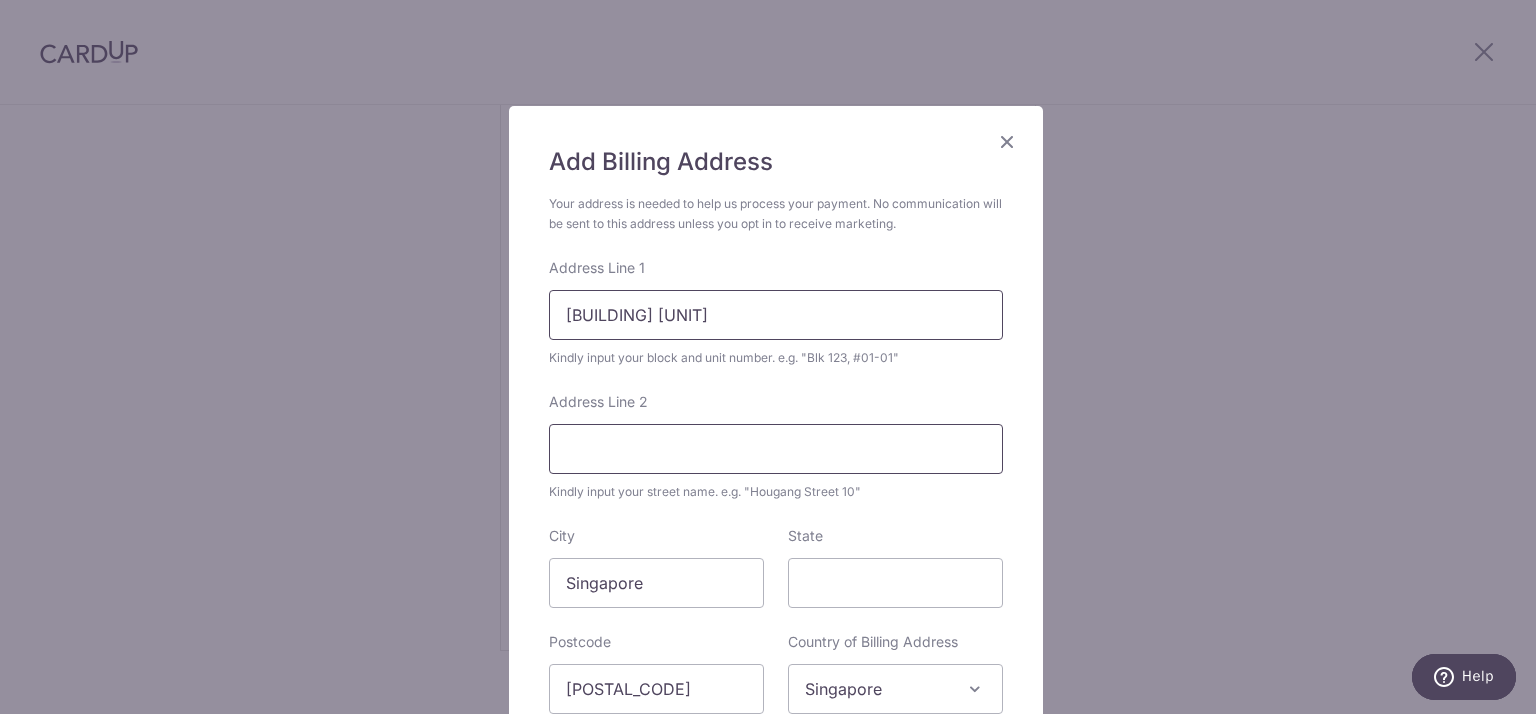 type on "62  #02-299" 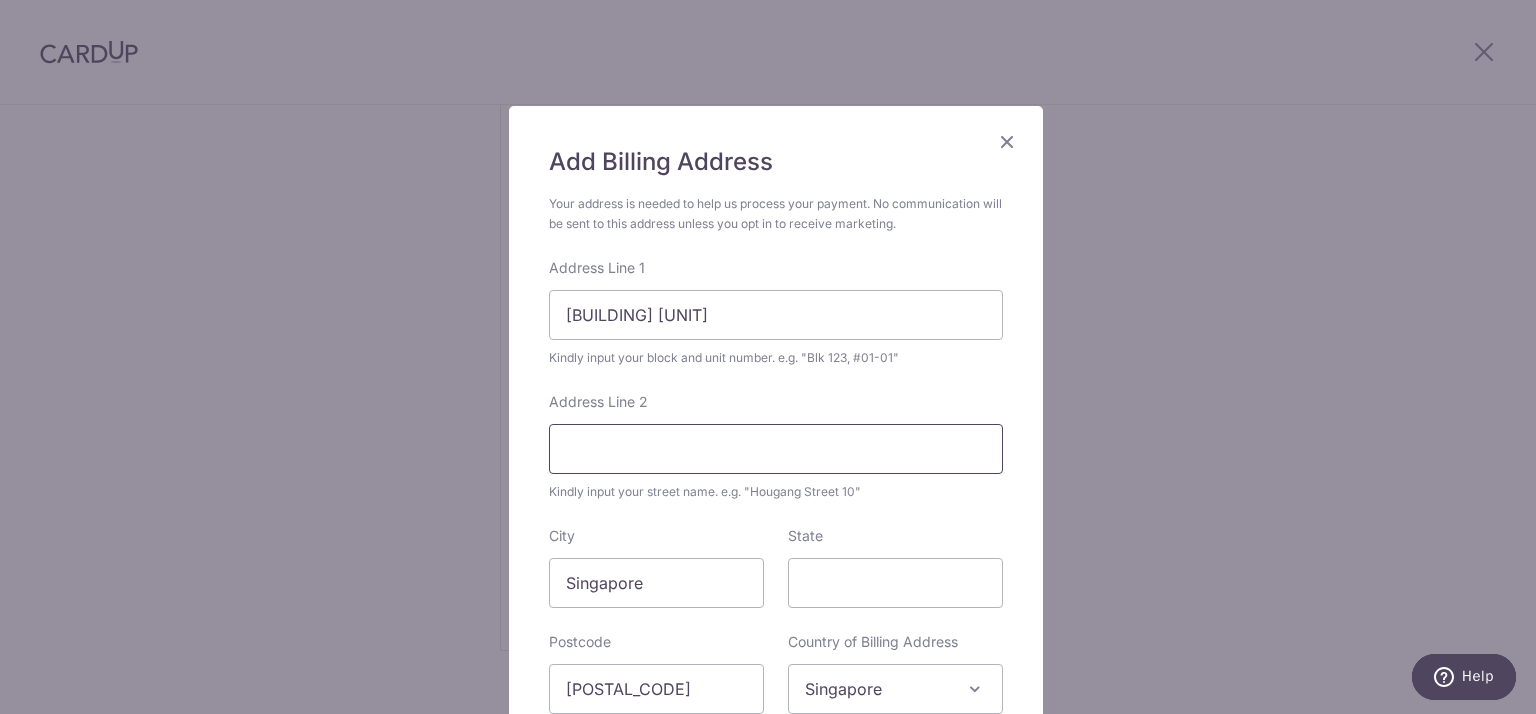 click on "Address Line 2" at bounding box center [776, 449] 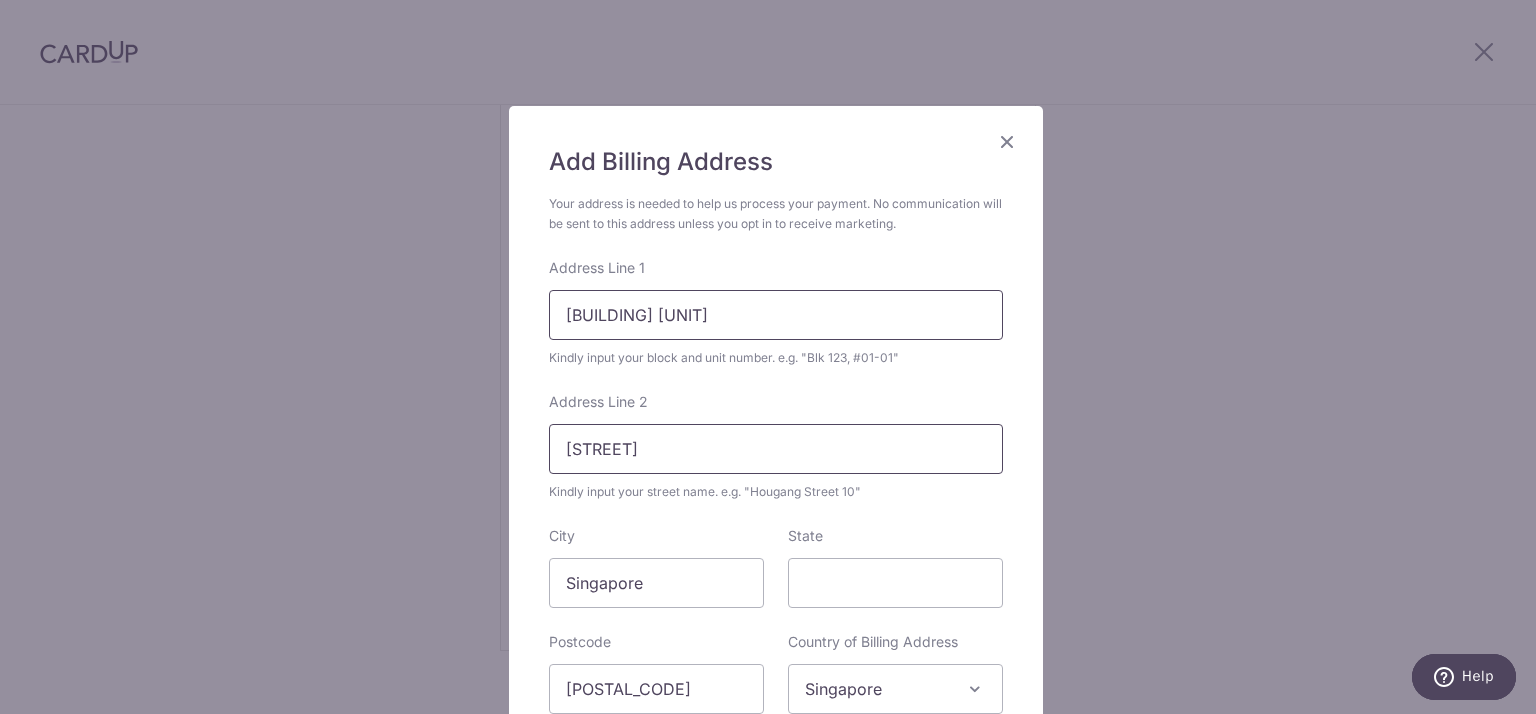 type on "Dakota Crescent" 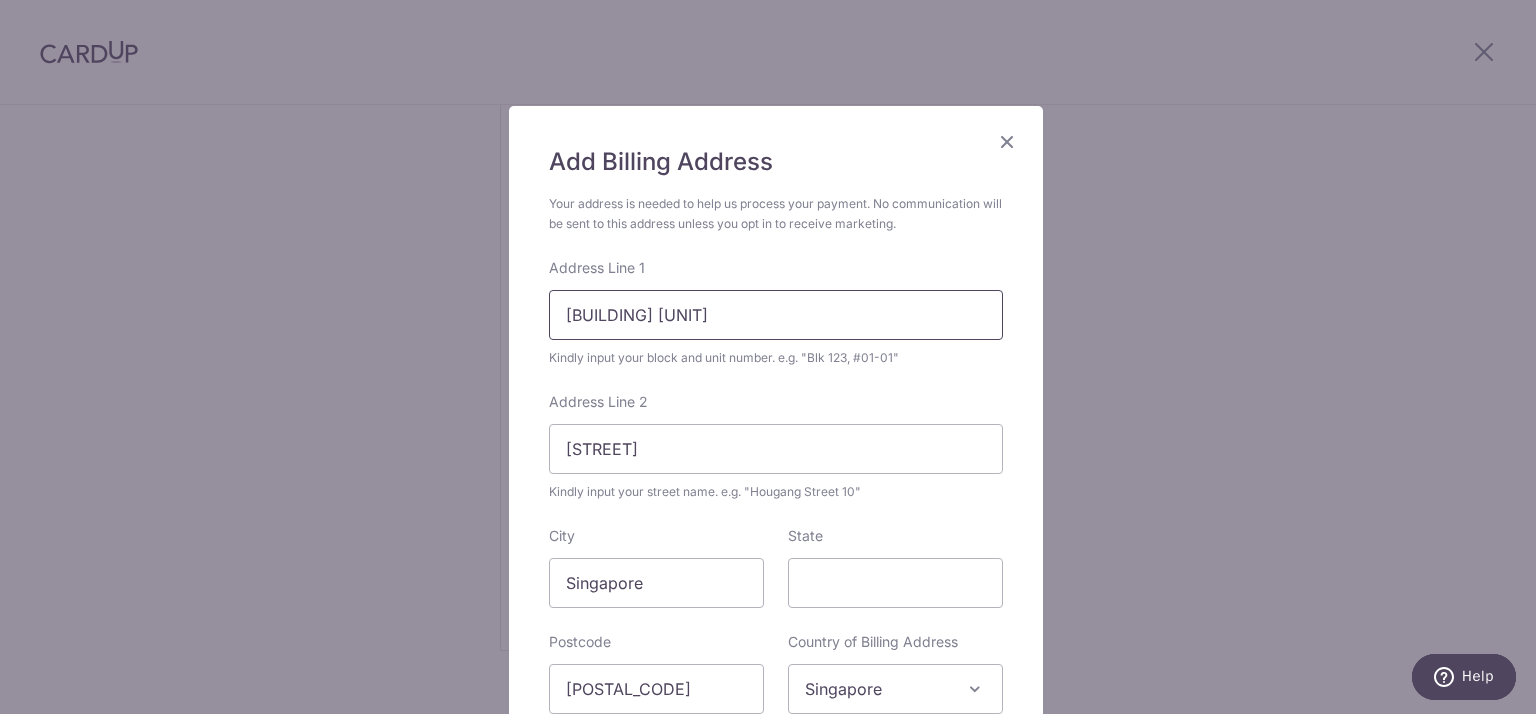 click on "62  #02-299" at bounding box center [776, 315] 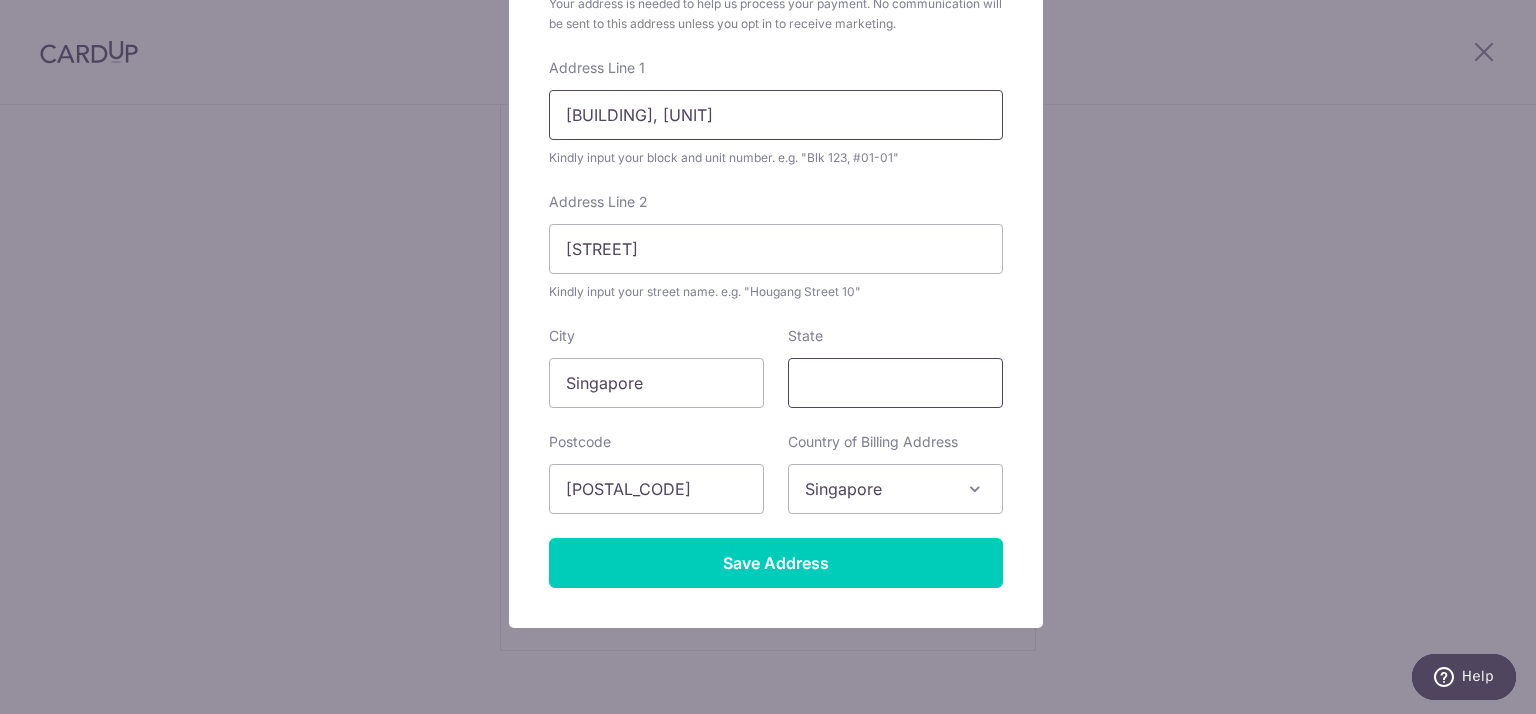 scroll, scrollTop: 297, scrollLeft: 0, axis: vertical 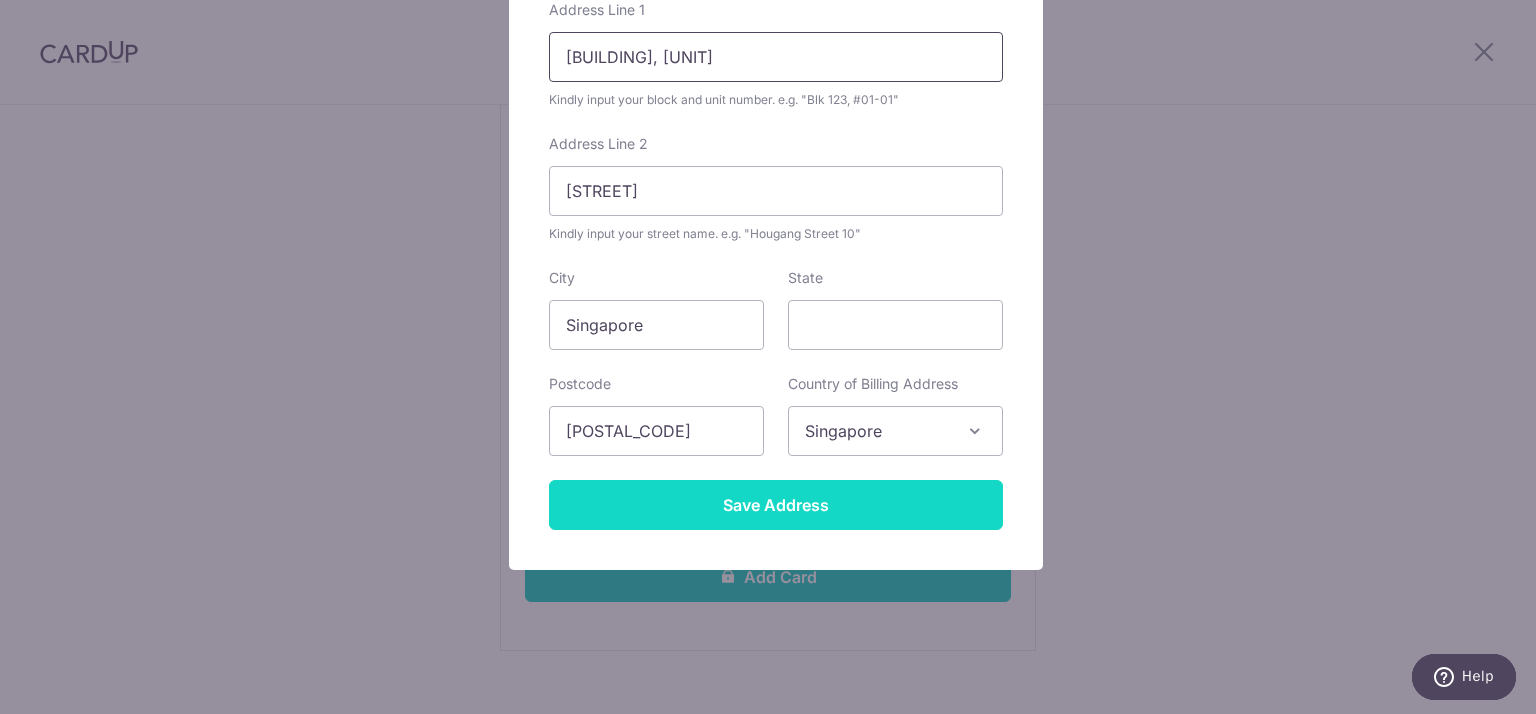 type on "Blk 62, #02-299" 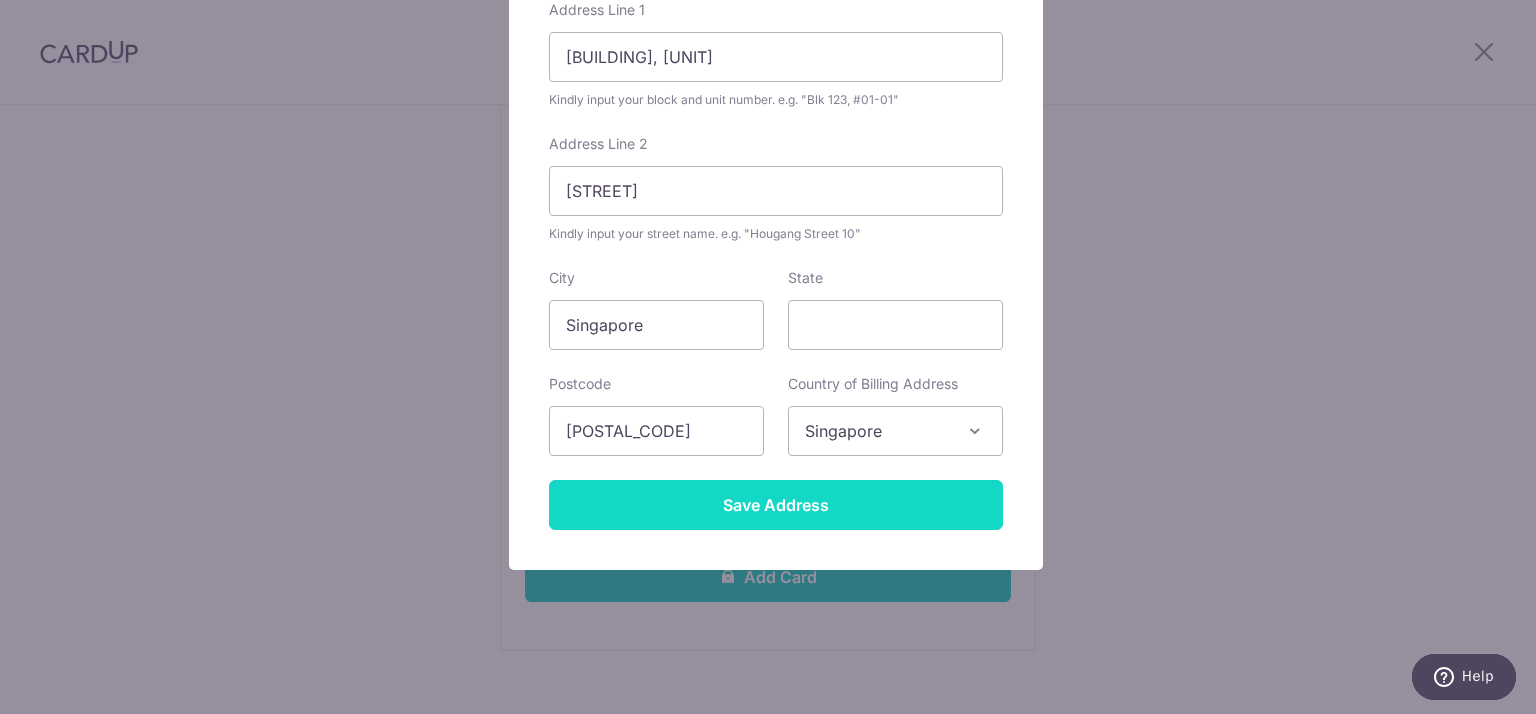 click on "Save Address" at bounding box center (776, 505) 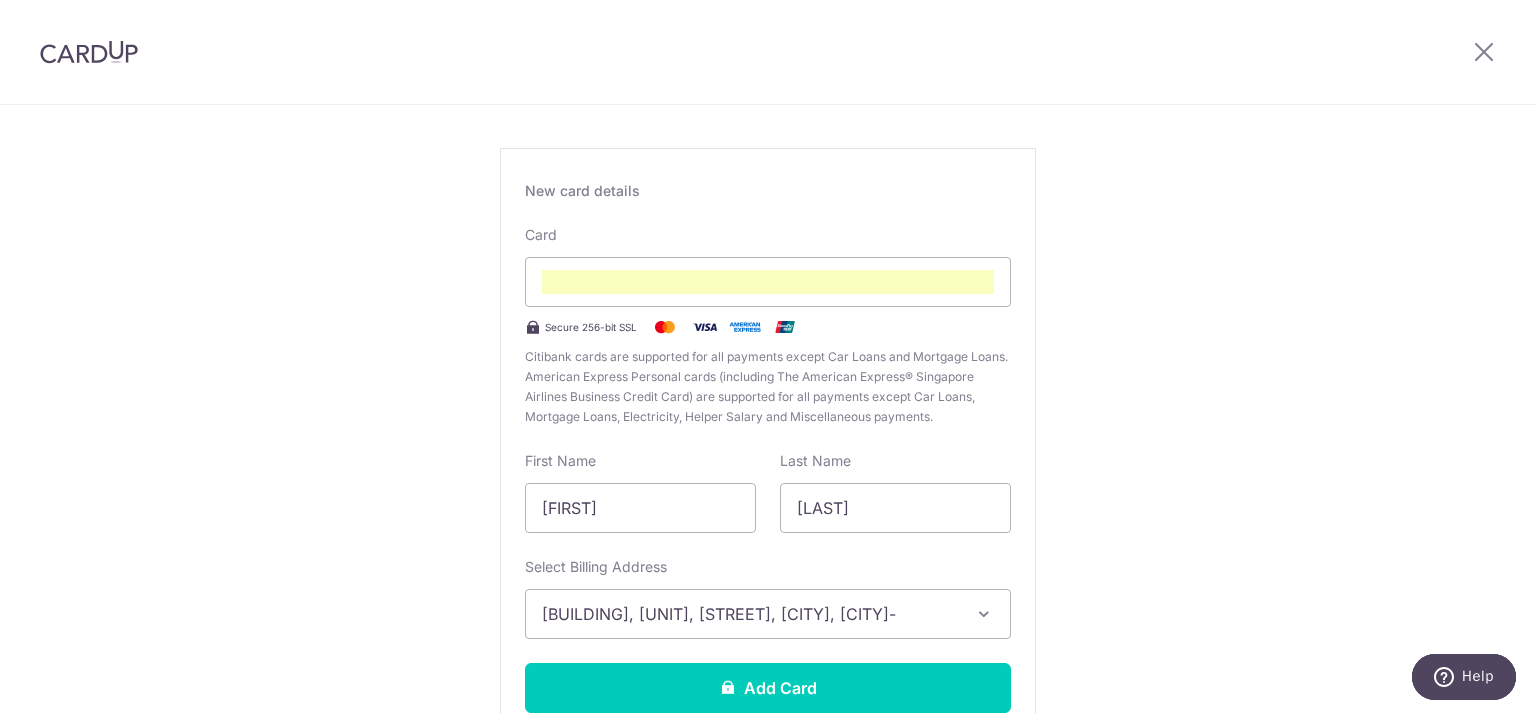scroll, scrollTop: 230, scrollLeft: 0, axis: vertical 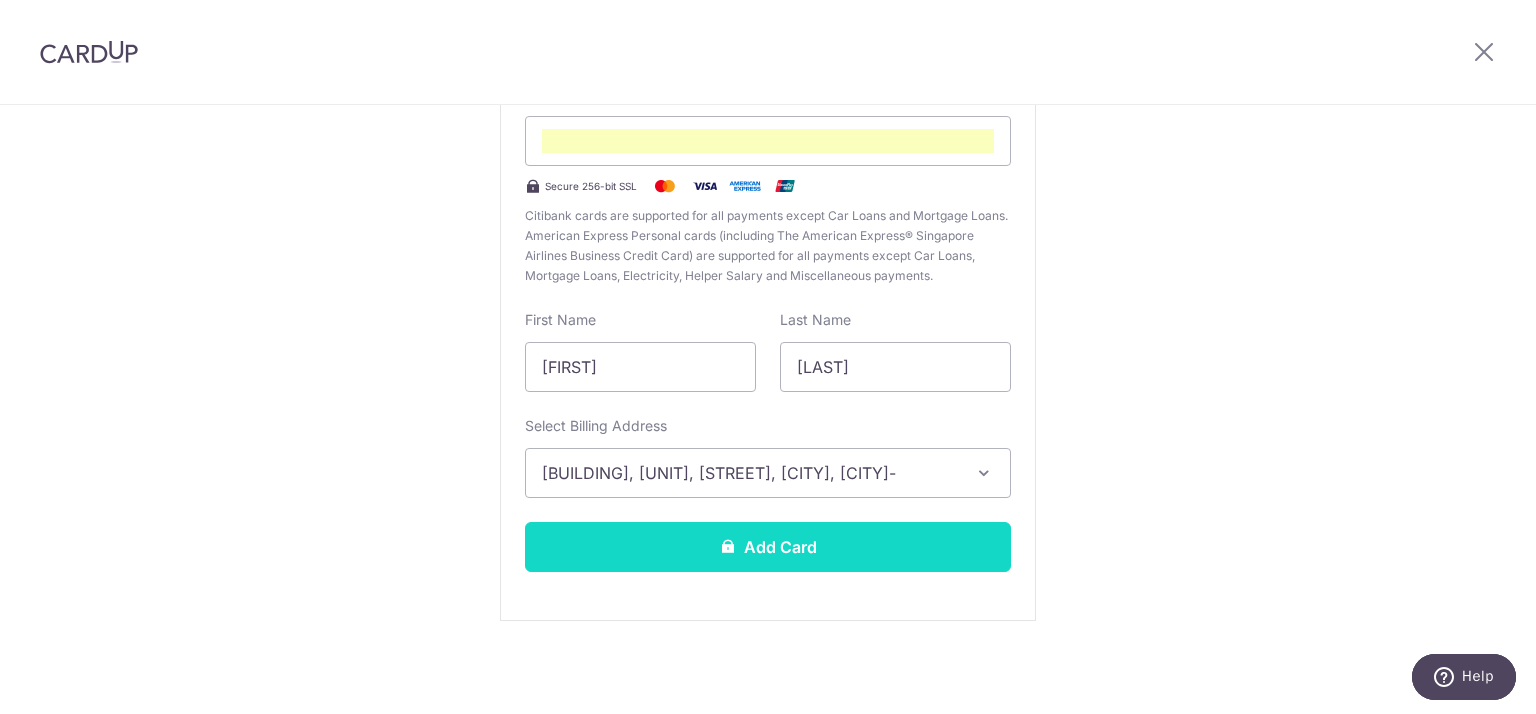click on "Add Card" at bounding box center [768, 547] 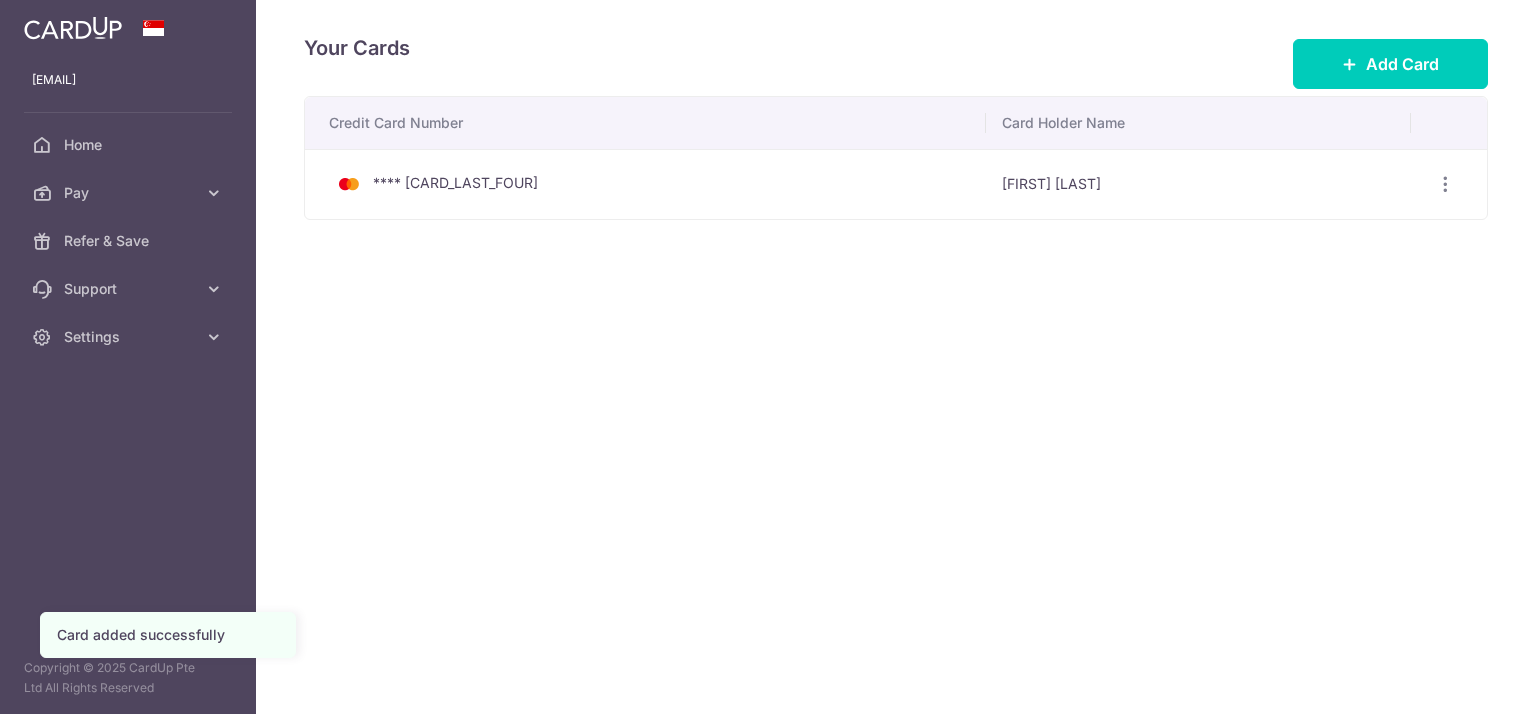 scroll, scrollTop: 0, scrollLeft: 0, axis: both 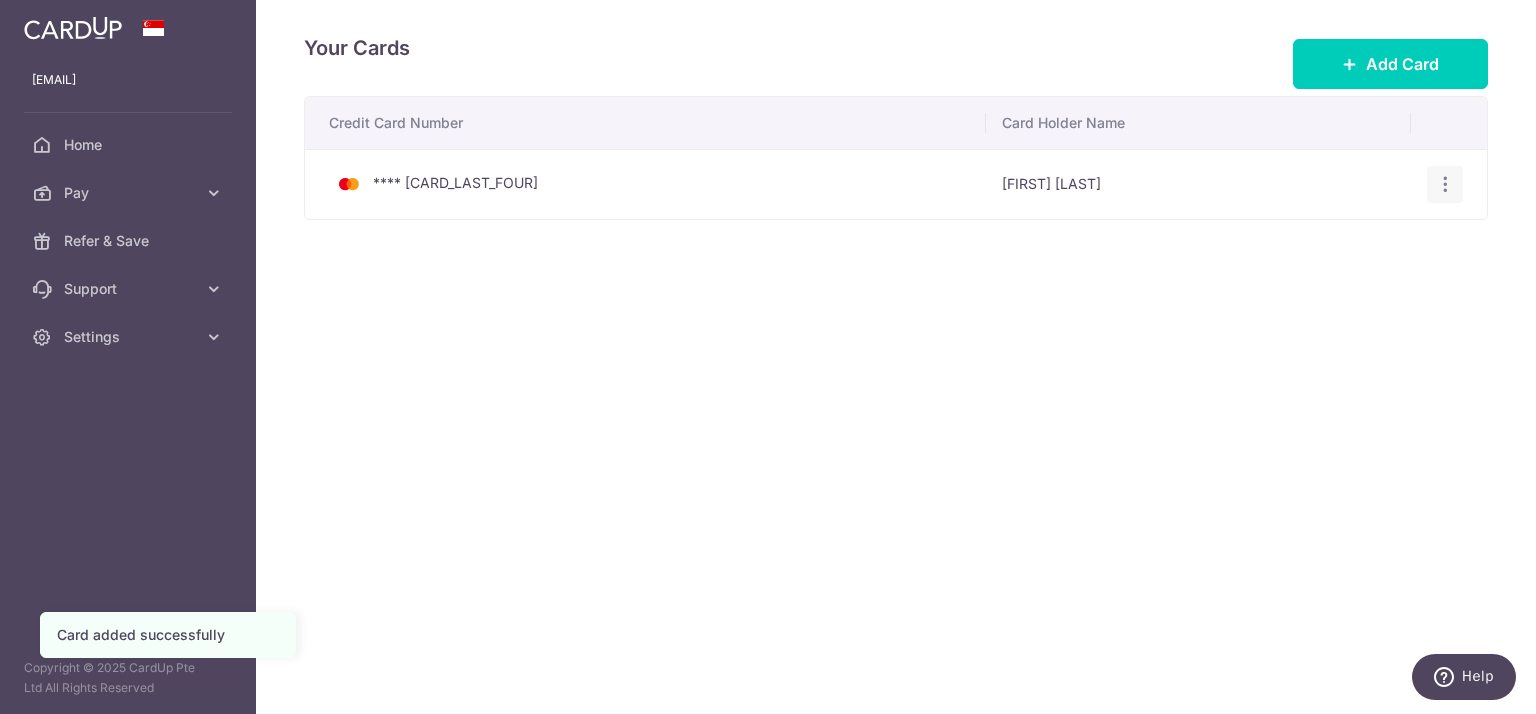 click at bounding box center [1445, 184] 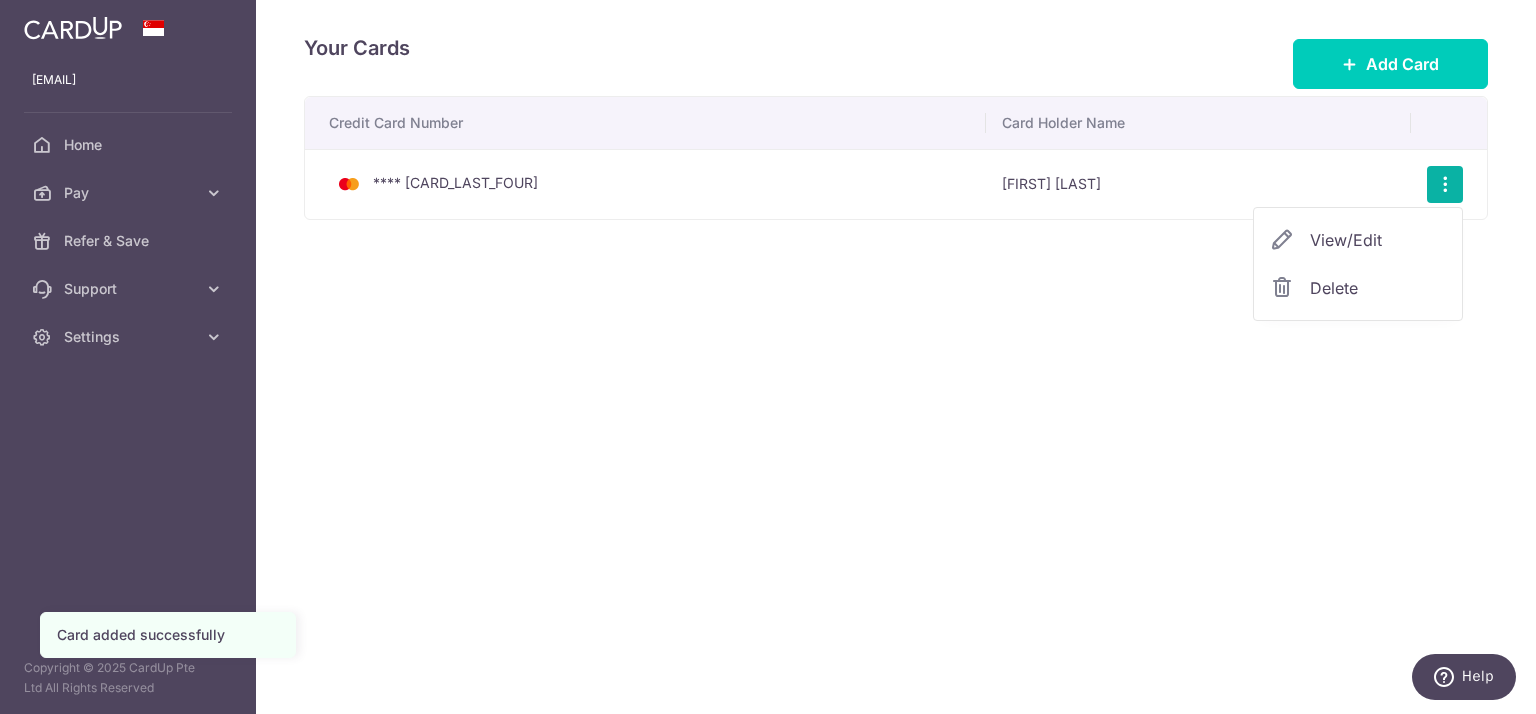 click on "Credit Card Number
Card Holder Name
**** 1536
Gopal Jethmal
View/Edit
Delete" at bounding box center [896, 220] 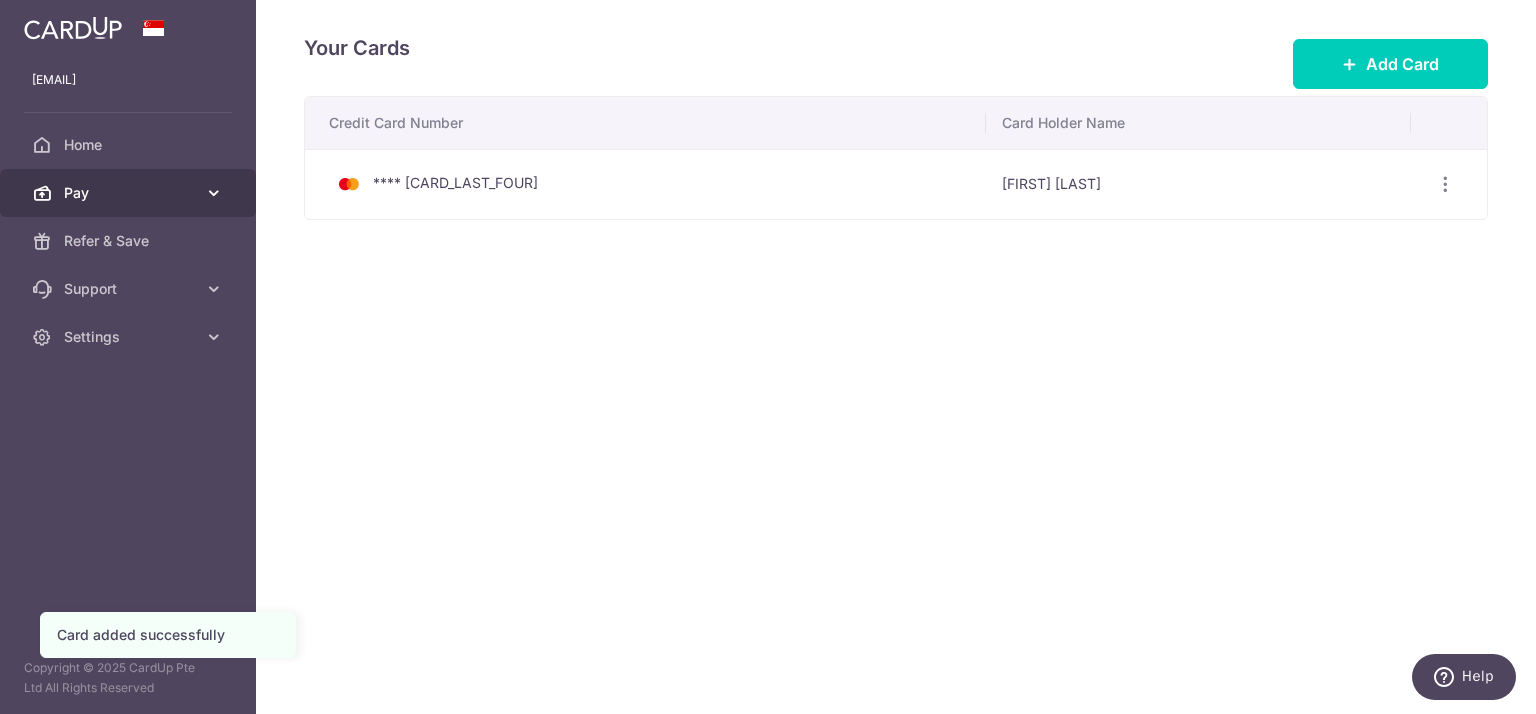 click on "Pay" at bounding box center [128, 193] 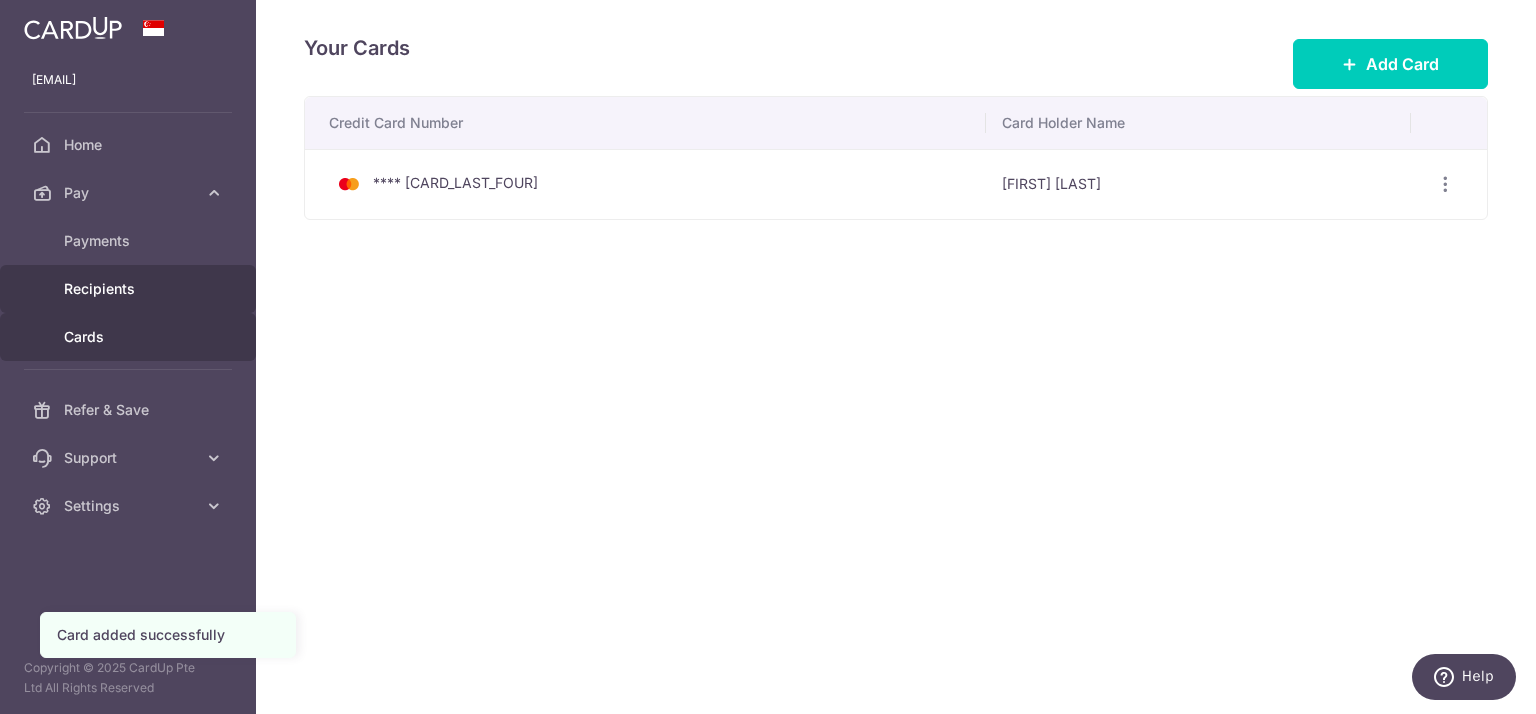 click on "Recipients" at bounding box center (130, 289) 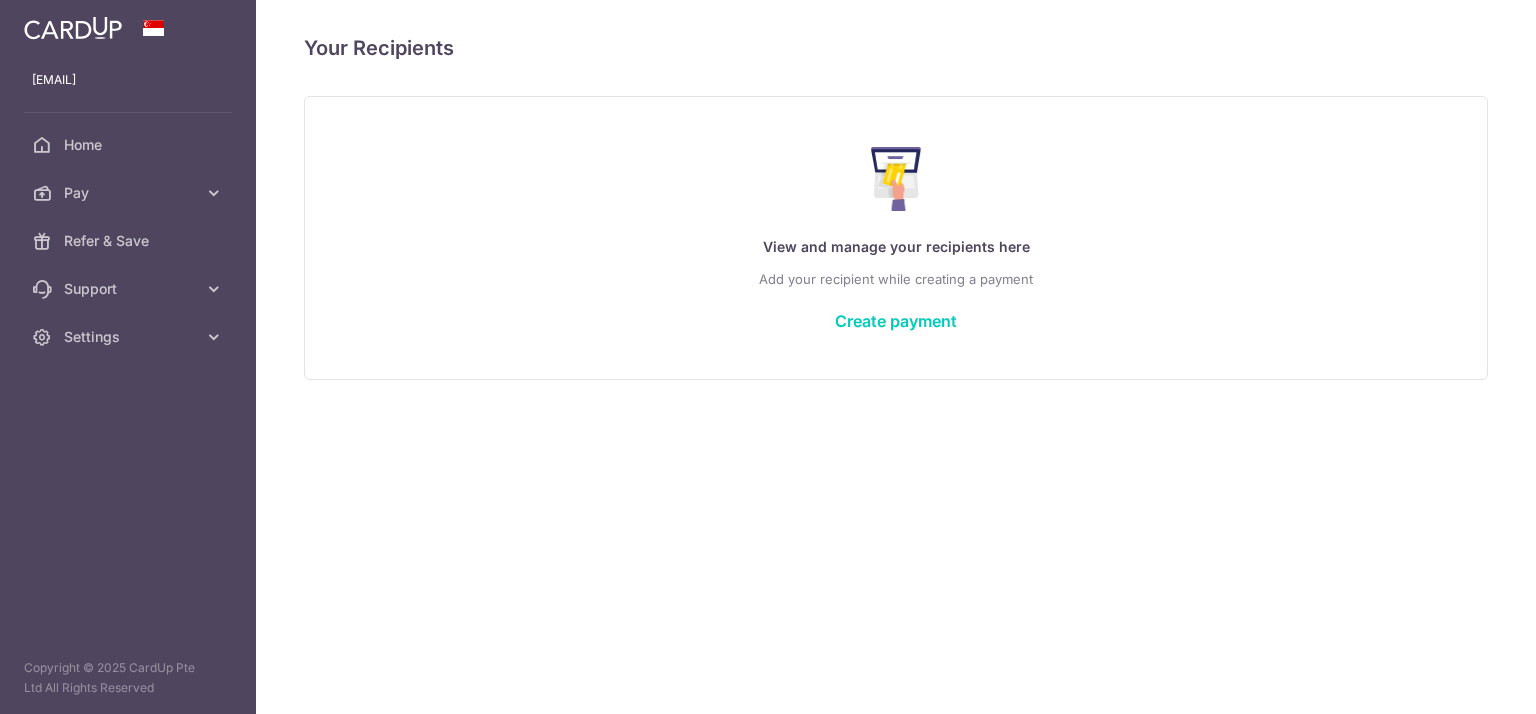 scroll, scrollTop: 0, scrollLeft: 0, axis: both 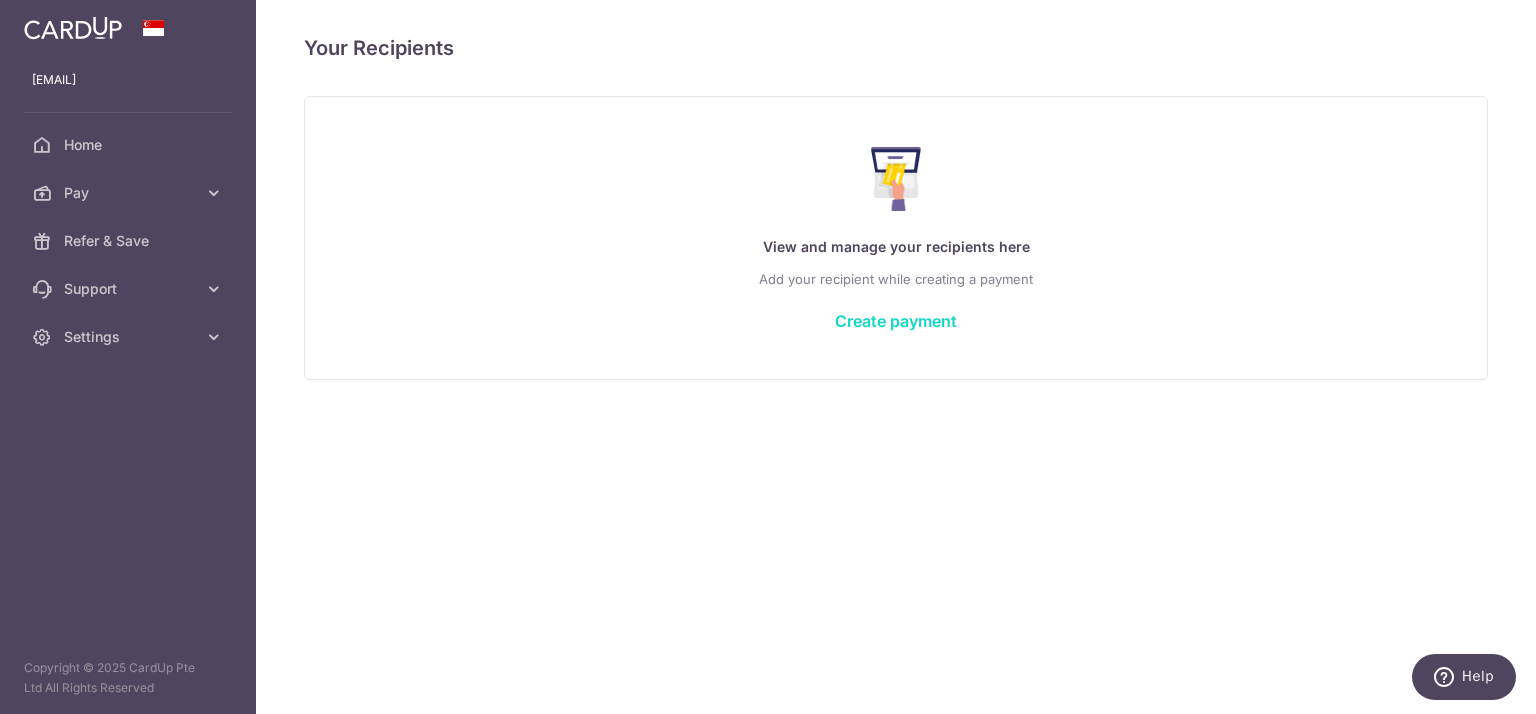 click on "Create payment" at bounding box center (896, 321) 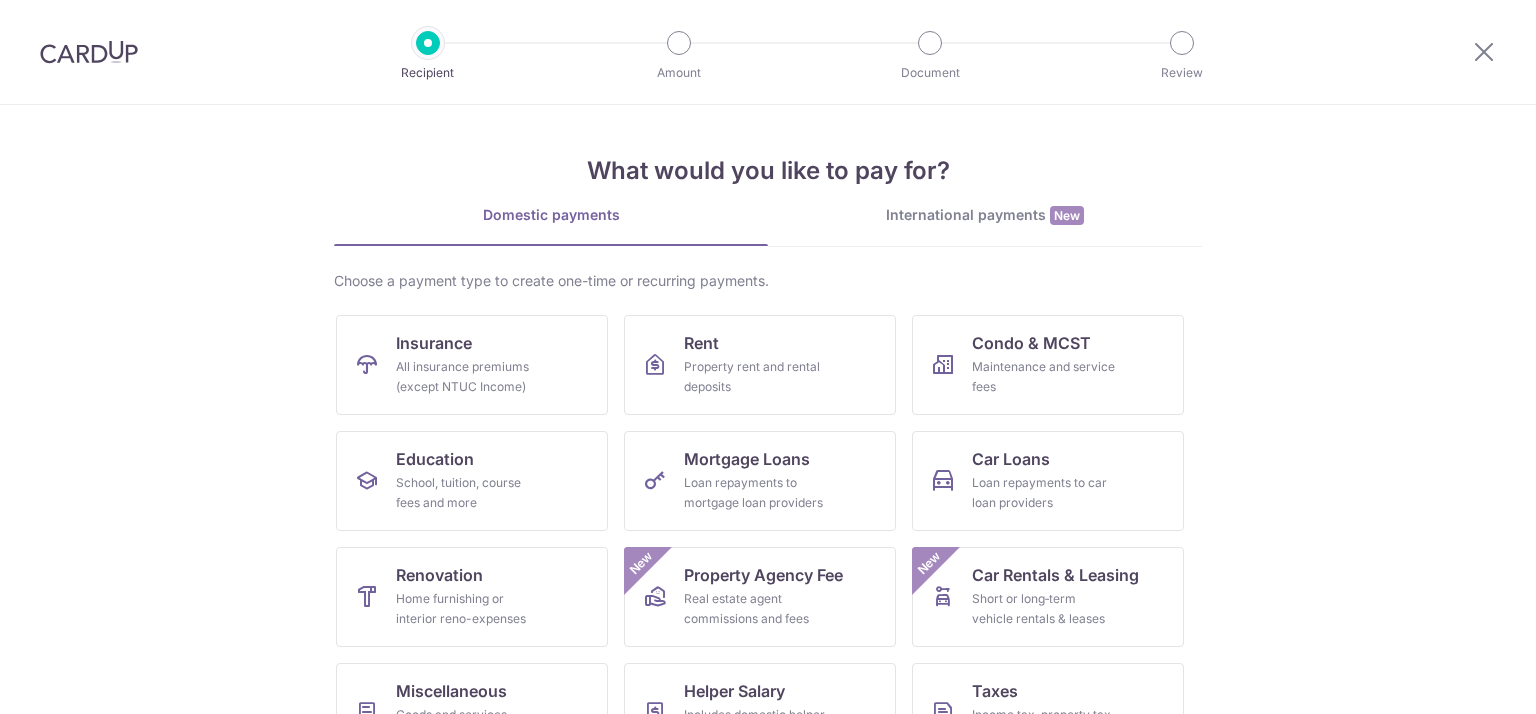 scroll, scrollTop: 0, scrollLeft: 0, axis: both 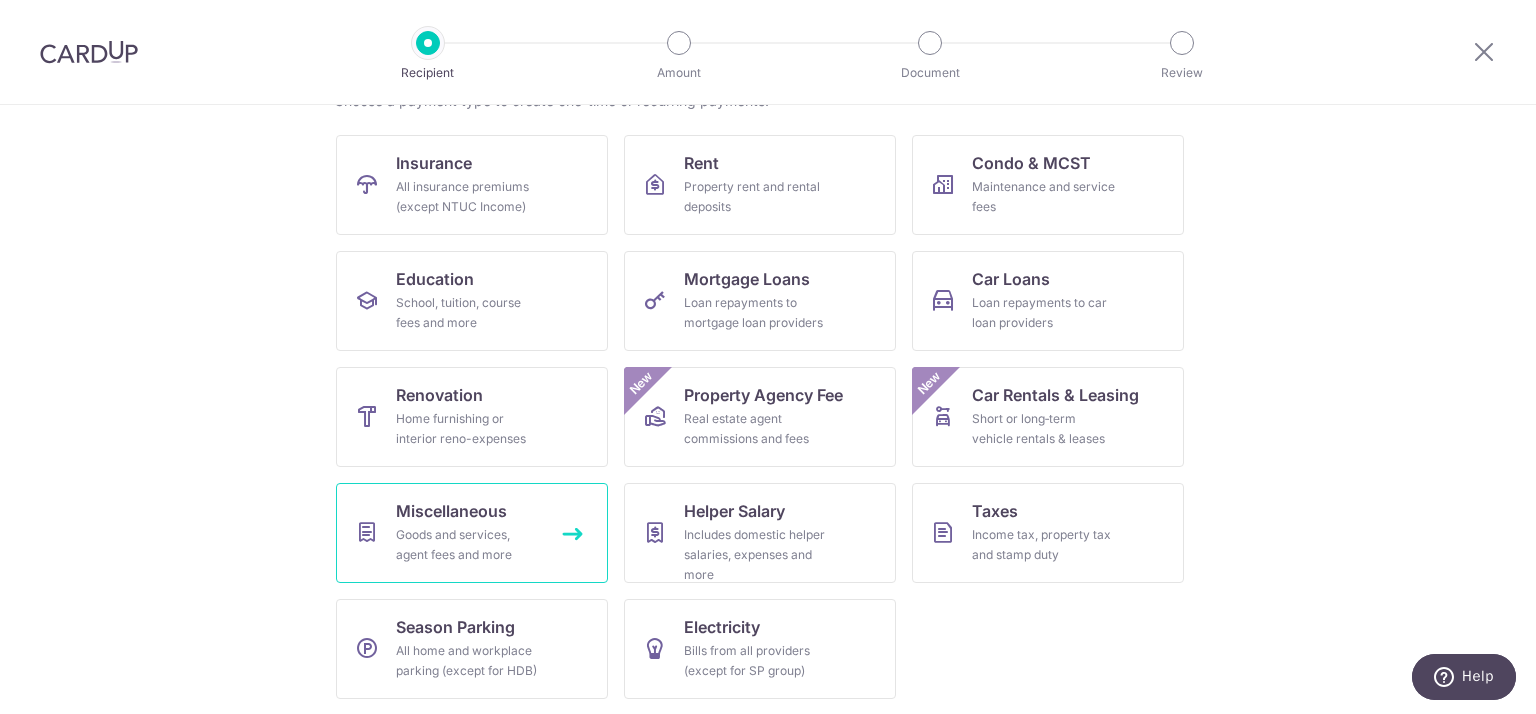 click on "Miscellaneous" at bounding box center (451, 511) 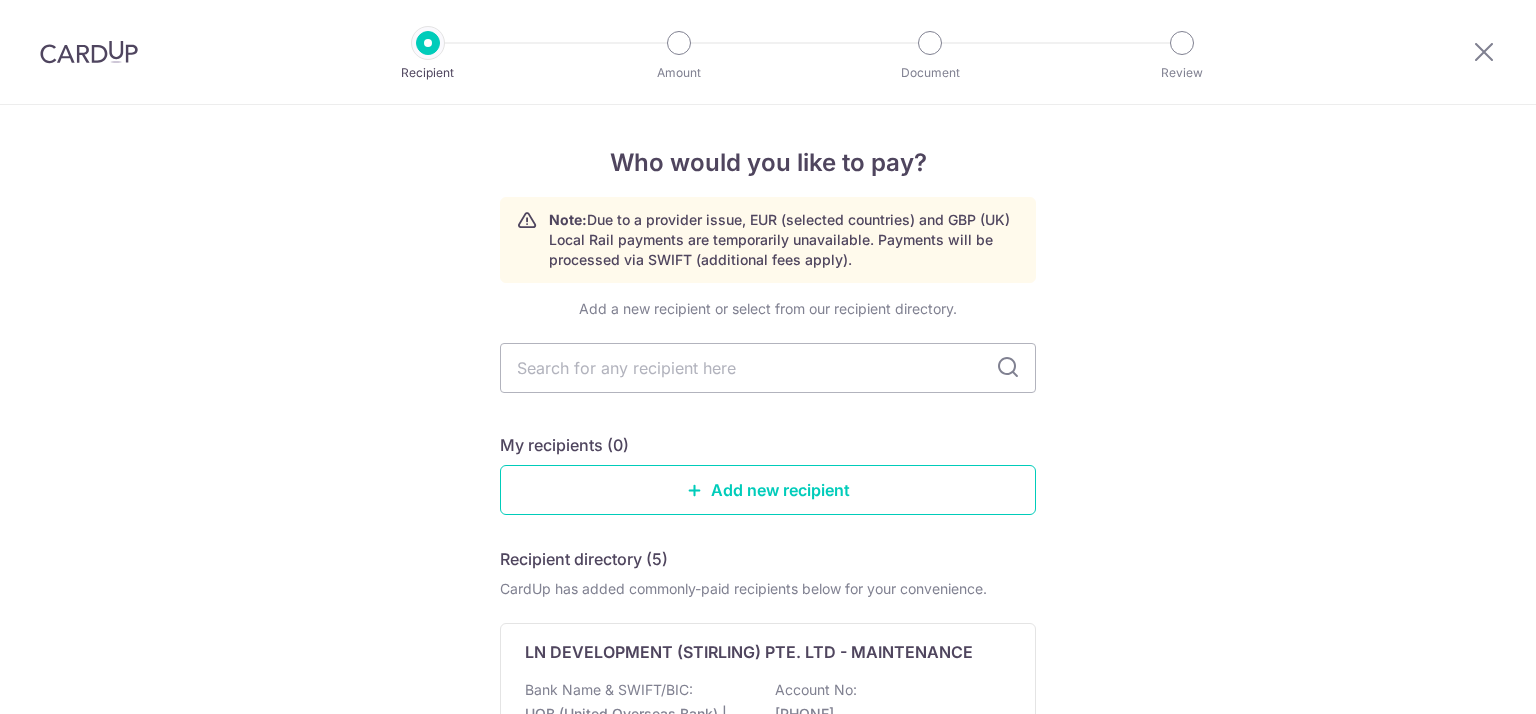 scroll, scrollTop: 0, scrollLeft: 0, axis: both 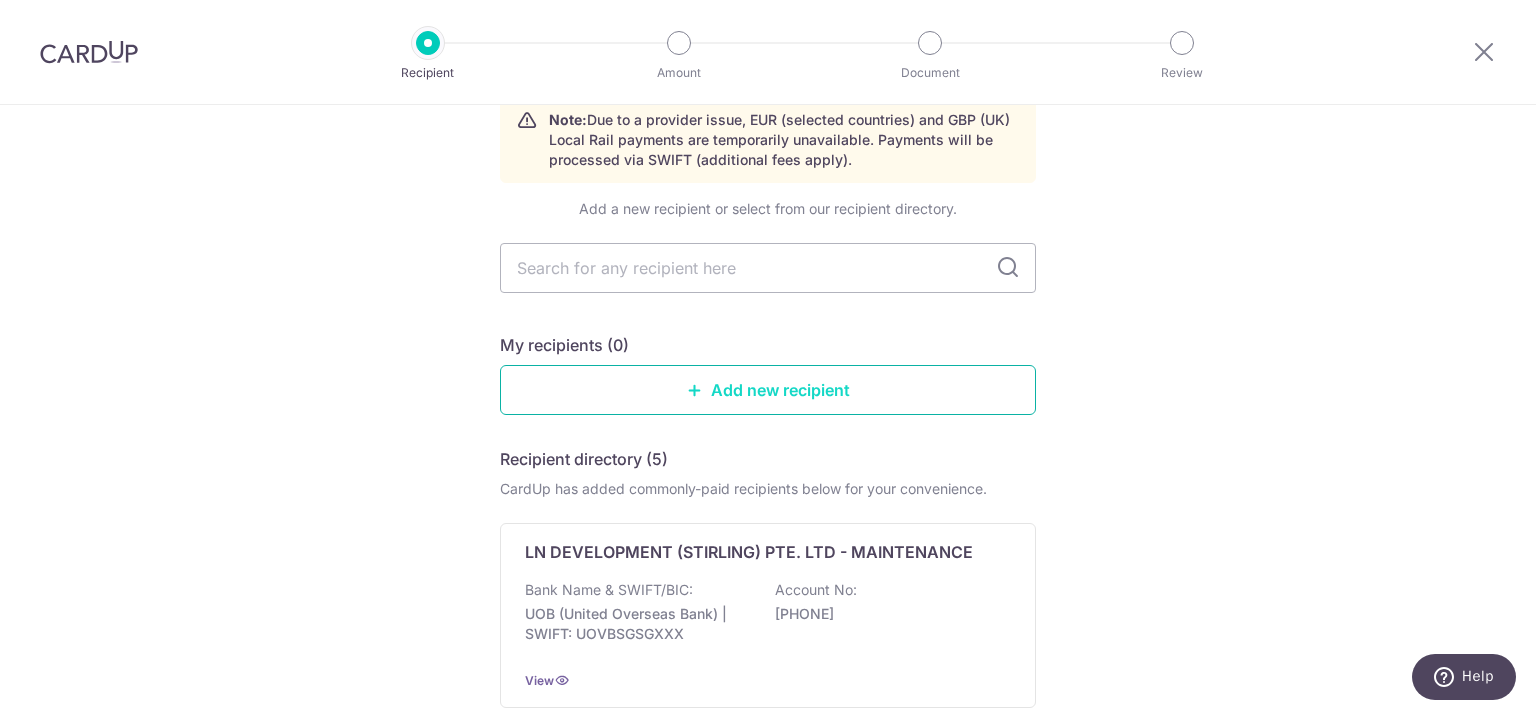click on "Add new recipient" at bounding box center (768, 390) 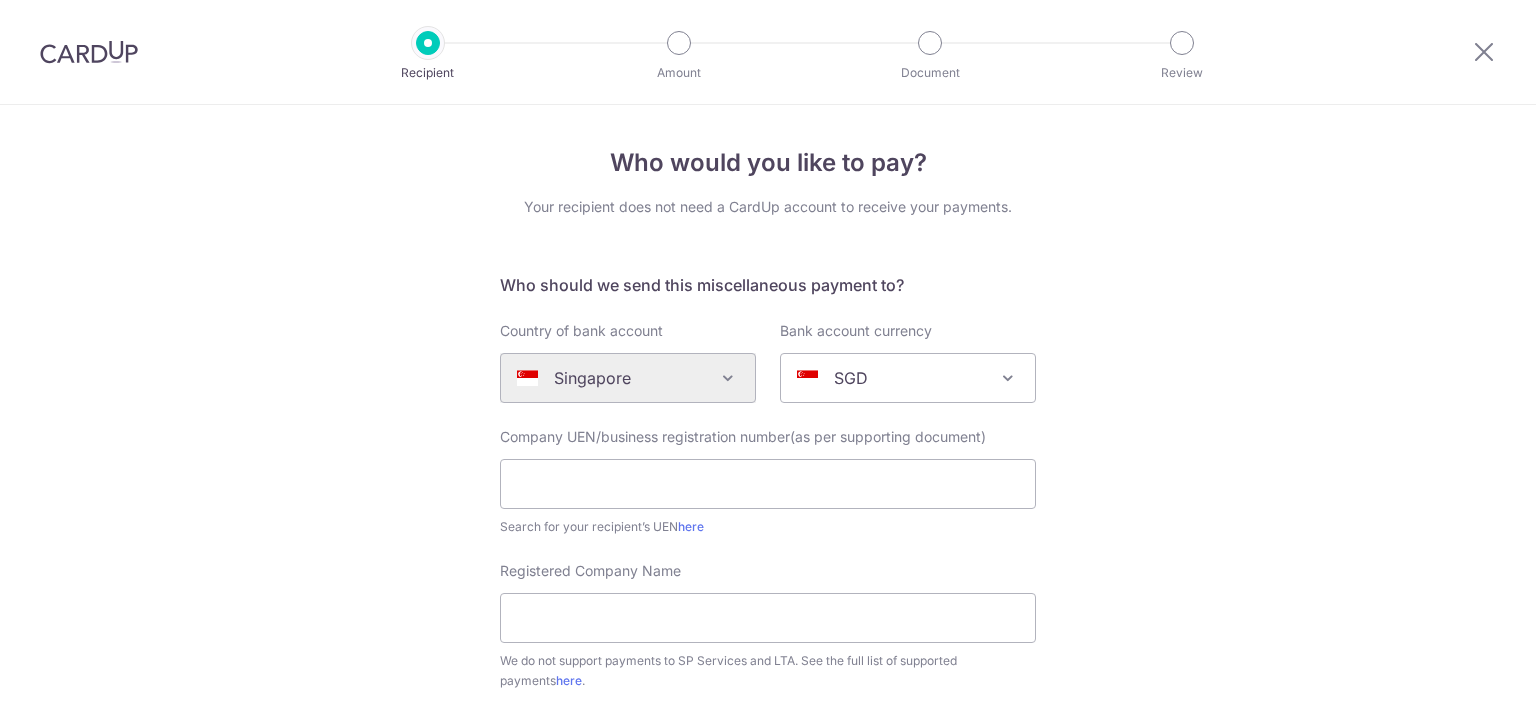 scroll, scrollTop: 0, scrollLeft: 0, axis: both 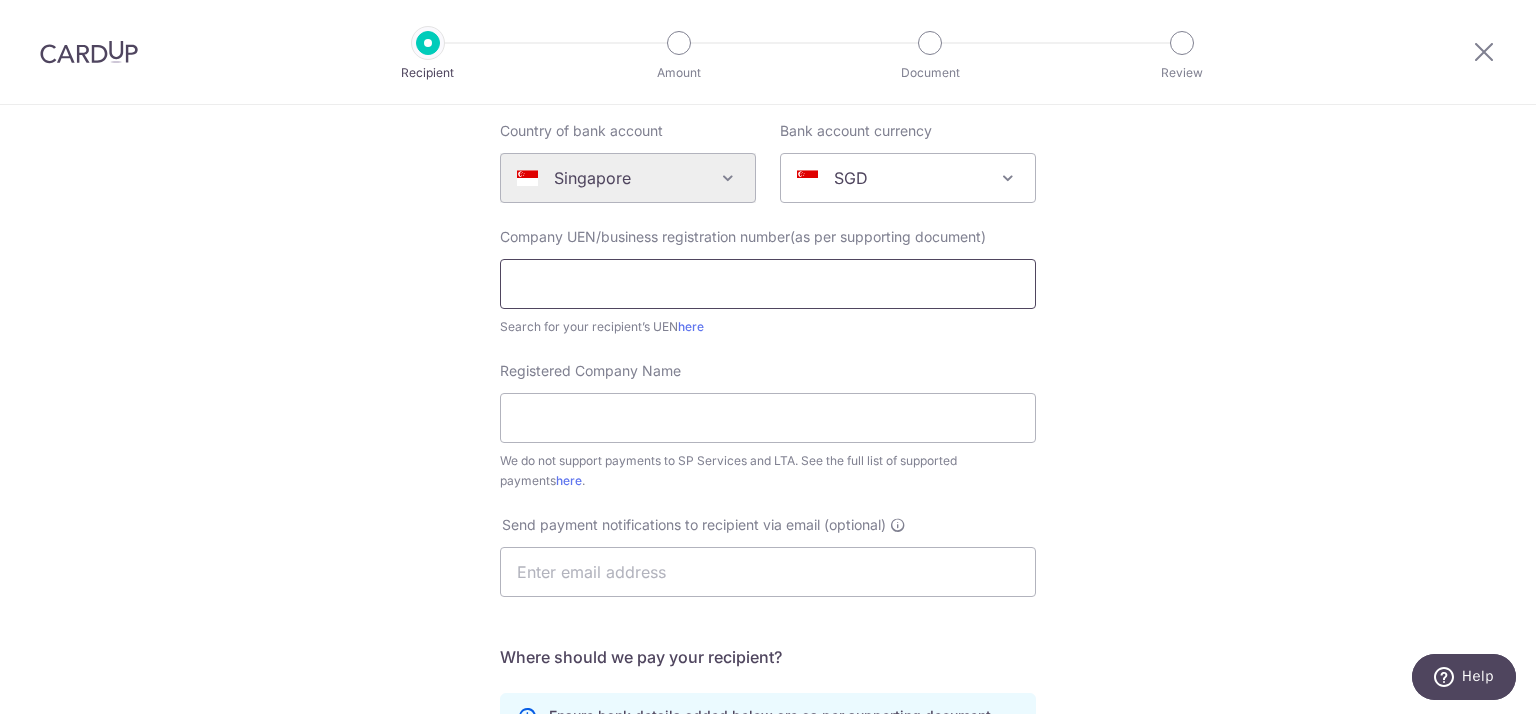 click at bounding box center (768, 284) 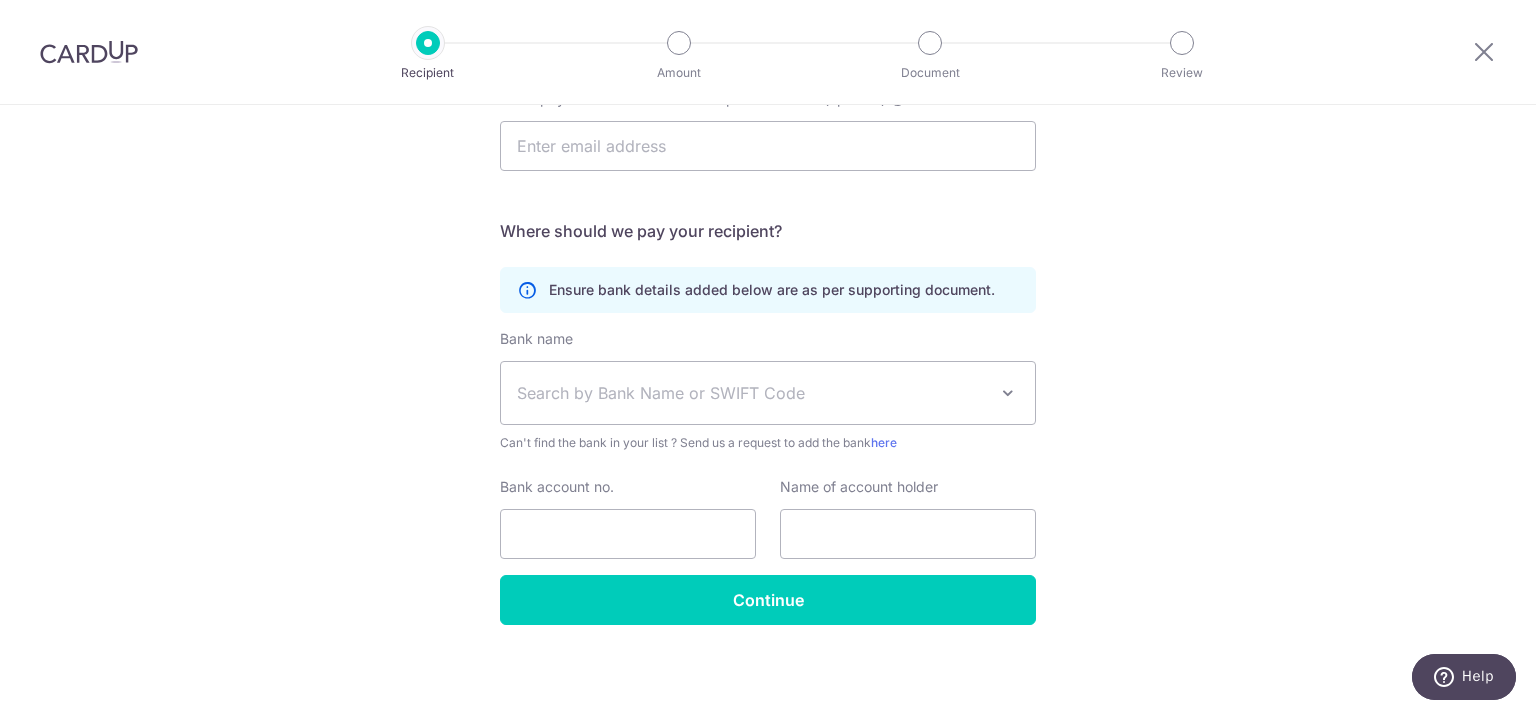 scroll, scrollTop: 630, scrollLeft: 0, axis: vertical 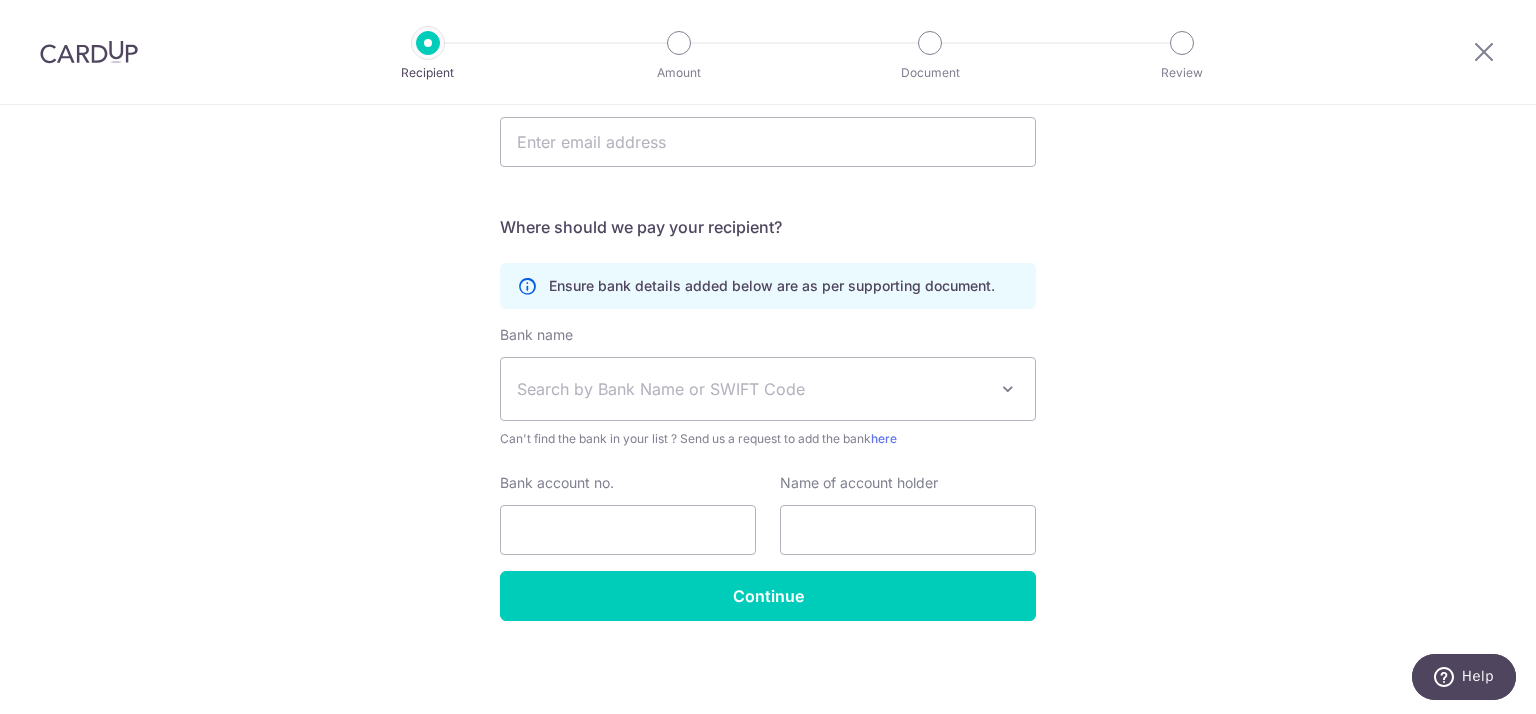 click on "Search by Bank Name or SWIFT Code" at bounding box center (752, 389) 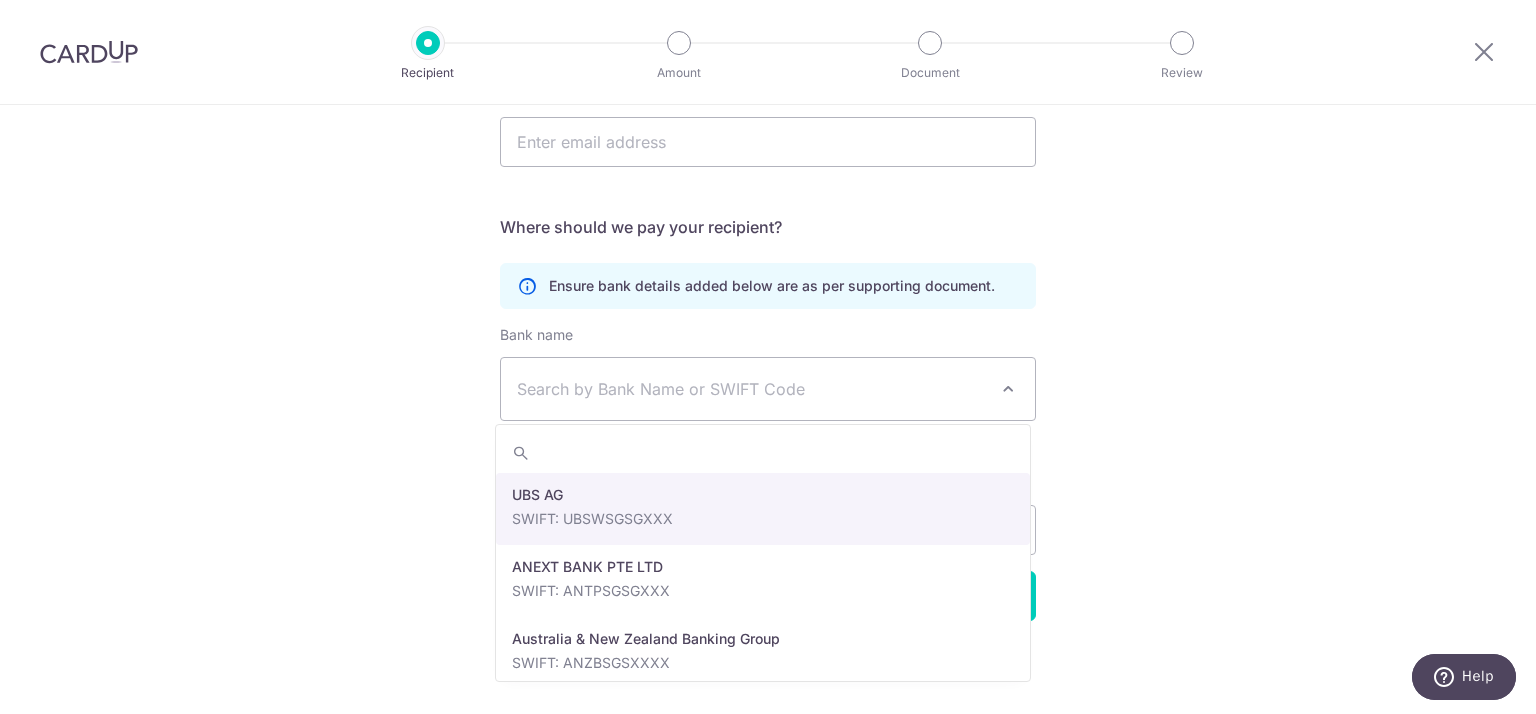 click on "Search by Bank Name or SWIFT Code" at bounding box center [752, 389] 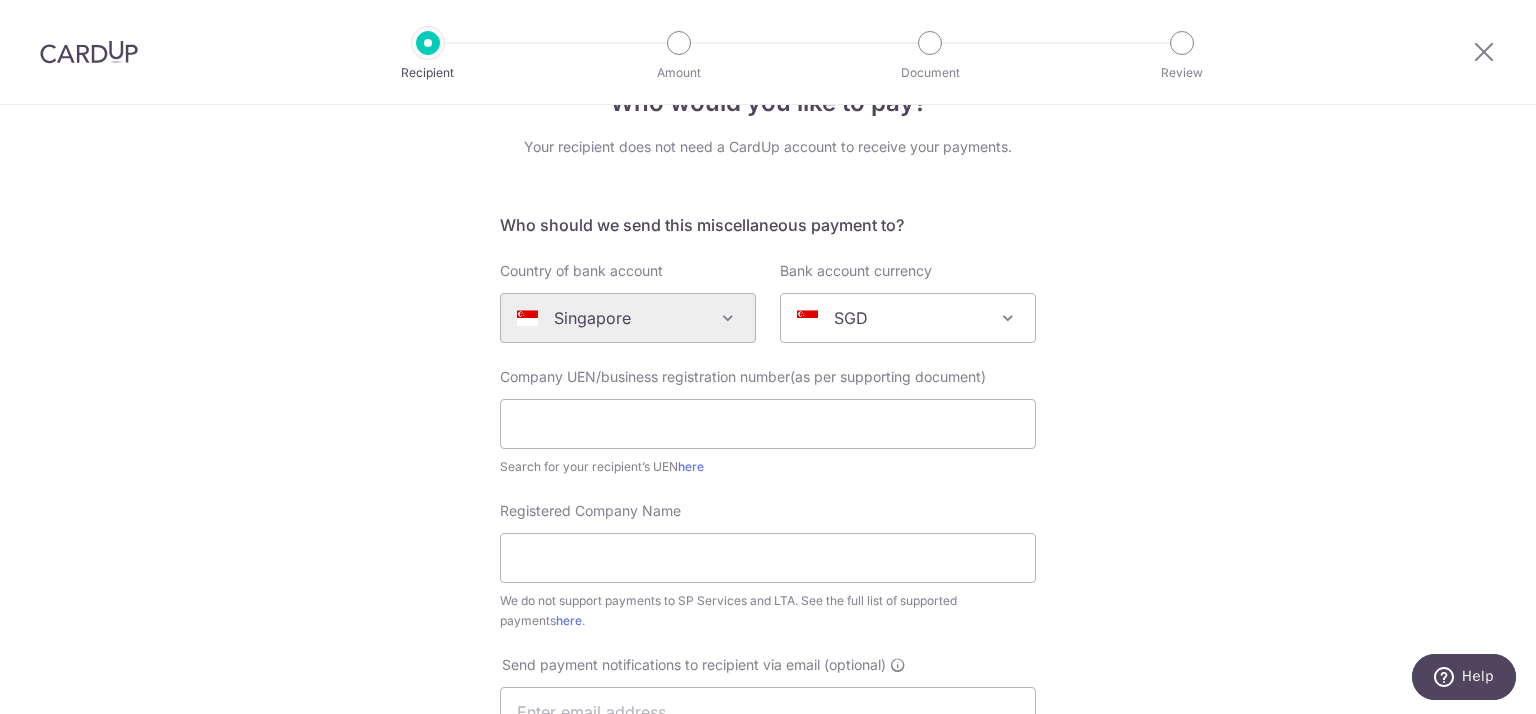 scroll, scrollTop: 0, scrollLeft: 0, axis: both 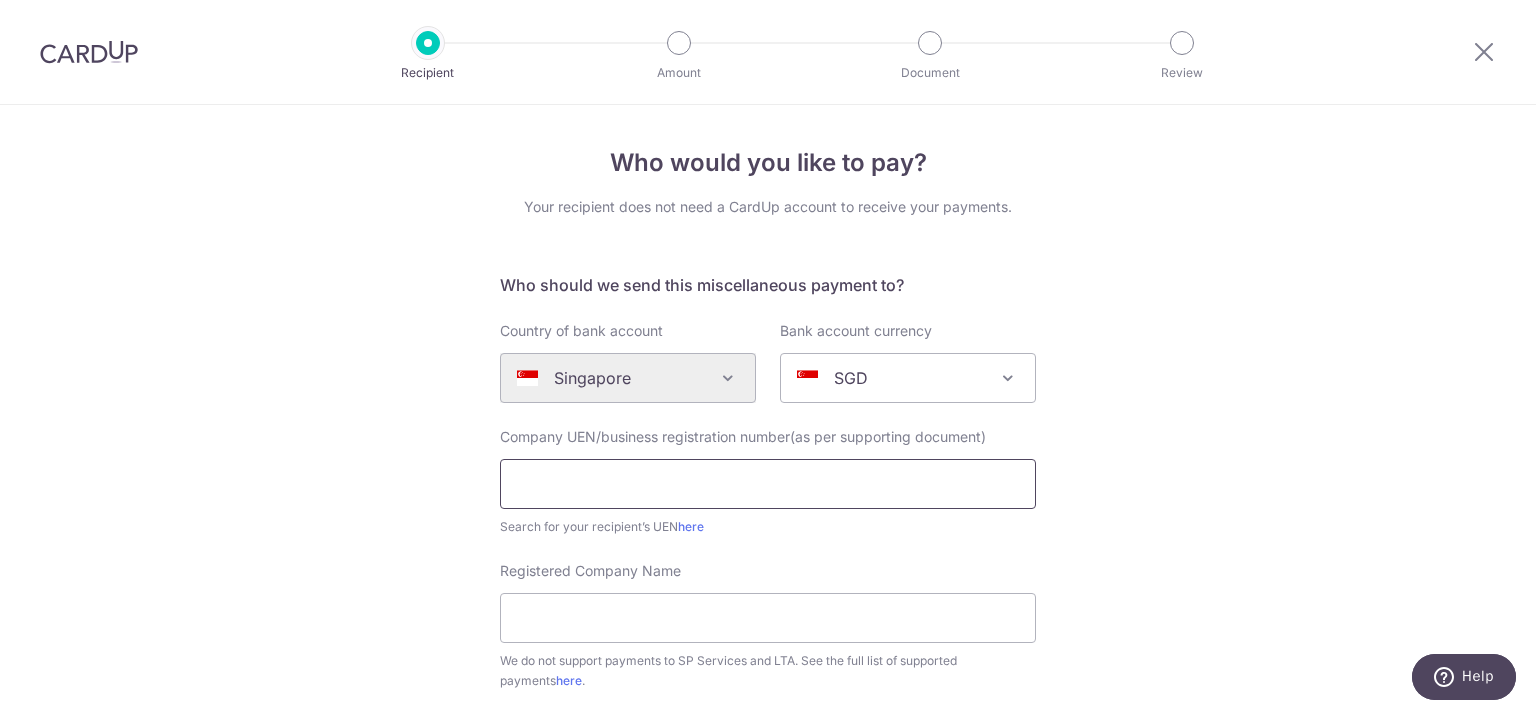 click at bounding box center (768, 484) 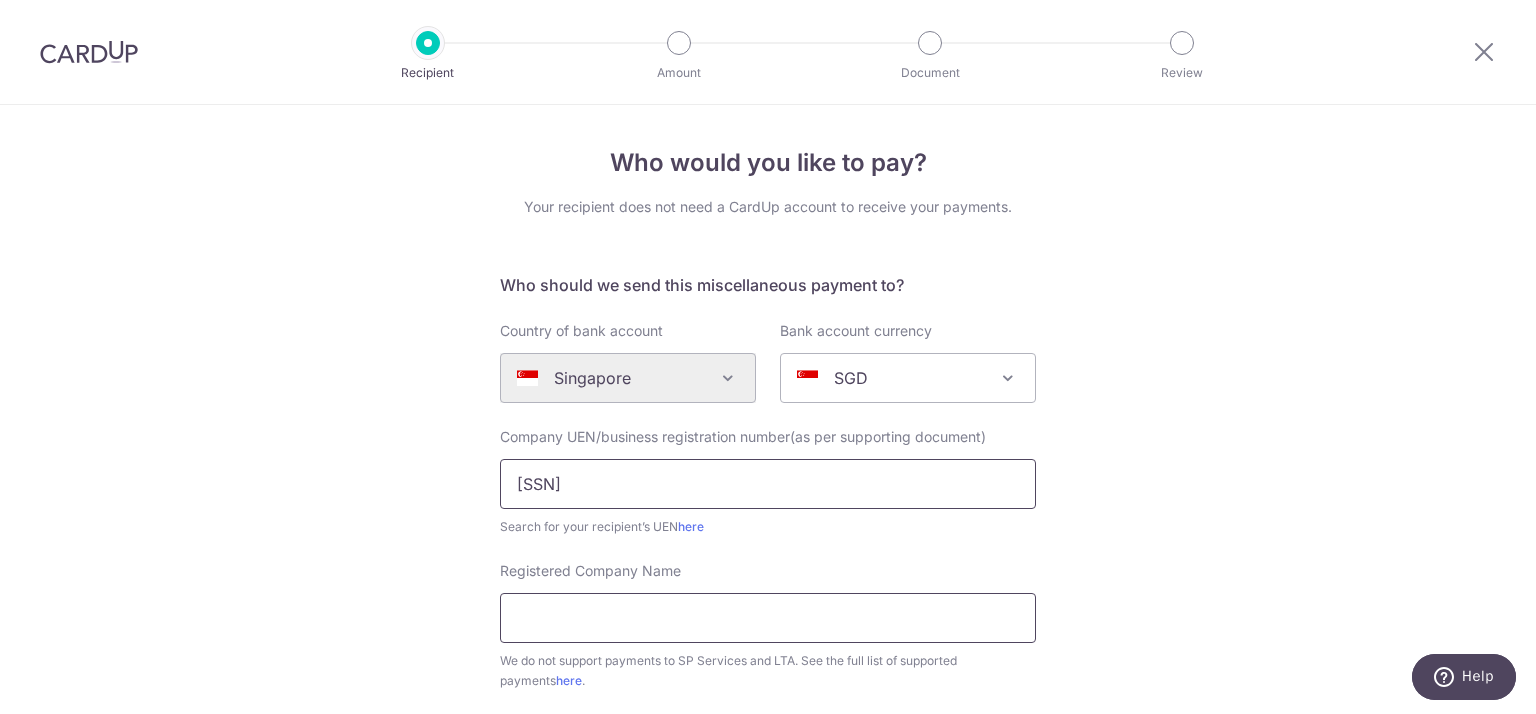 type on "[LICENSE]" 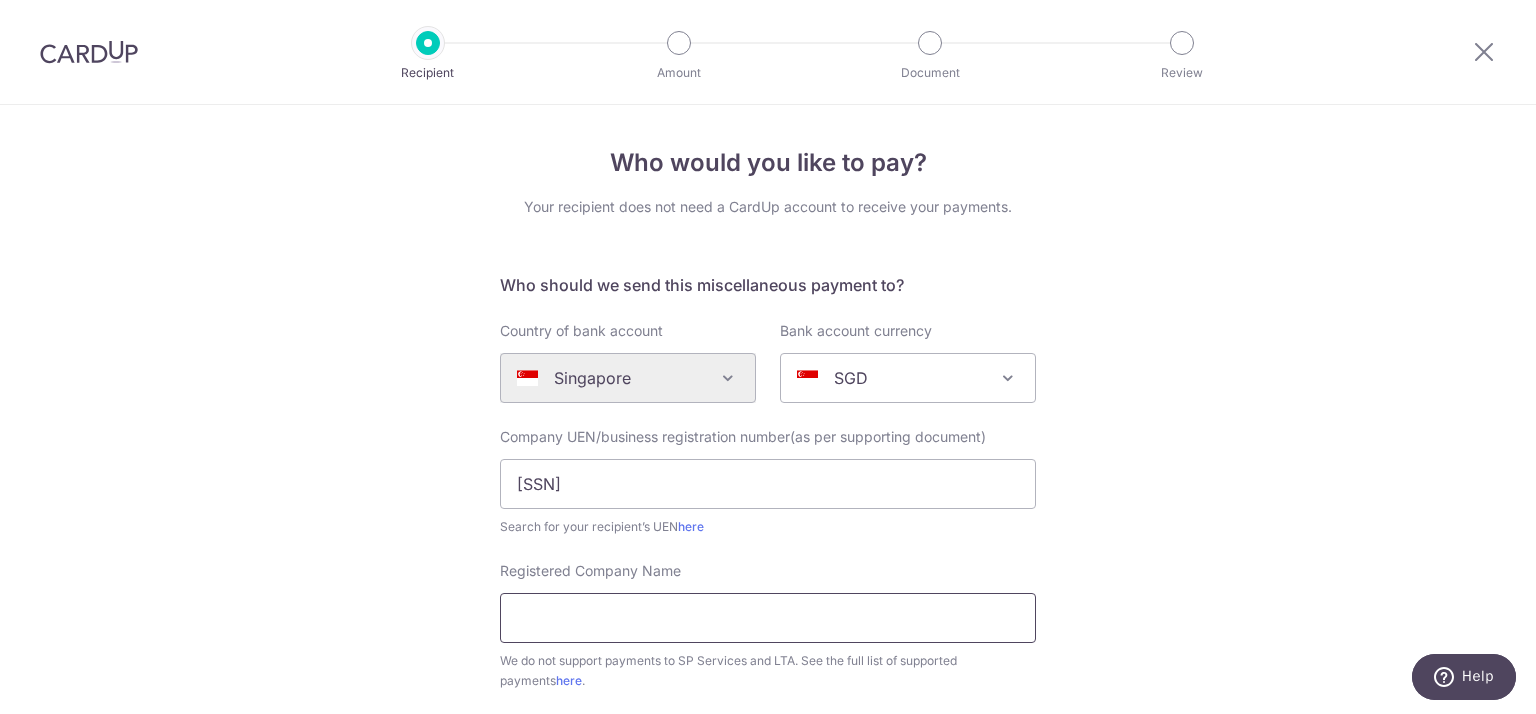 click on "Registered Company Name" at bounding box center (768, 618) 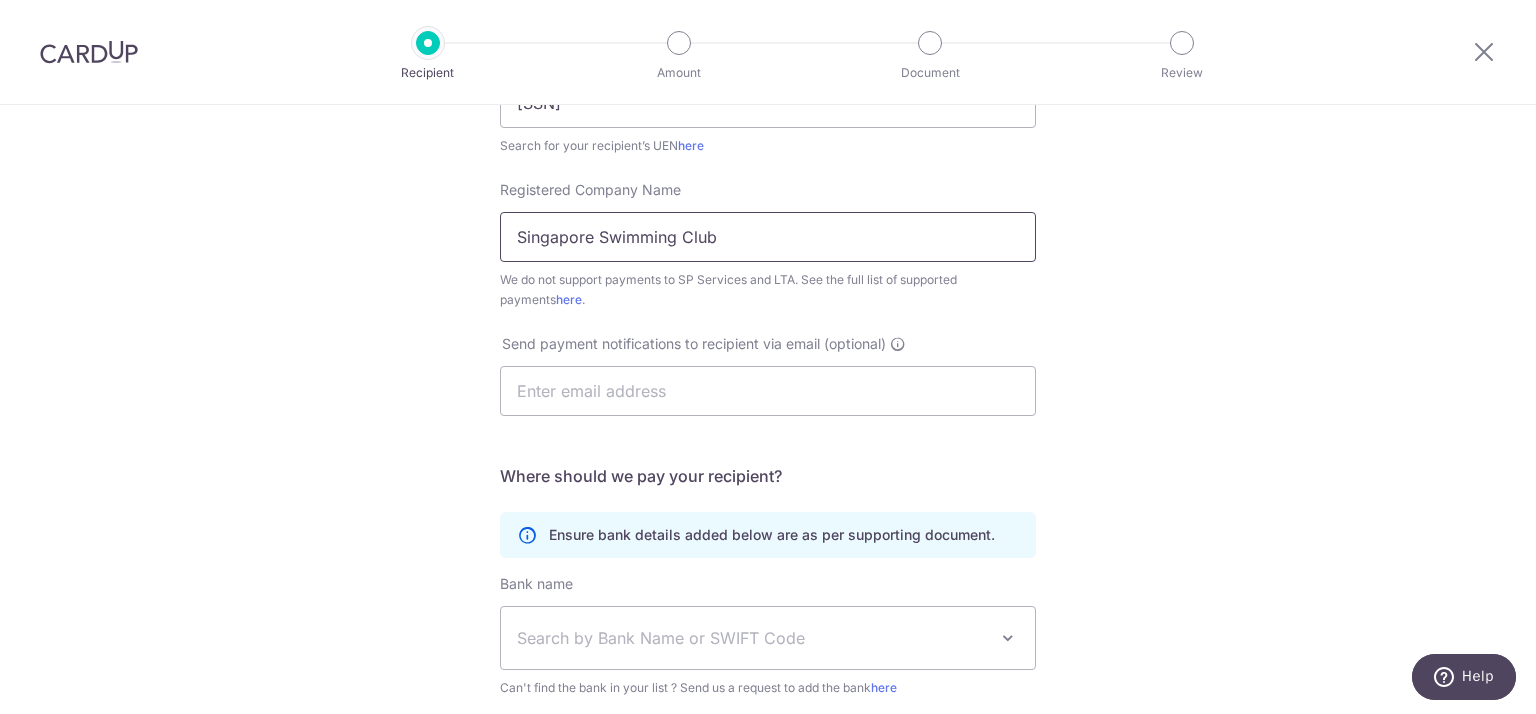 scroll, scrollTop: 400, scrollLeft: 0, axis: vertical 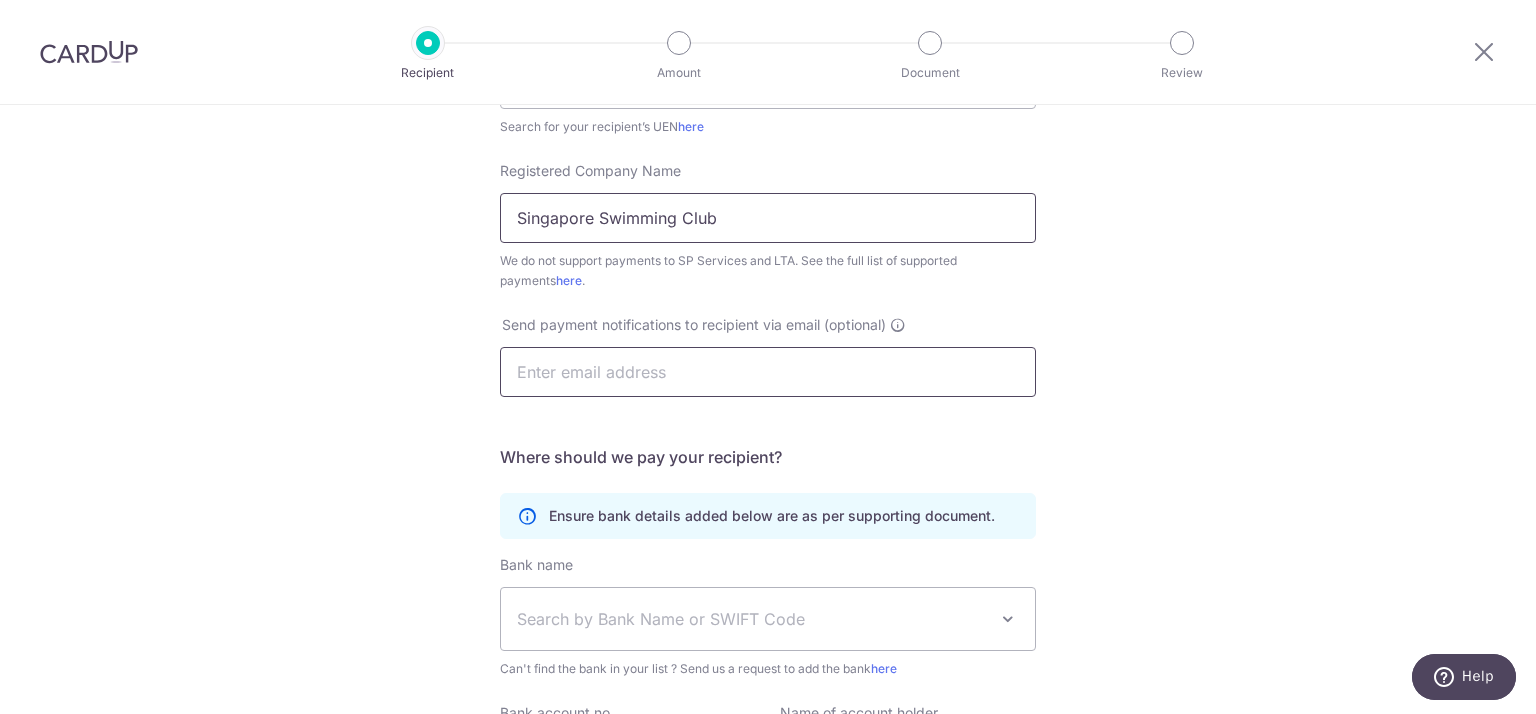 type on "Singapore Swimming Club" 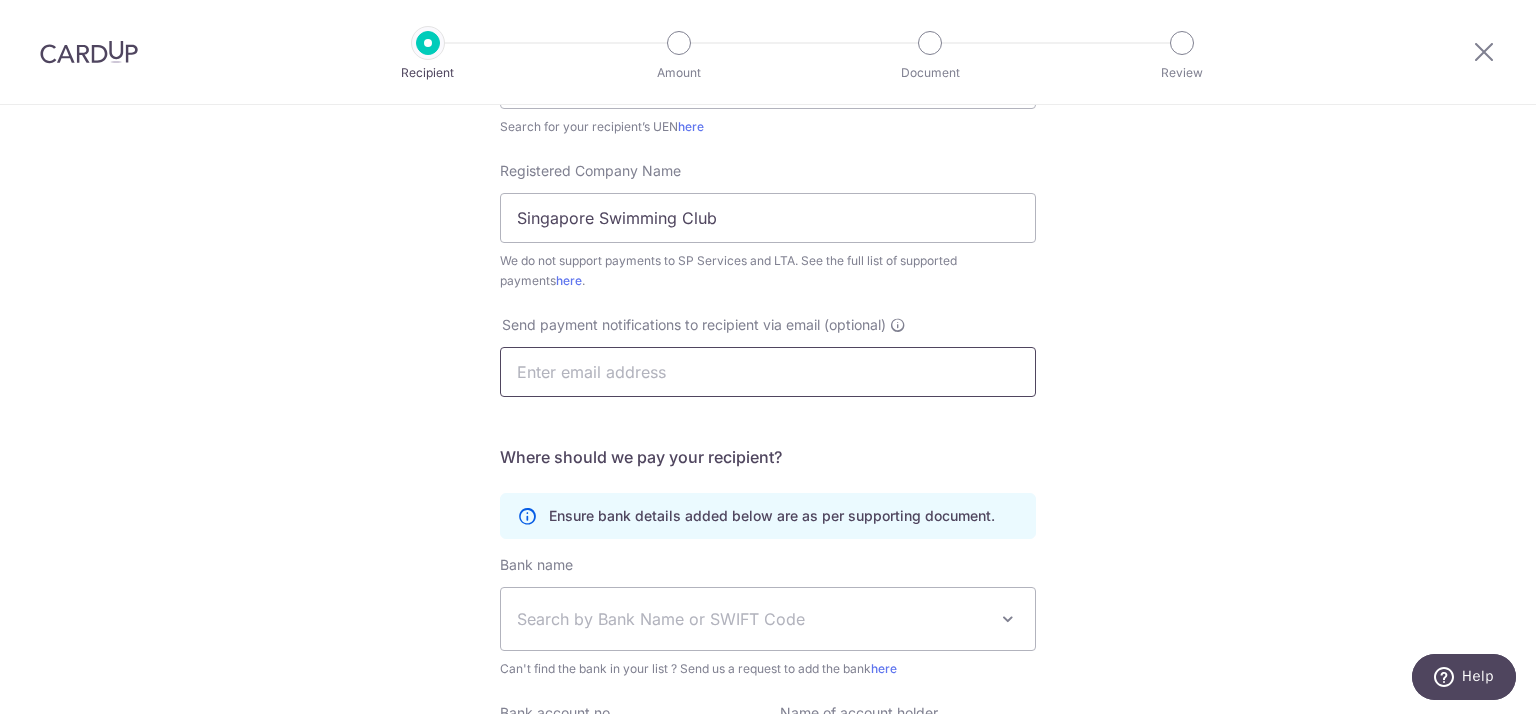 click at bounding box center [768, 372] 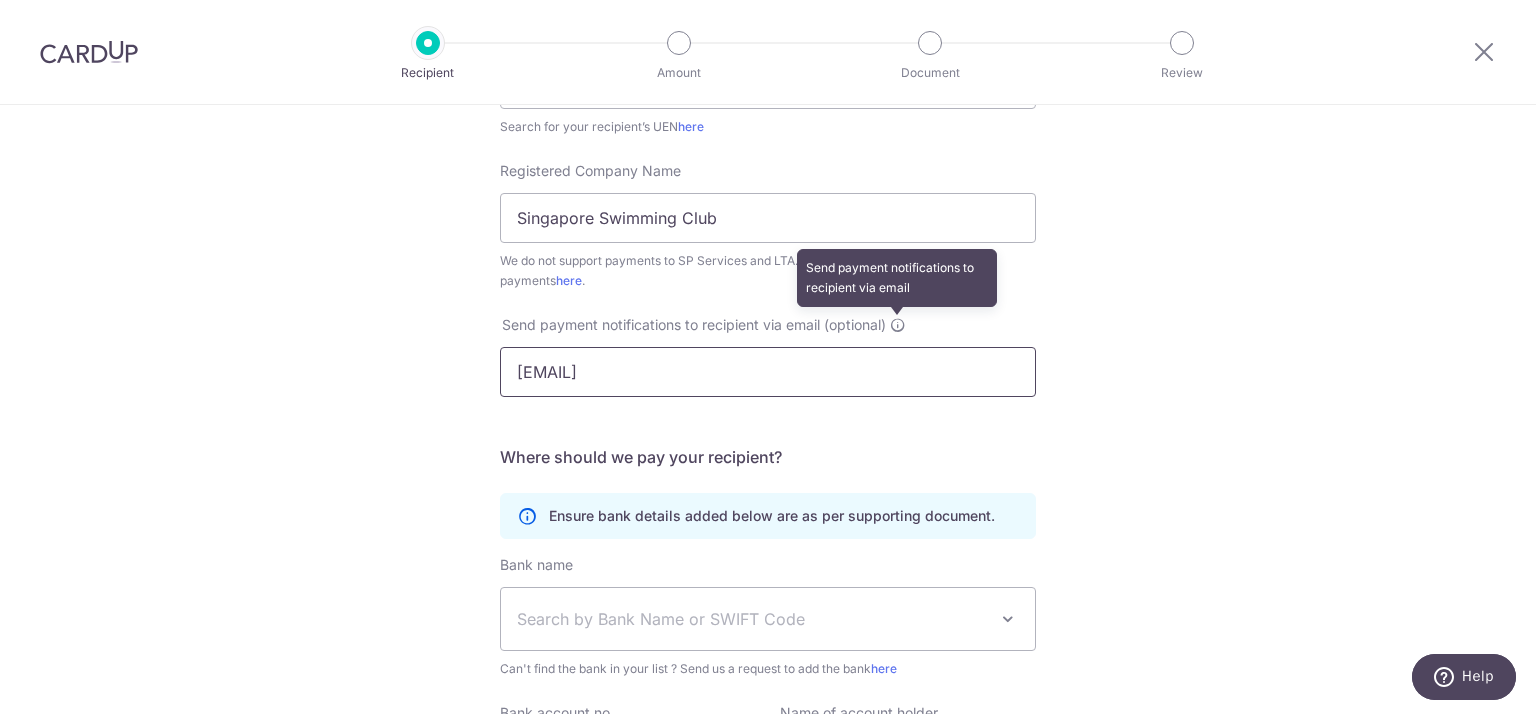 type on "jethmal03@gmail.com" 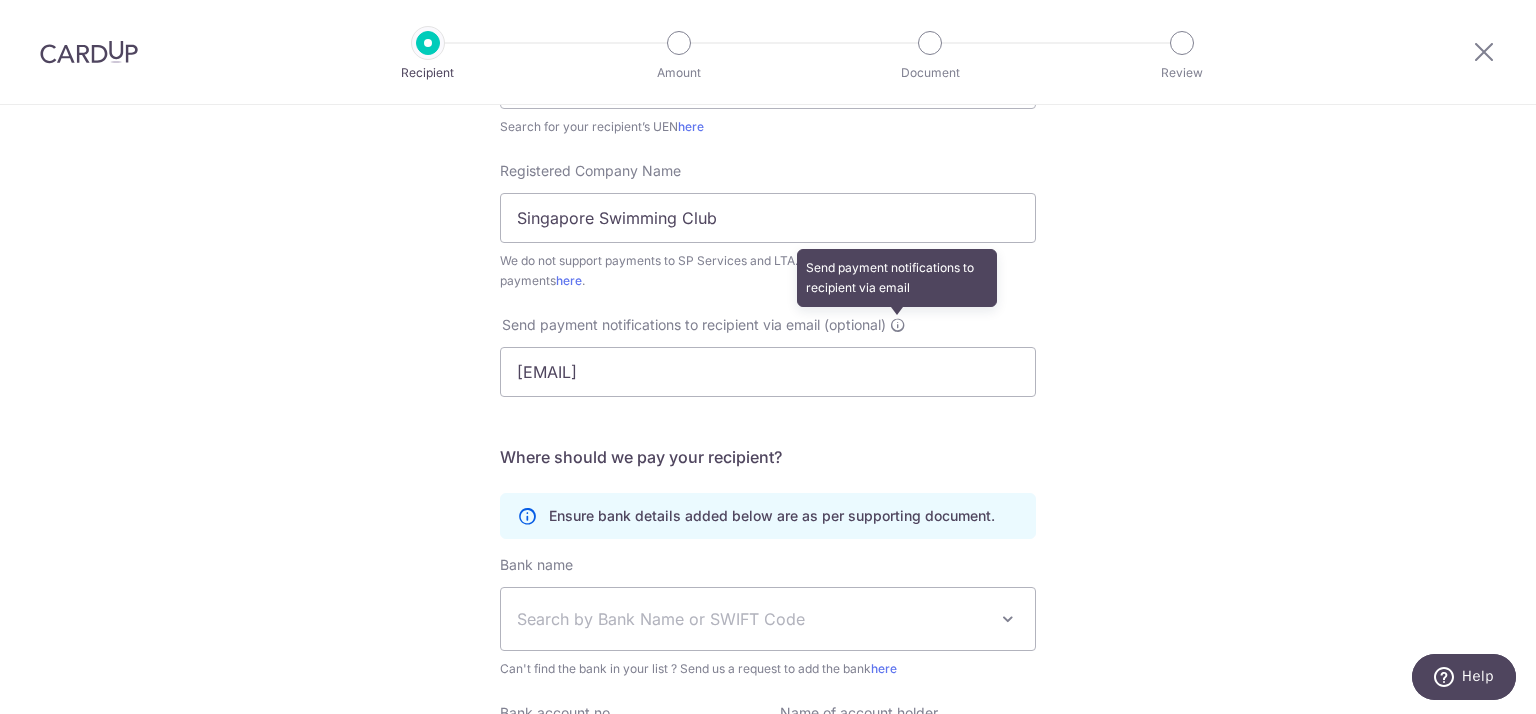 click at bounding box center (898, 325) 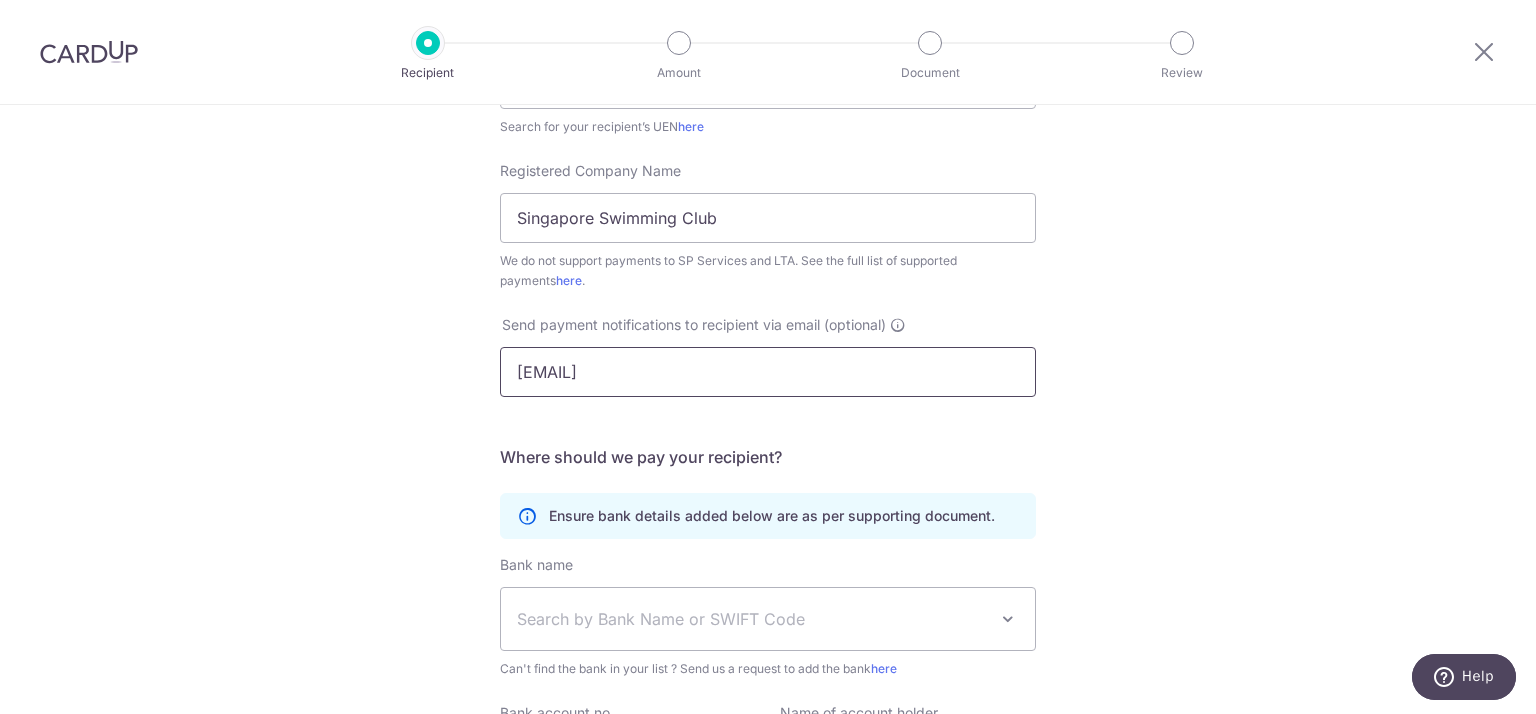drag, startPoint x: 784, startPoint y: 375, endPoint x: 411, endPoint y: 374, distance: 373.00134 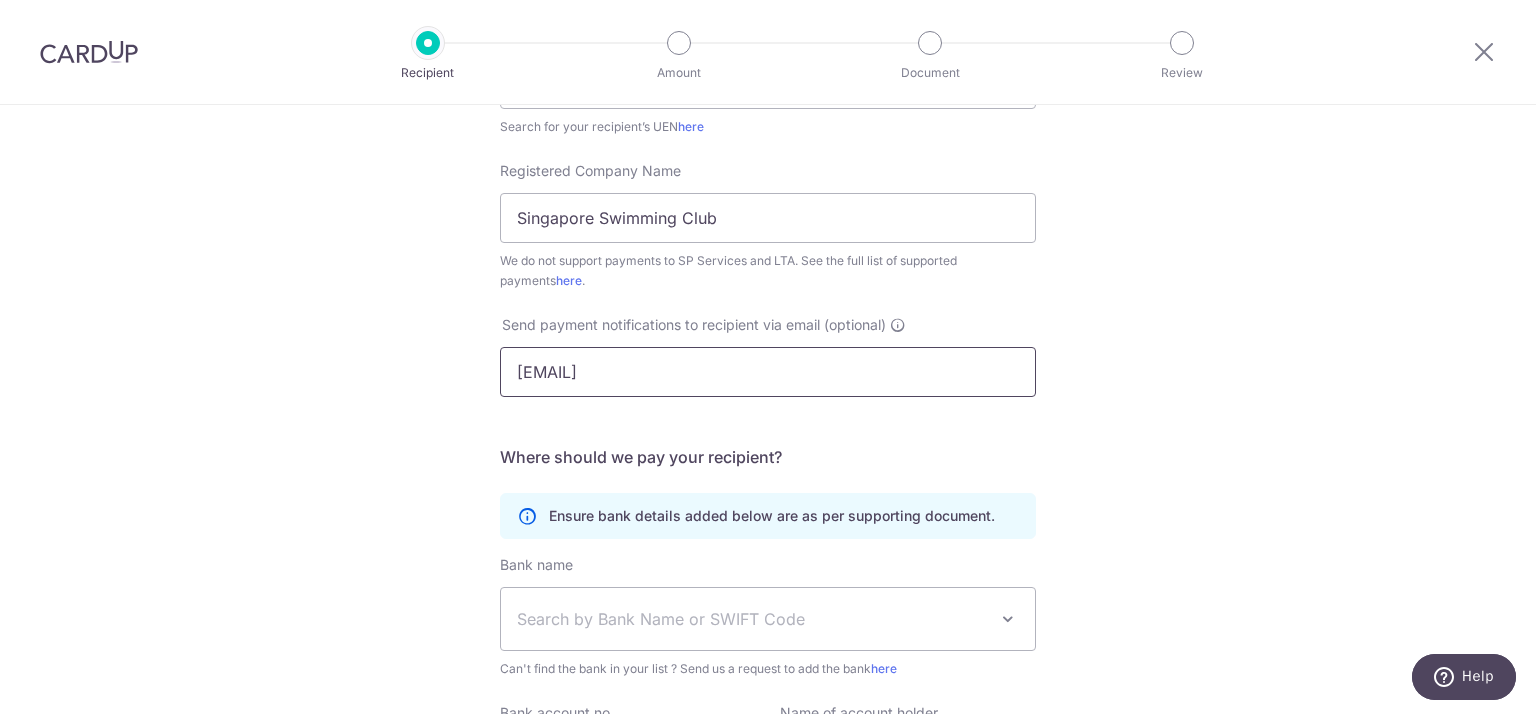click on "[EMAIL]" at bounding box center [768, 372] 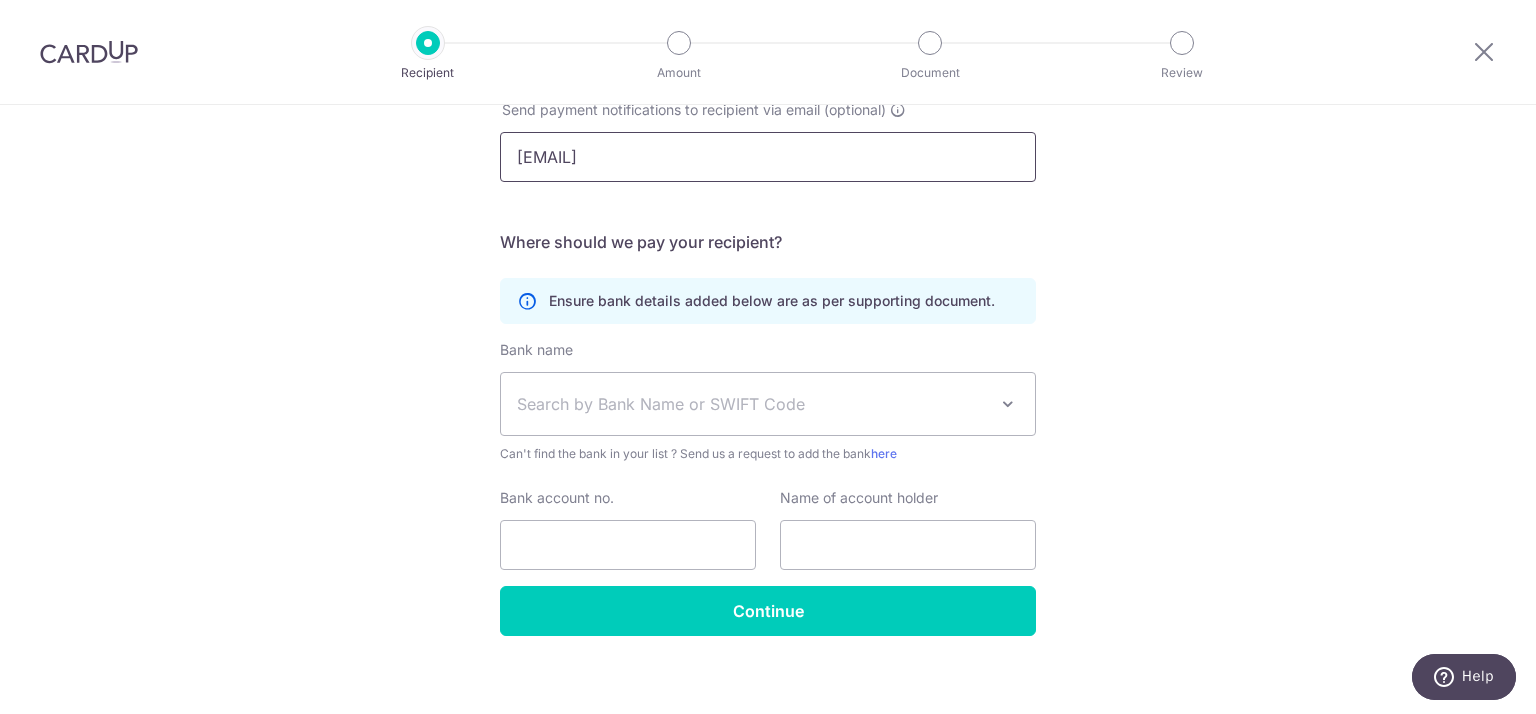 scroll, scrollTop: 630, scrollLeft: 0, axis: vertical 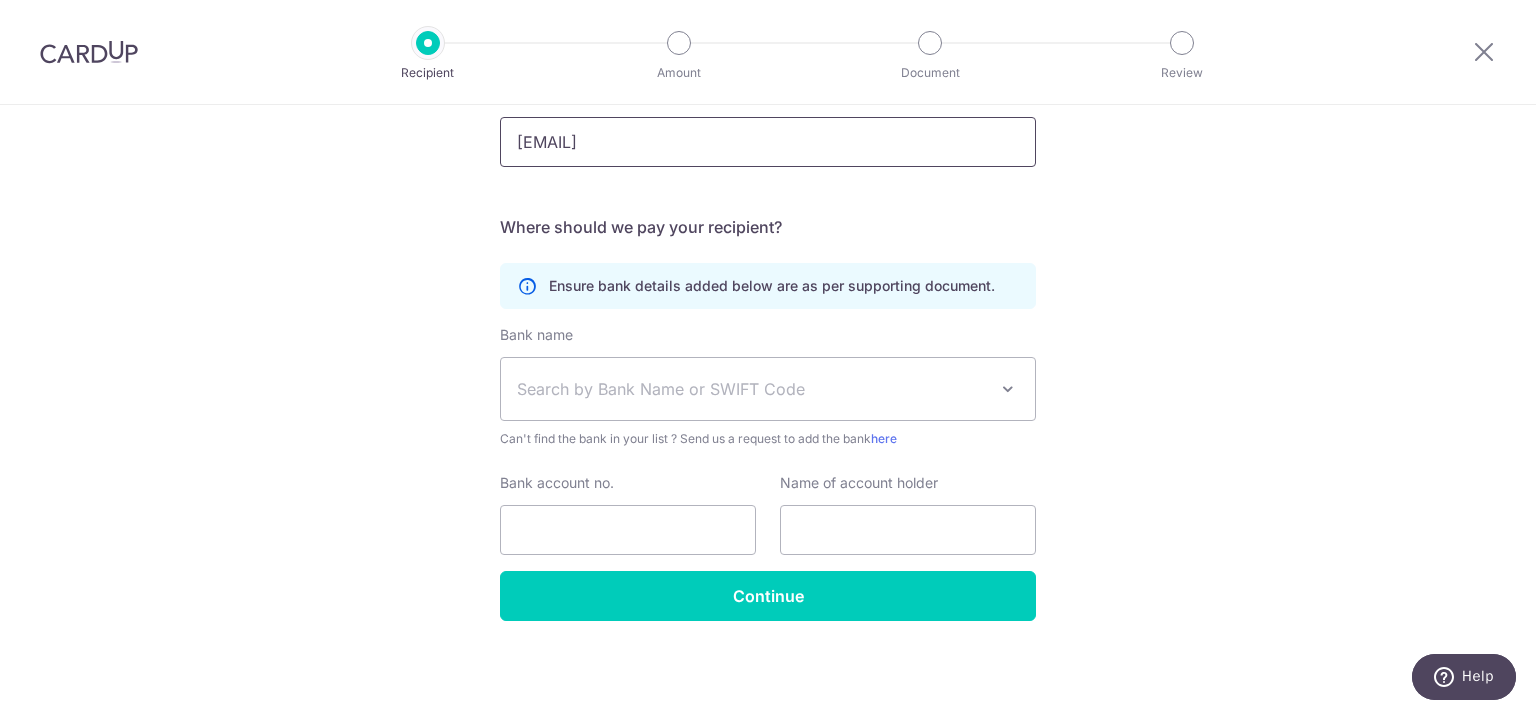 type on "[EMAIL]" 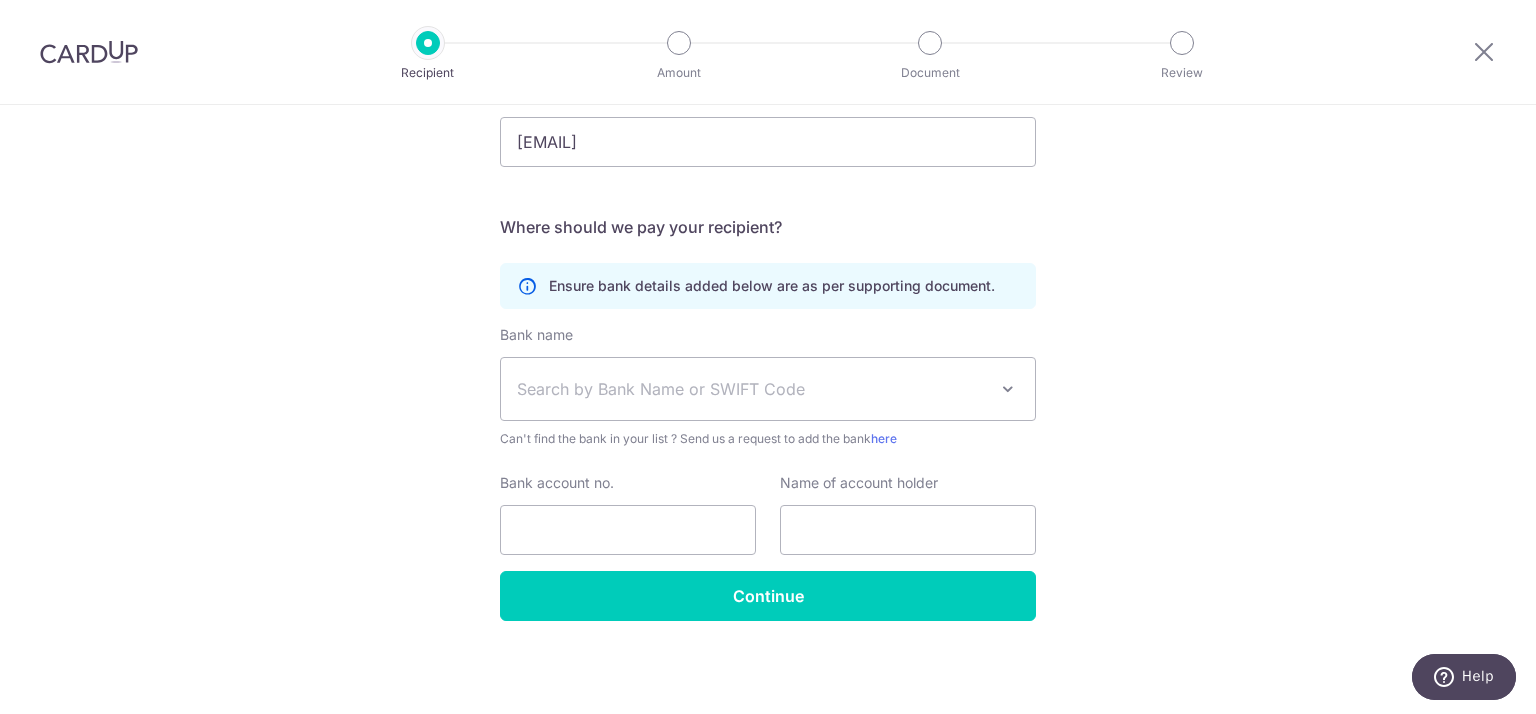 click on "Who would you like to pay?
Your recipient does not need a CardUp account to receive your payments.
Who should we send this miscellaneous payment to?
Country of bank account
Algeria
Andorra
Angola
Anguilla
Argentina
Armenia
Aruba
Australia
Austria
Azerbaijan
Bahrain
Bangladesh
Belgium
Bolivia
Bosnia and Herzegovina
Brazil
British Virgin Islands
Bulgaria
Canada
Chile
China
Colombia
Costa Rica
Croatia
Cyprus
Czech Republic
Denmark
Dominica
Dominican Republic
East Timor
Ecuador
Egypt
Estonia
Faroe Islands
Fiji
Finland
France
French Guiana
French Polynesia
French Southern Territories
Georgia
Germany
Greece
Greenland
Grenada
Guernsey
Guyana
Honduras
Hong Kong
Hungary
Iceland
India
Indonesia
Ireland
Isle of Man
Israel
Italy
Japan
Jersey
Kazakhstan
Kosovo
Kuwait
Kyrgyzstan" at bounding box center (768, 95) 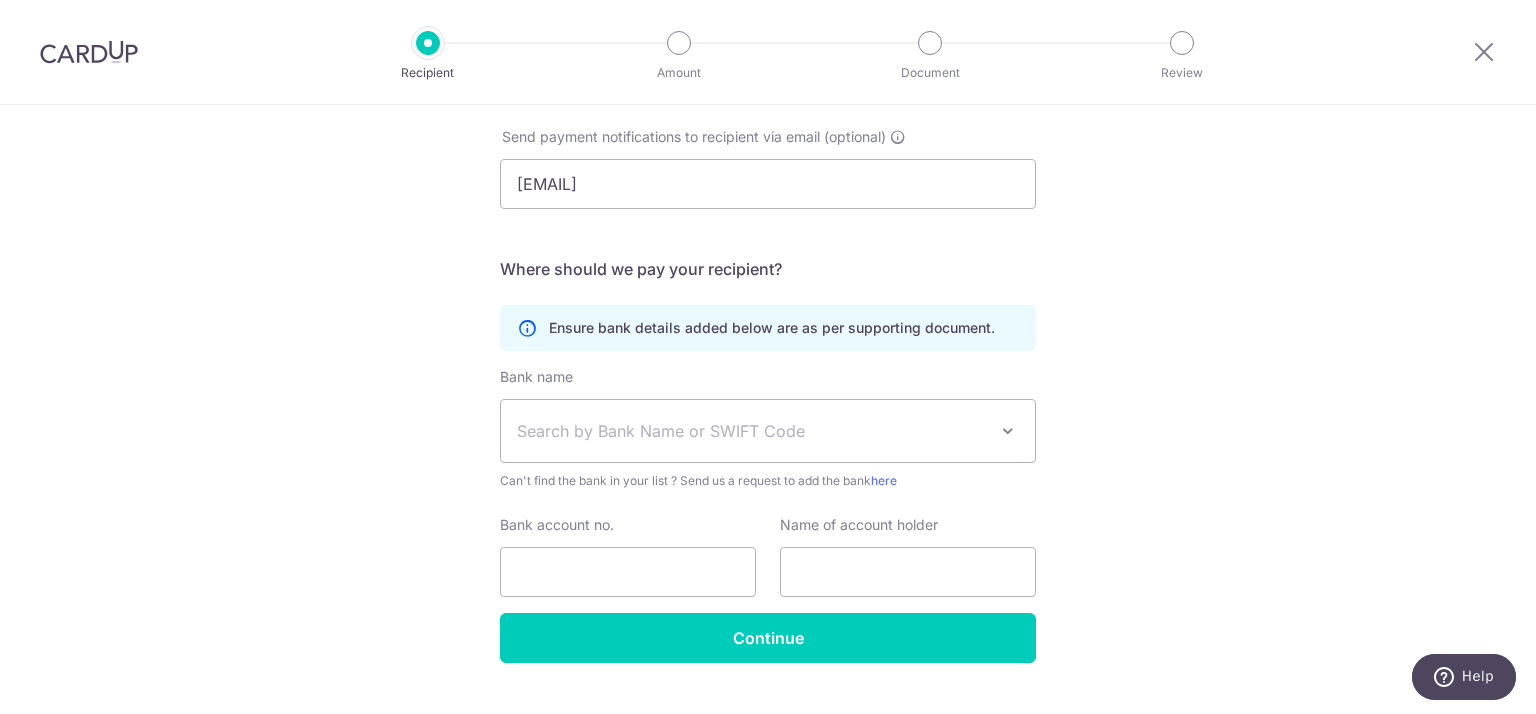 scroll, scrollTop: 630, scrollLeft: 0, axis: vertical 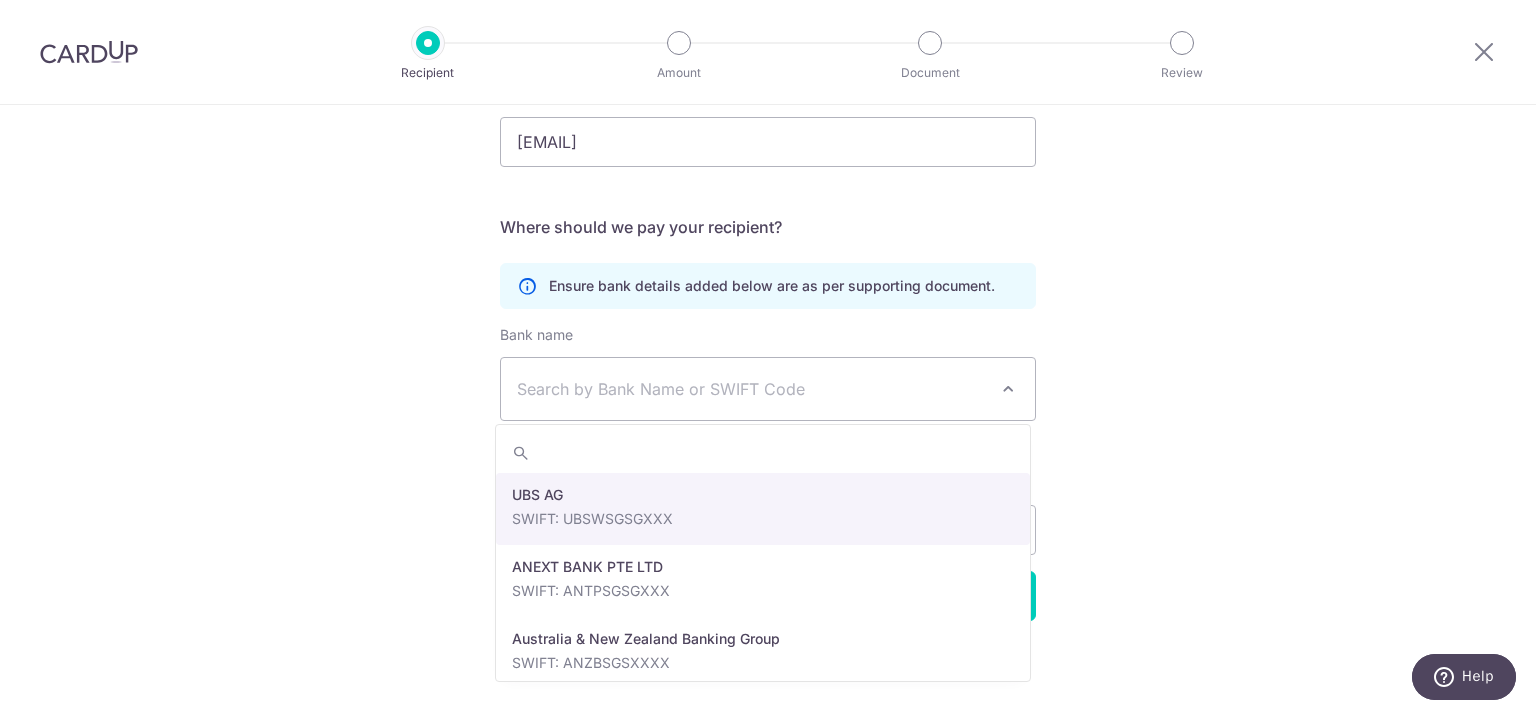click at bounding box center [1008, 389] 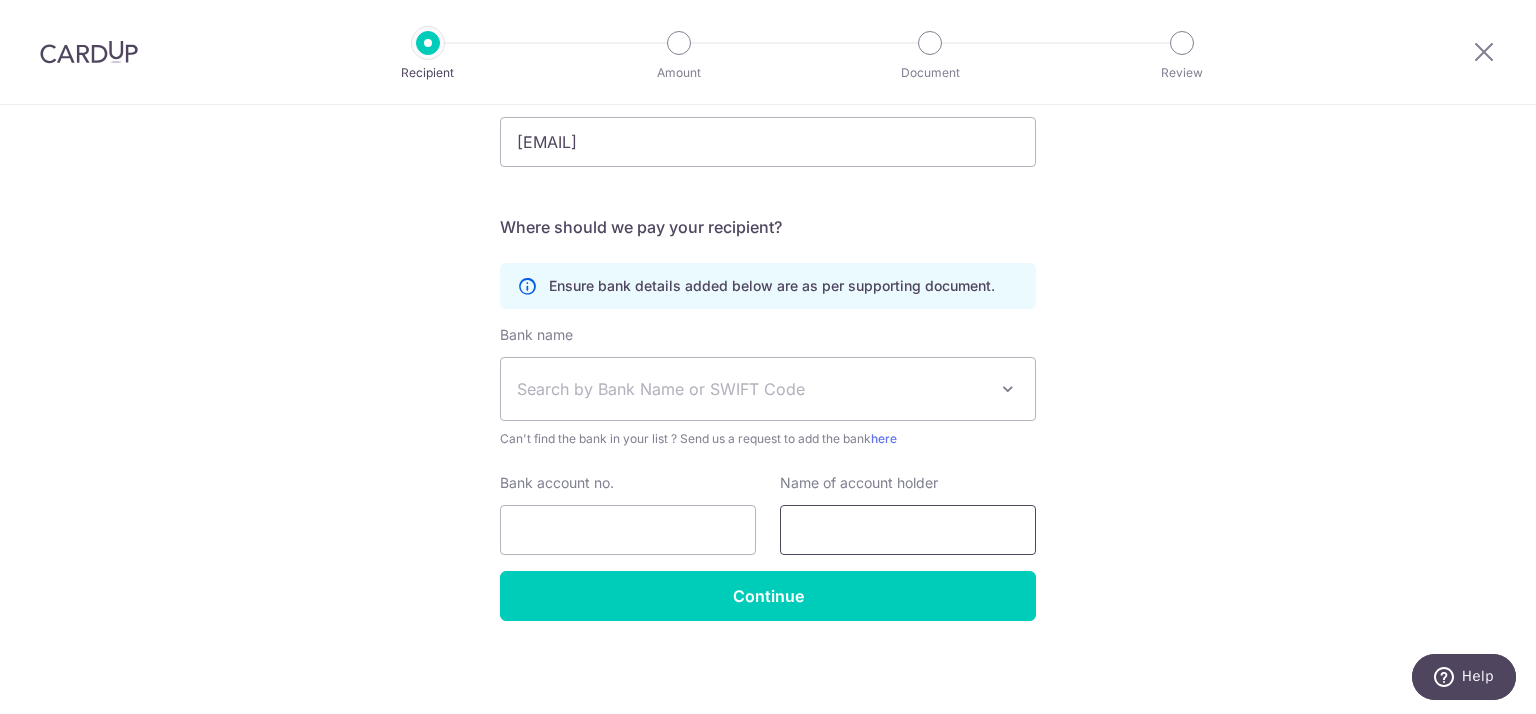 click at bounding box center [908, 530] 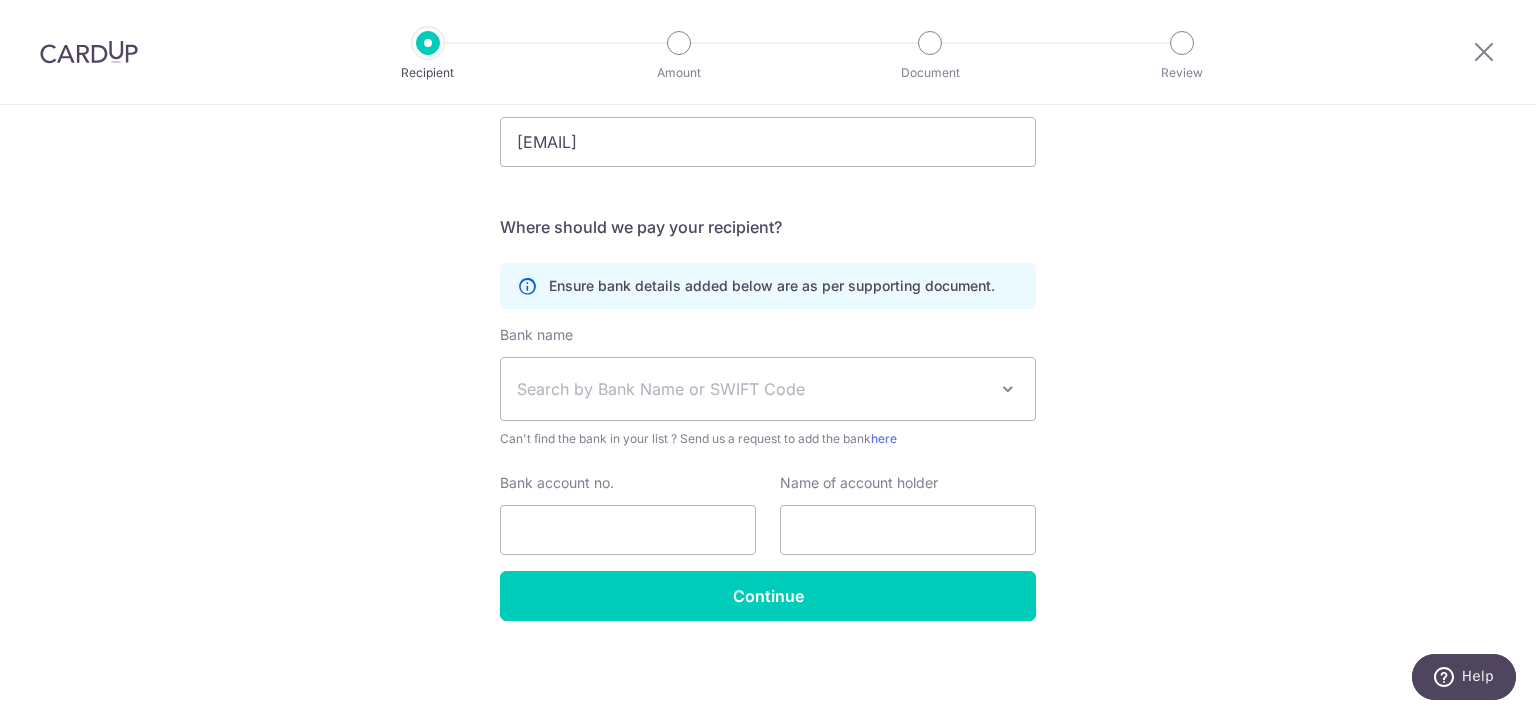 click on "Who would you like to pay?
Your recipient does not need a CardUp account to receive your payments.
Who should we send this miscellaneous payment to?
Country of bank account
Algeria
Andorra
Angola
Anguilla
Argentina
Armenia
Aruba
Australia
Austria
Azerbaijan
Bahrain
Bangladesh
Belgium
Bolivia
Bosnia and Herzegovina
Brazil
British Virgin Islands
Bulgaria
Canada
Chile
China
Colombia
Costa Rica
Croatia
Cyprus
Czech Republic
Denmark
Dominica
Dominican Republic
East Timor
Ecuador
Egypt
Estonia
Faroe Islands
Fiji
Finland
France
French Guiana
French Polynesia
French Southern Territories
Georgia
Germany
Greece
Greenland
Grenada
Guernsey
Guyana
Honduras
Hong Kong
Hungary
Iceland
India
Indonesia
Ireland
Isle of Man
Israel
Italy
Japan
Jersey
Kazakhstan
Kosovo
Kuwait
Kyrgyzstan" at bounding box center (768, 95) 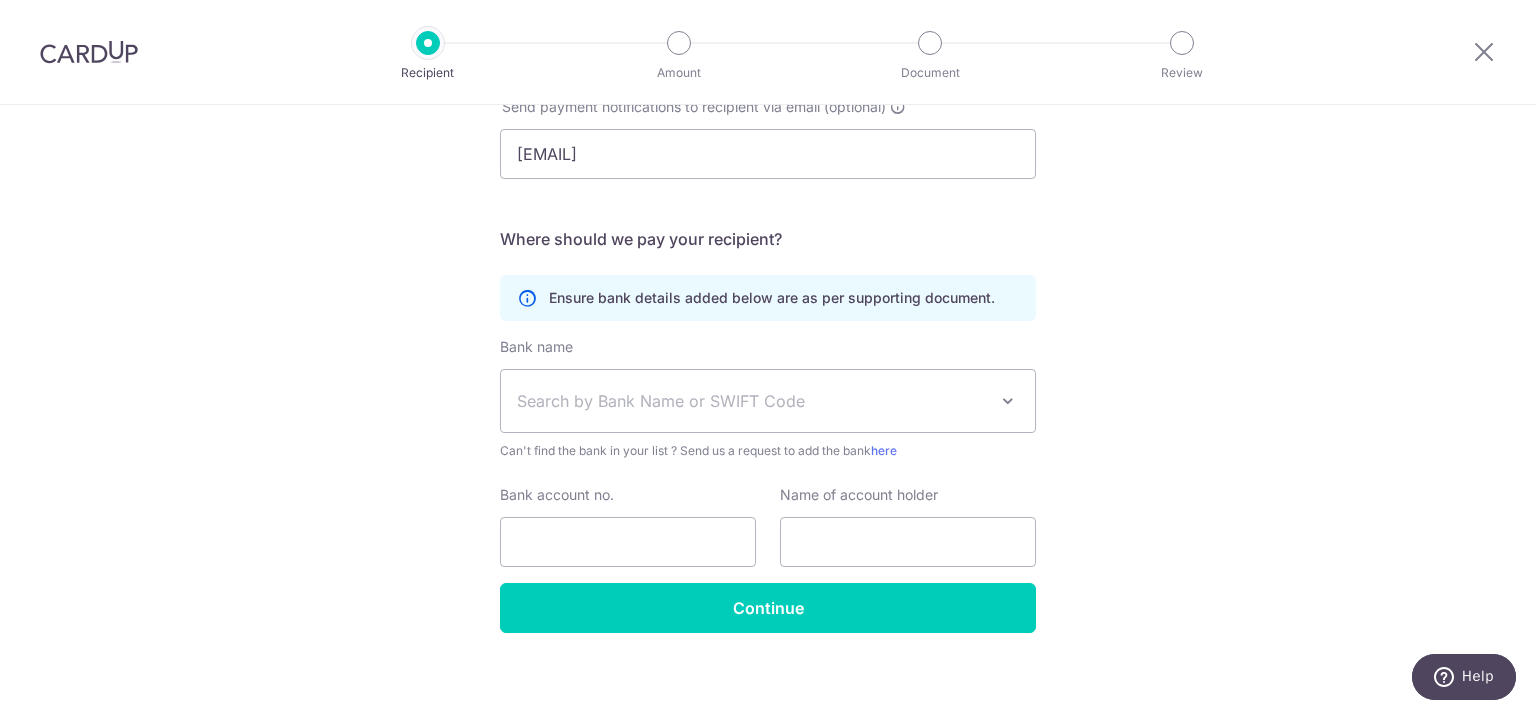scroll, scrollTop: 630, scrollLeft: 0, axis: vertical 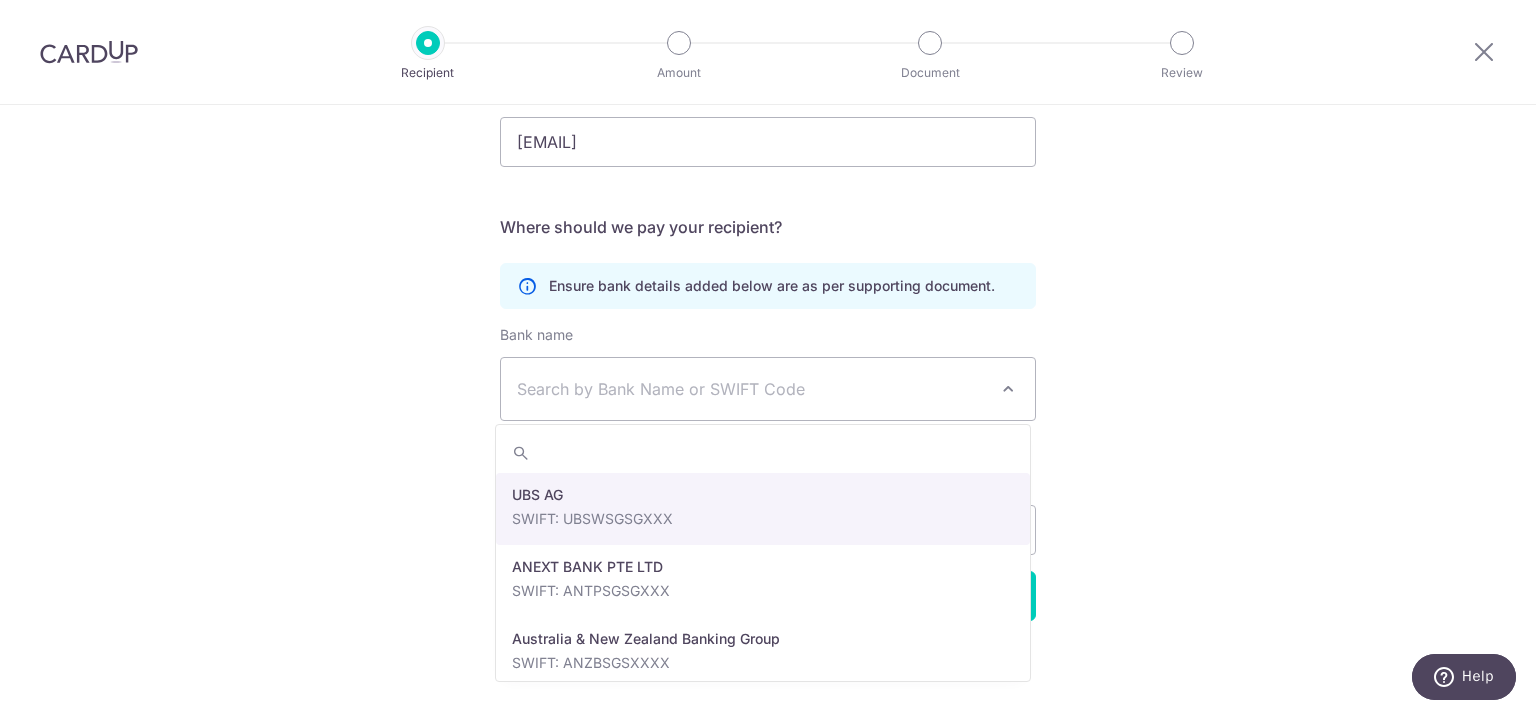 click on "Search by Bank Name or SWIFT Code" at bounding box center (752, 389) 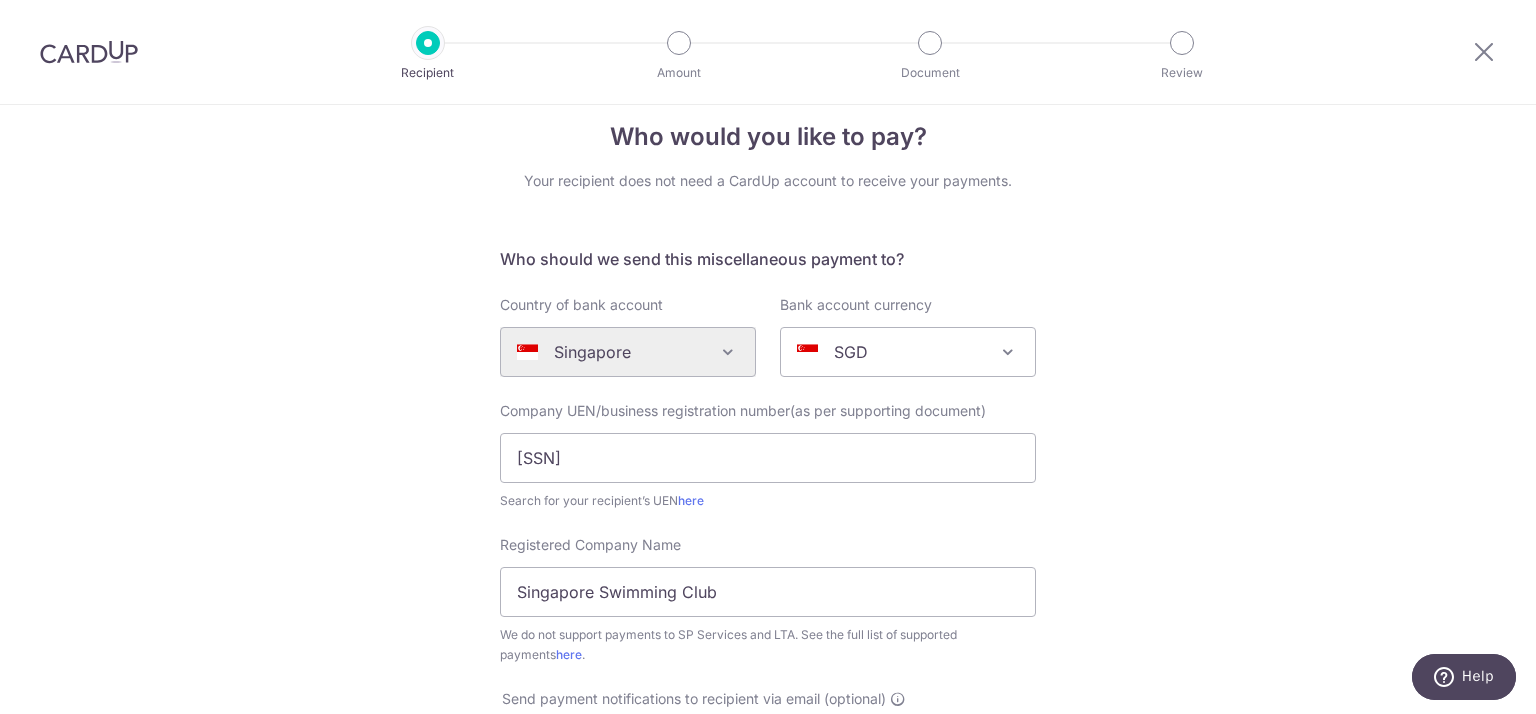 scroll, scrollTop: 0, scrollLeft: 0, axis: both 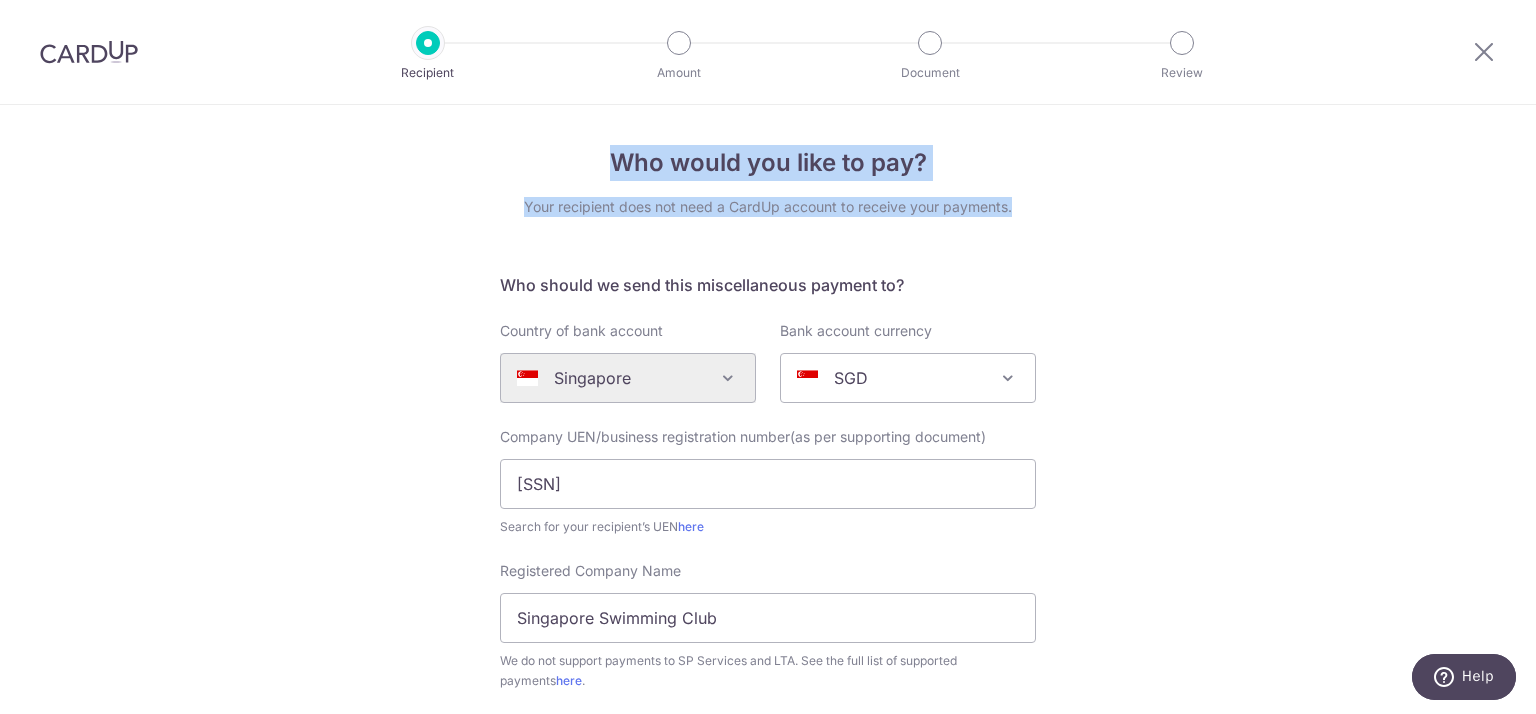 drag, startPoint x: 1011, startPoint y: 210, endPoint x: 608, endPoint y: 169, distance: 405.08023 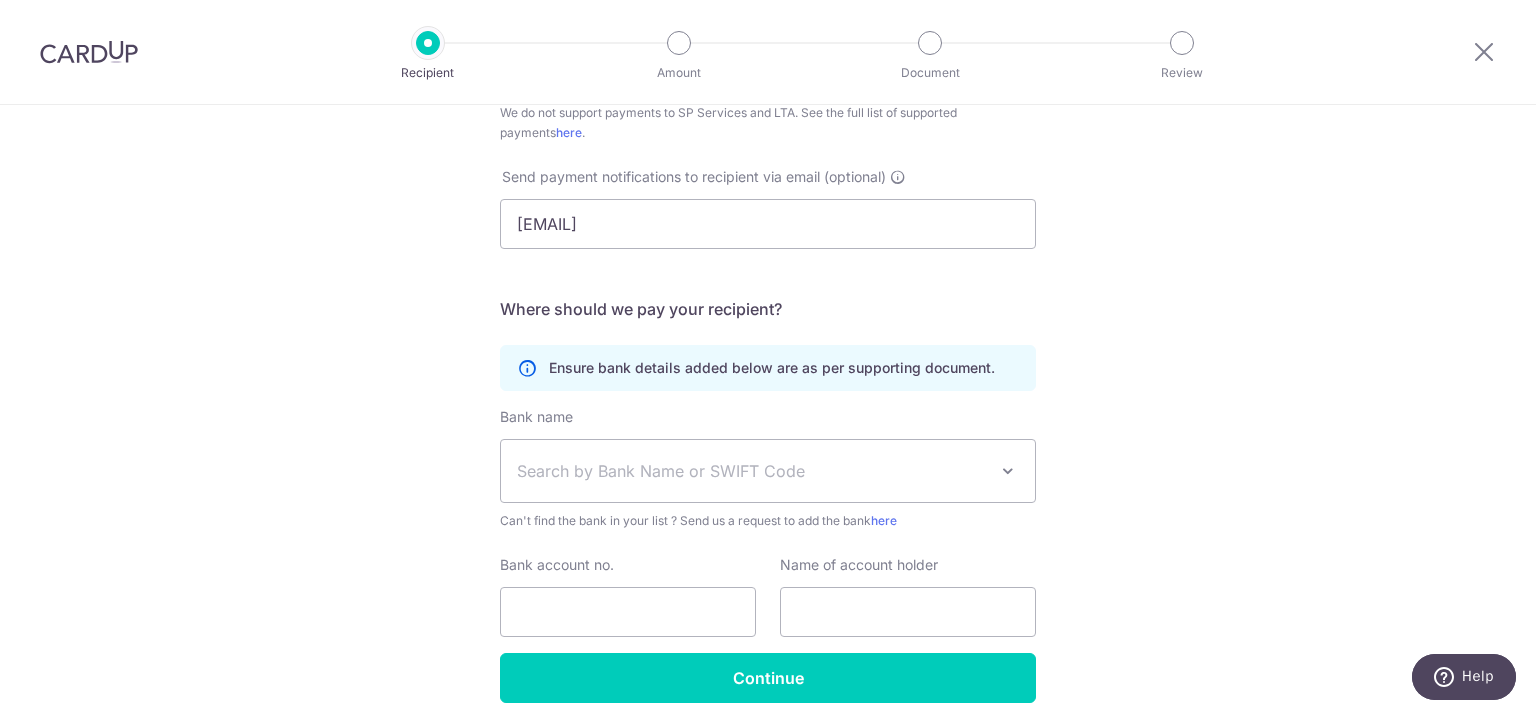 scroll, scrollTop: 630, scrollLeft: 0, axis: vertical 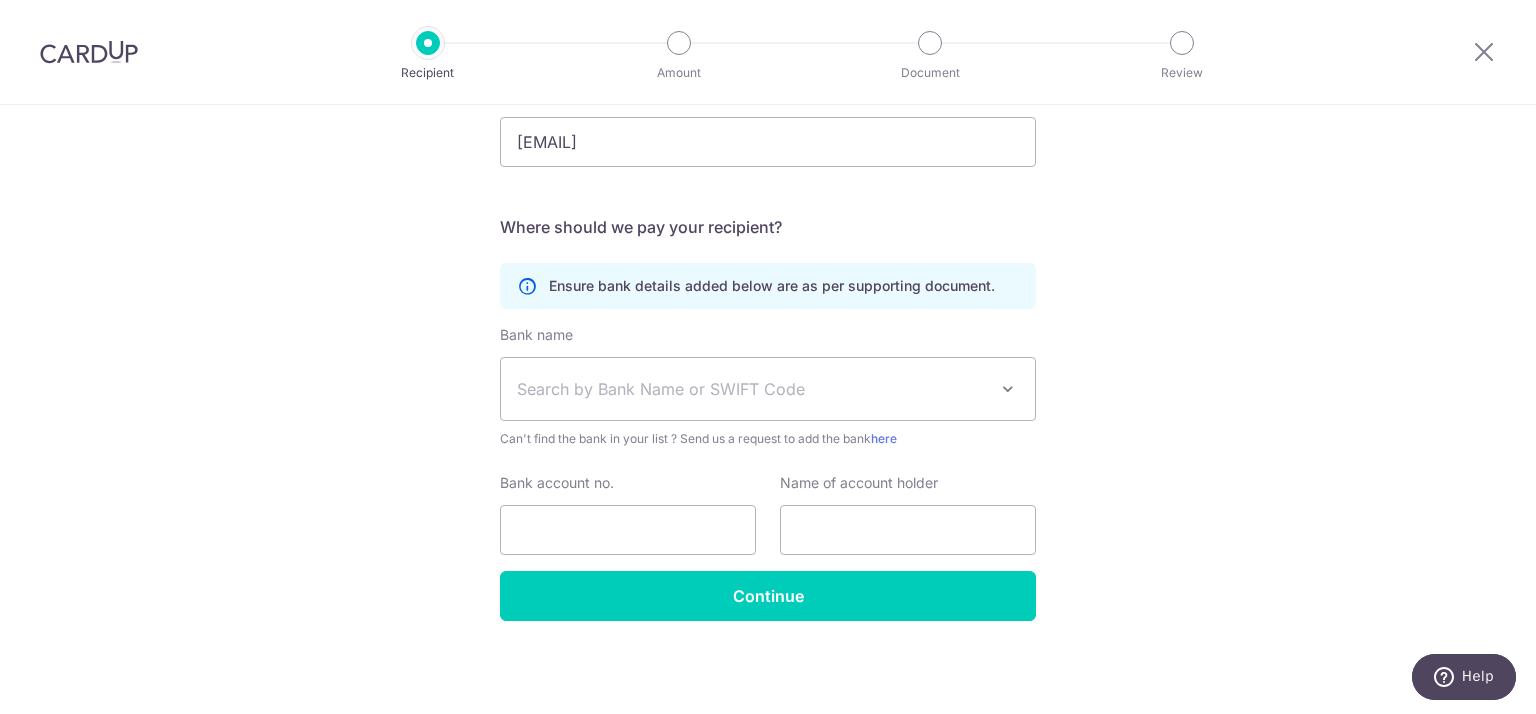 click on "Search by Bank Name or SWIFT Code" at bounding box center [768, 389] 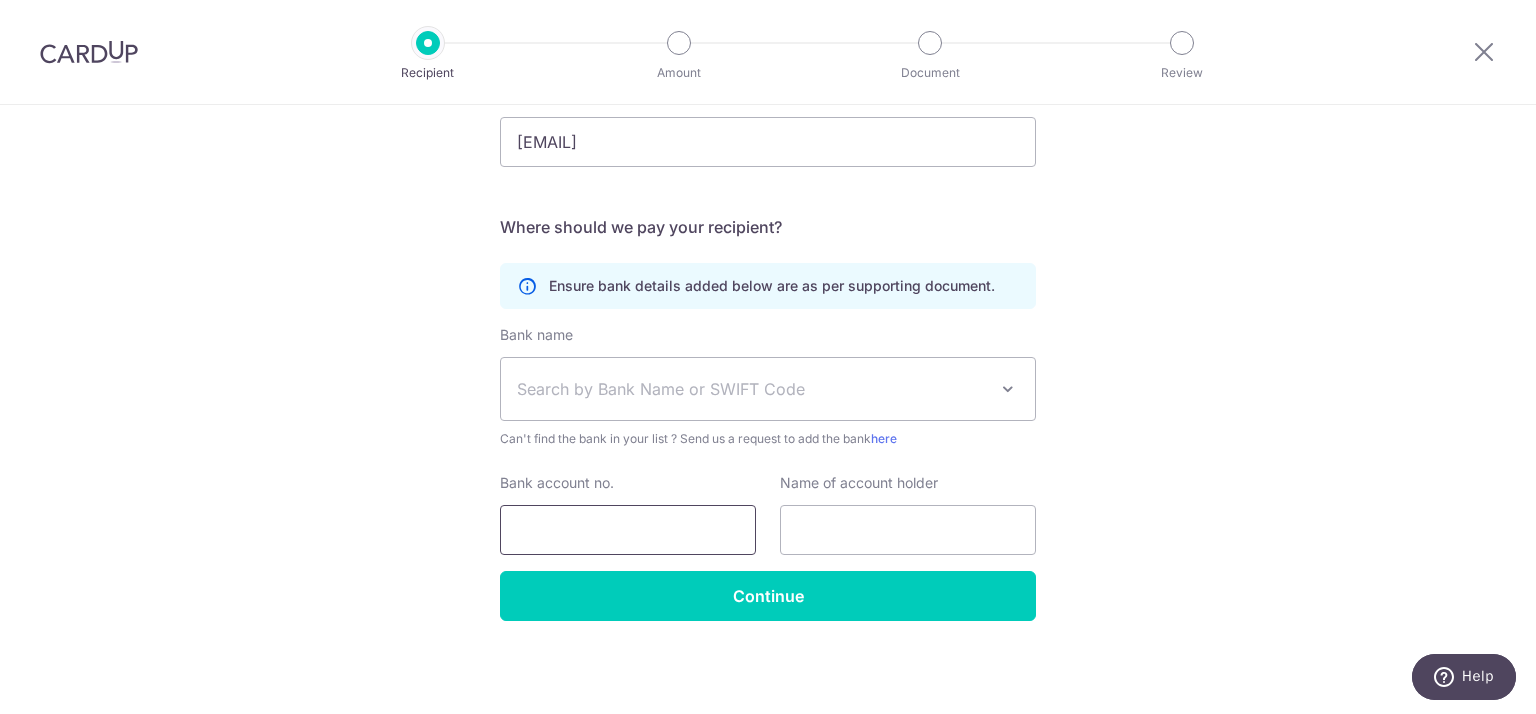 click on "Bank account no." at bounding box center [628, 530] 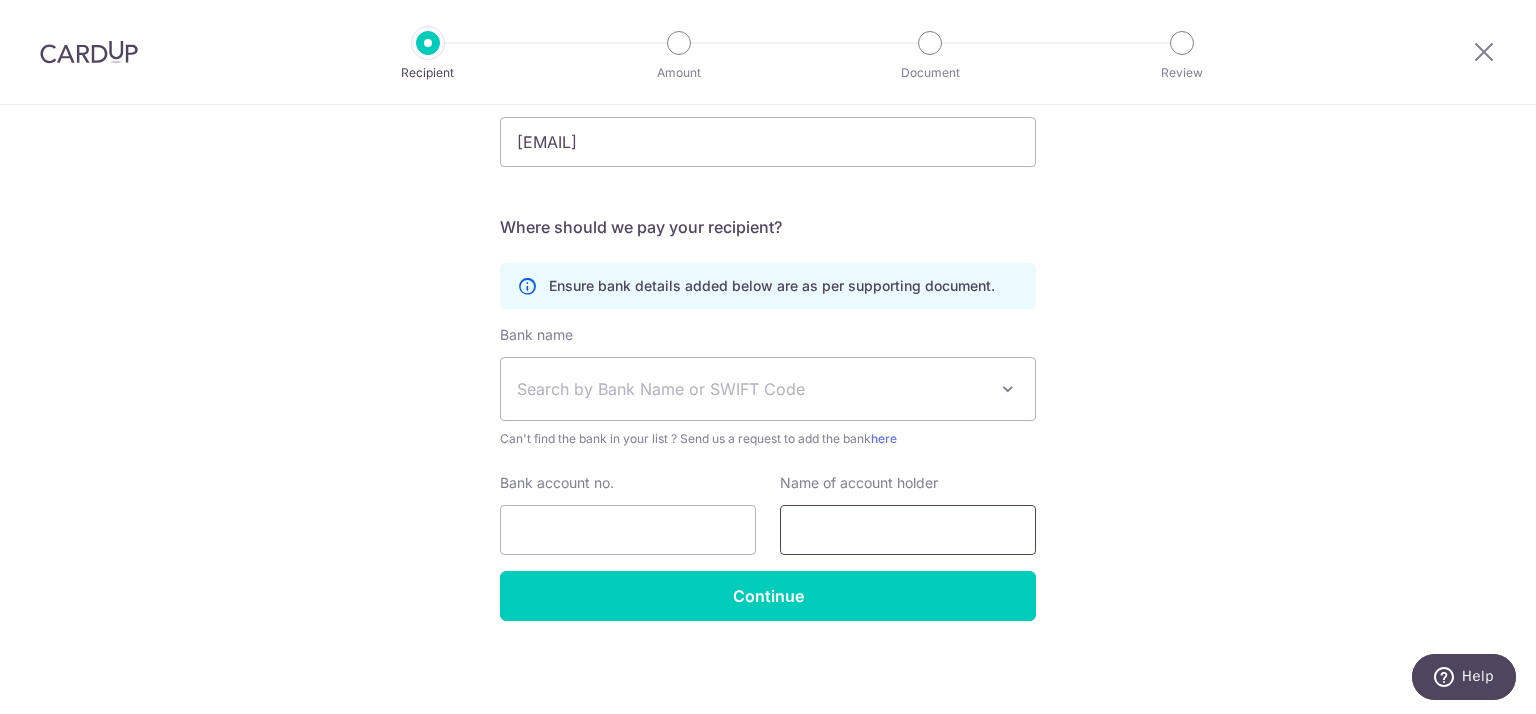 click at bounding box center (908, 530) 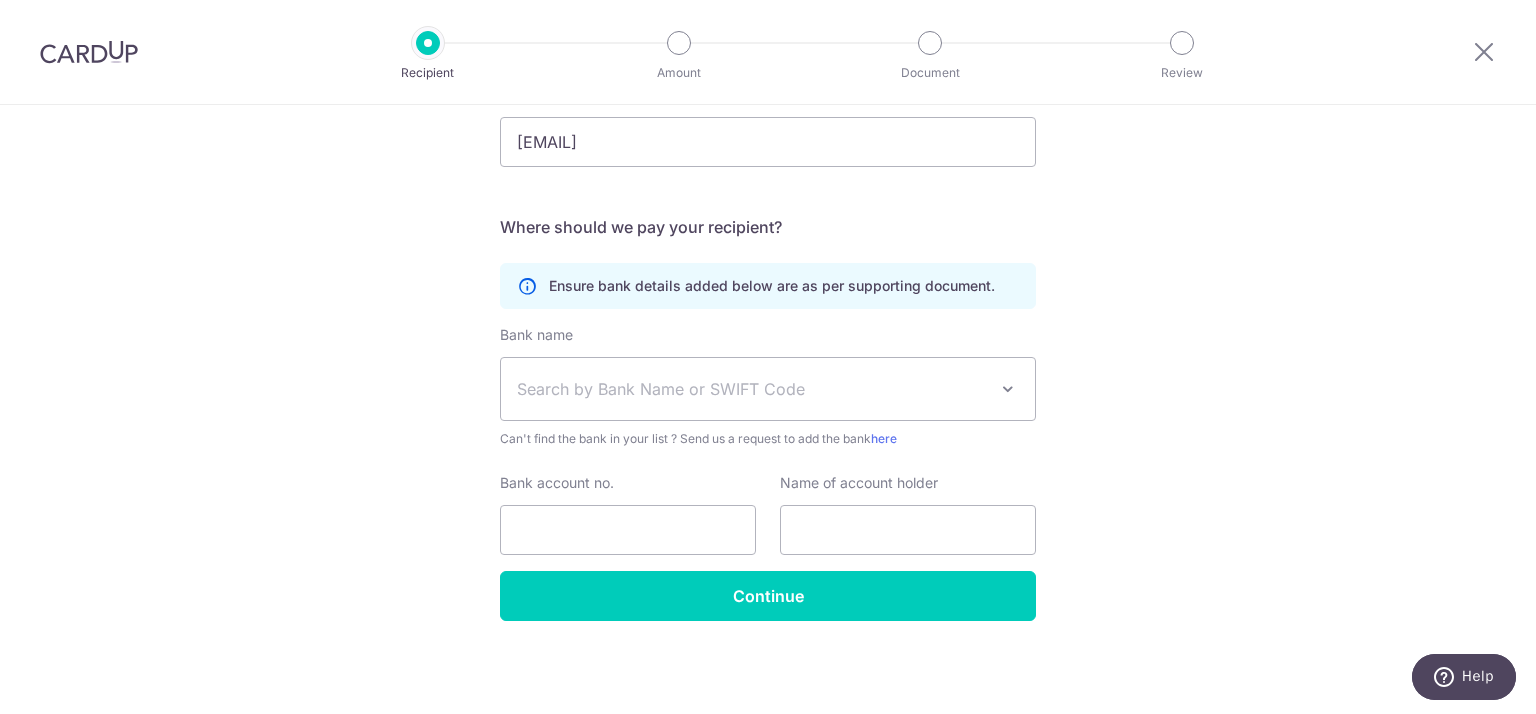 click on "Who would you like to pay?
Your recipient does not need a CardUp account to receive your payments.
Who should we send this miscellaneous payment to?
Country of bank account
Algeria
Andorra
Angola
Anguilla
Argentina
Armenia
Aruba
Australia
Austria
Azerbaijan
Bahrain
Bangladesh
Belgium
Bolivia
Bosnia and Herzegovina
Brazil
British Virgin Islands
Bulgaria
Canada
Chile
China
Colombia
Costa Rica
Croatia
Cyprus
Czech Republic
Denmark
Dominica
Dominican Republic
East Timor
Ecuador
Egypt
Estonia
Faroe Islands
Fiji
Finland
France
French Guiana
French Polynesia
French Southern Territories
Georgia
Germany
Greece
Greenland
Grenada
Guernsey
Guyana
Honduras
Hong Kong
Hungary
Iceland
India
Indonesia
Ireland
Isle of Man
Israel
Italy
Japan
Jersey
Kazakhstan
Kosovo
Kuwait
Kyrgyzstan" at bounding box center (768, 95) 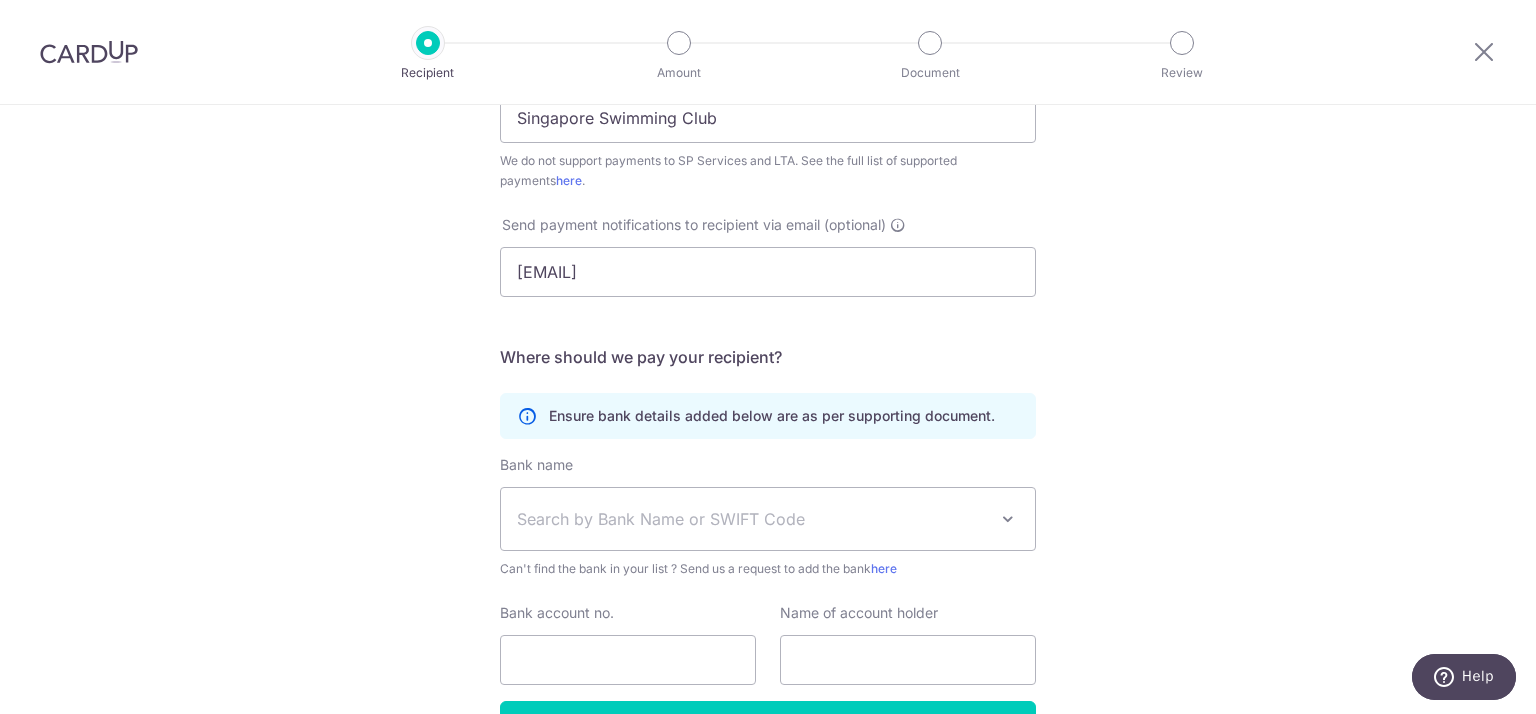 scroll, scrollTop: 630, scrollLeft: 0, axis: vertical 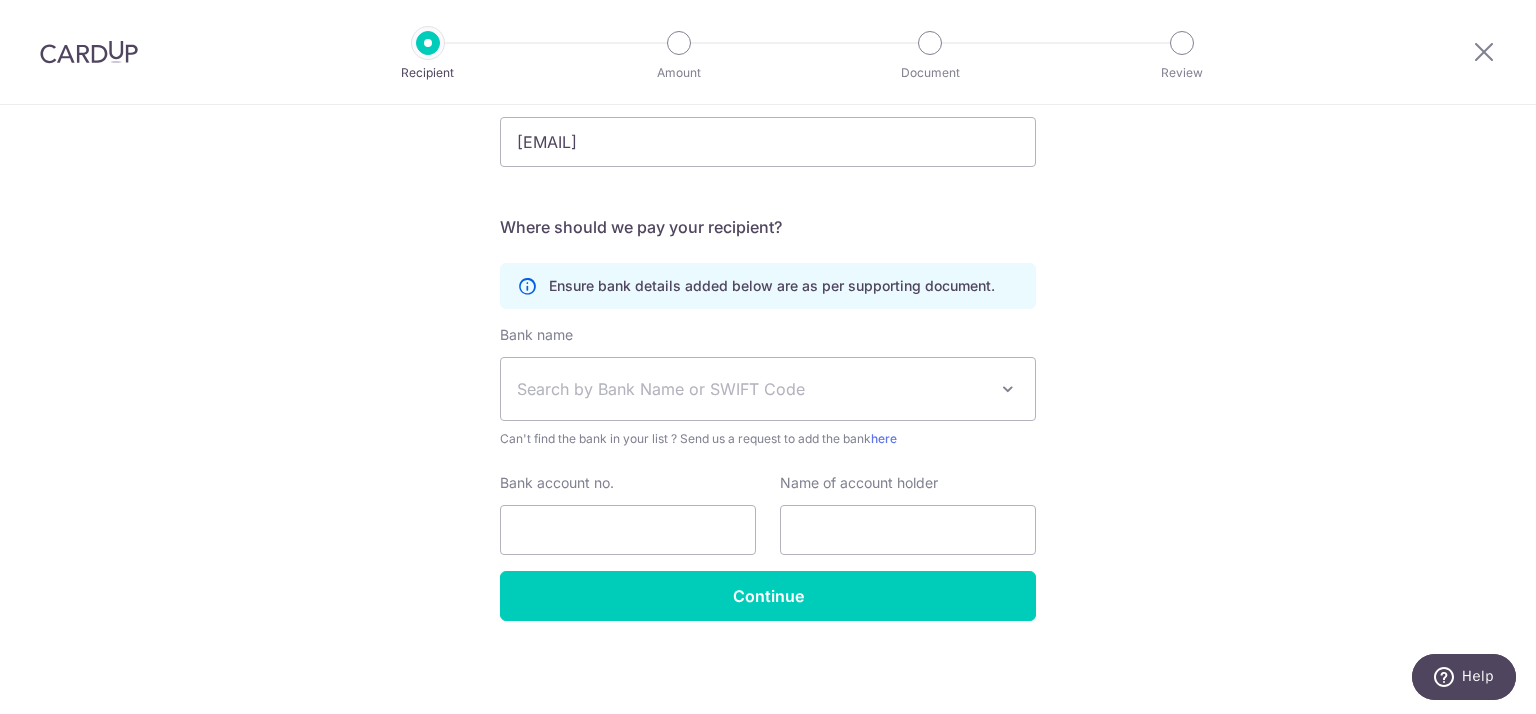 click on "Search by Bank Name or SWIFT Code" at bounding box center [752, 389] 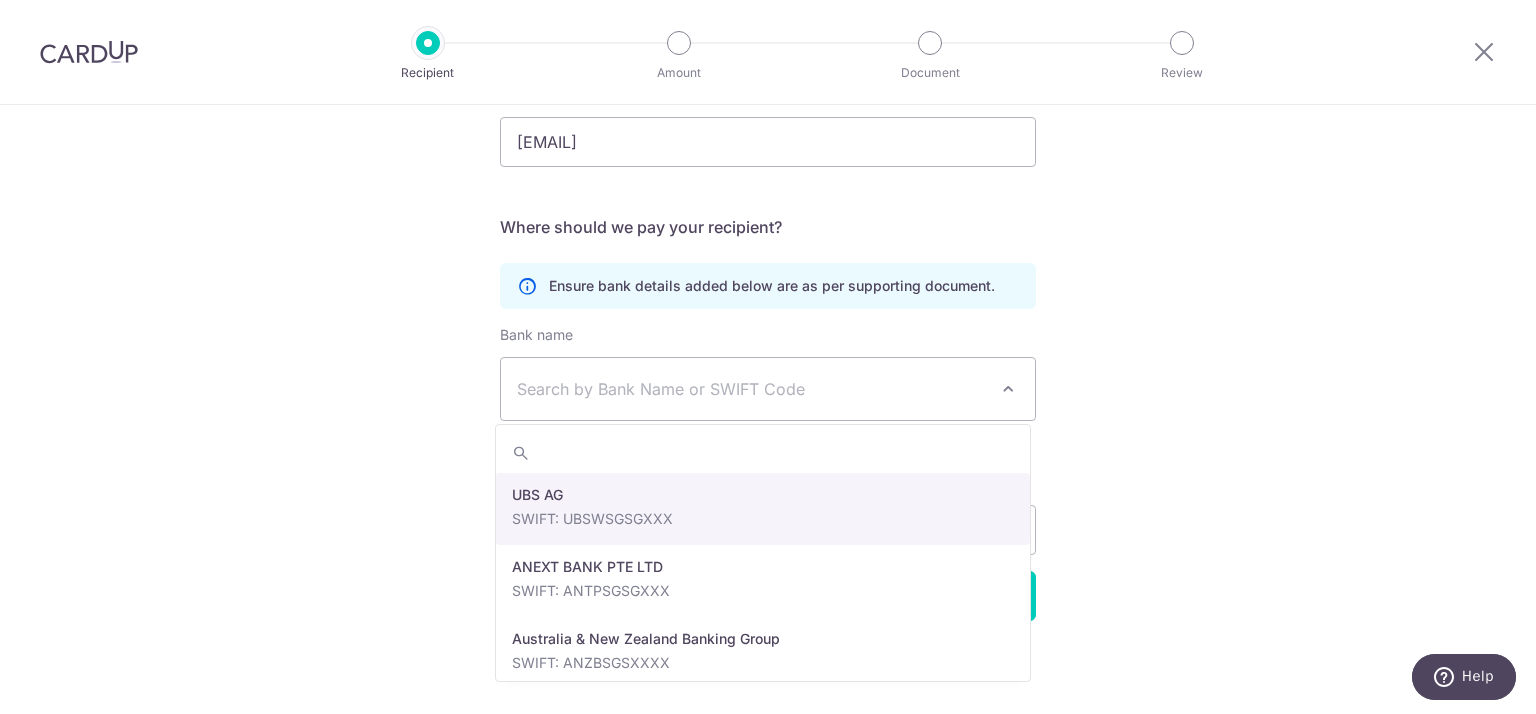 click on "Search by Bank Name or SWIFT Code" at bounding box center [752, 389] 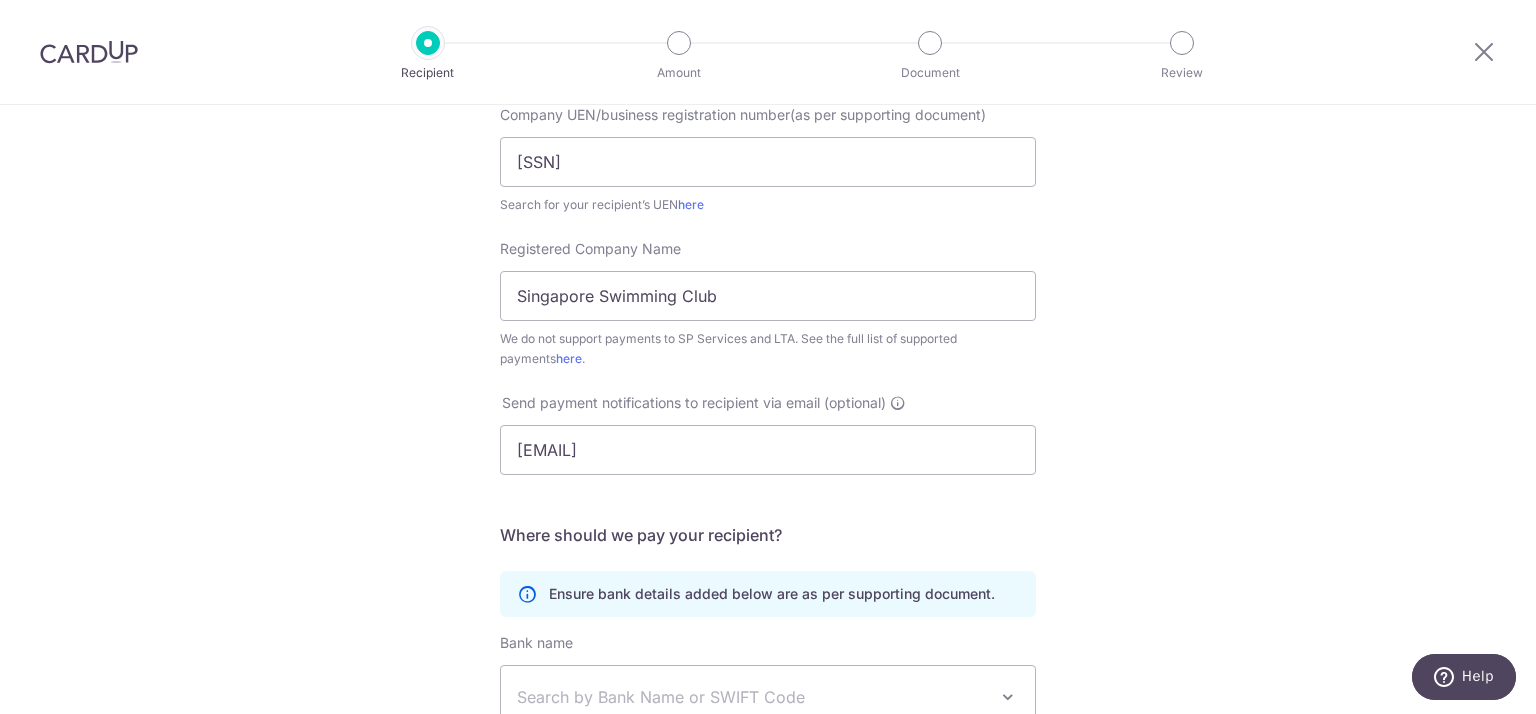 scroll, scrollTop: 630, scrollLeft: 0, axis: vertical 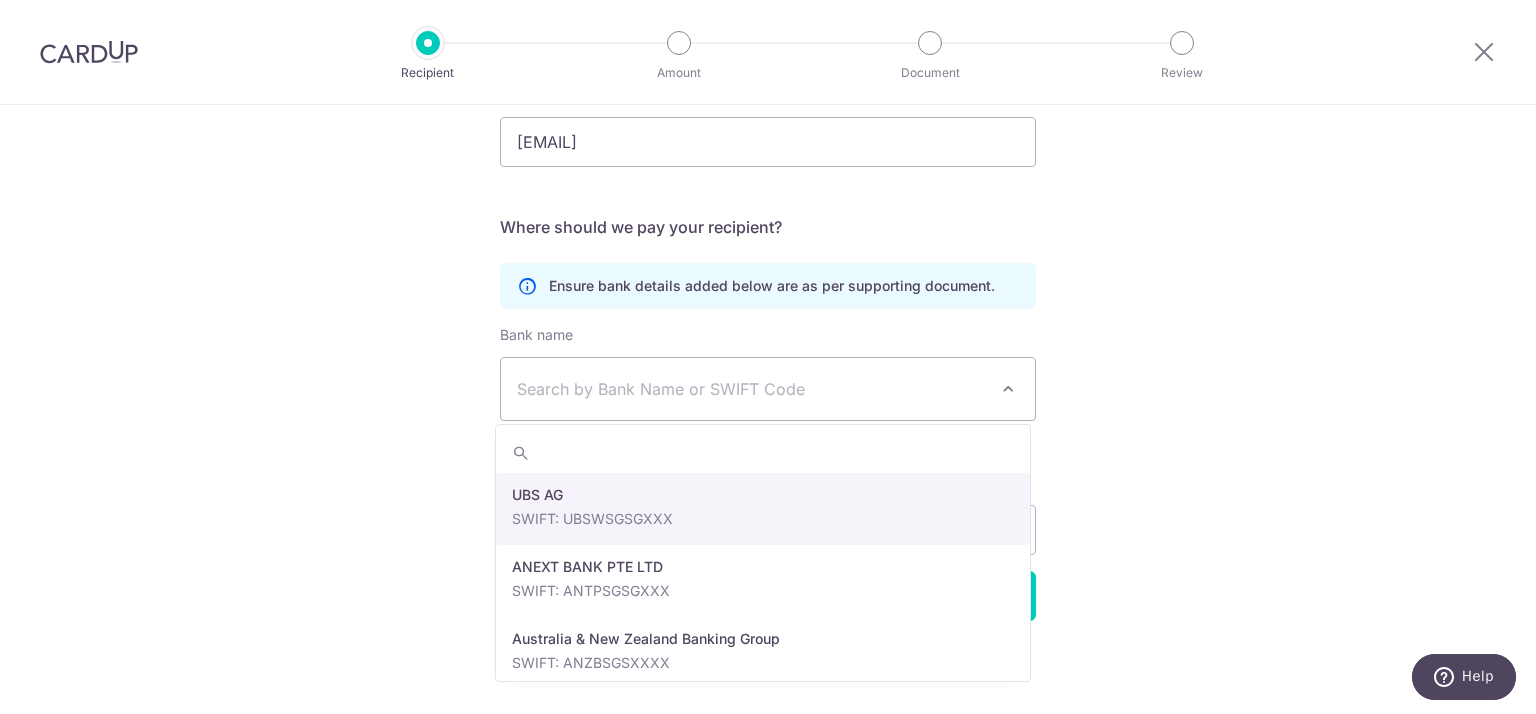 click on "Search by Bank Name or SWIFT Code" at bounding box center (752, 389) 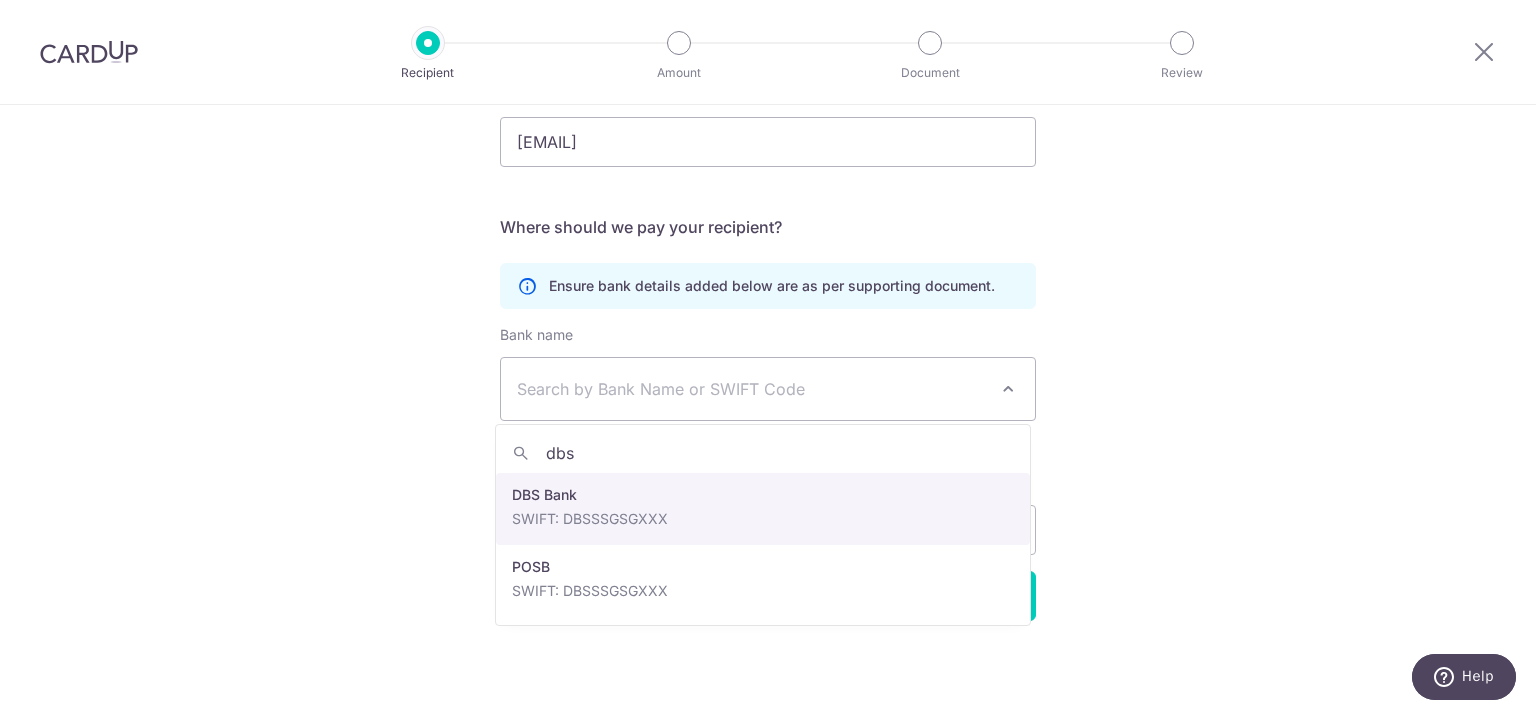 type on "dbs" 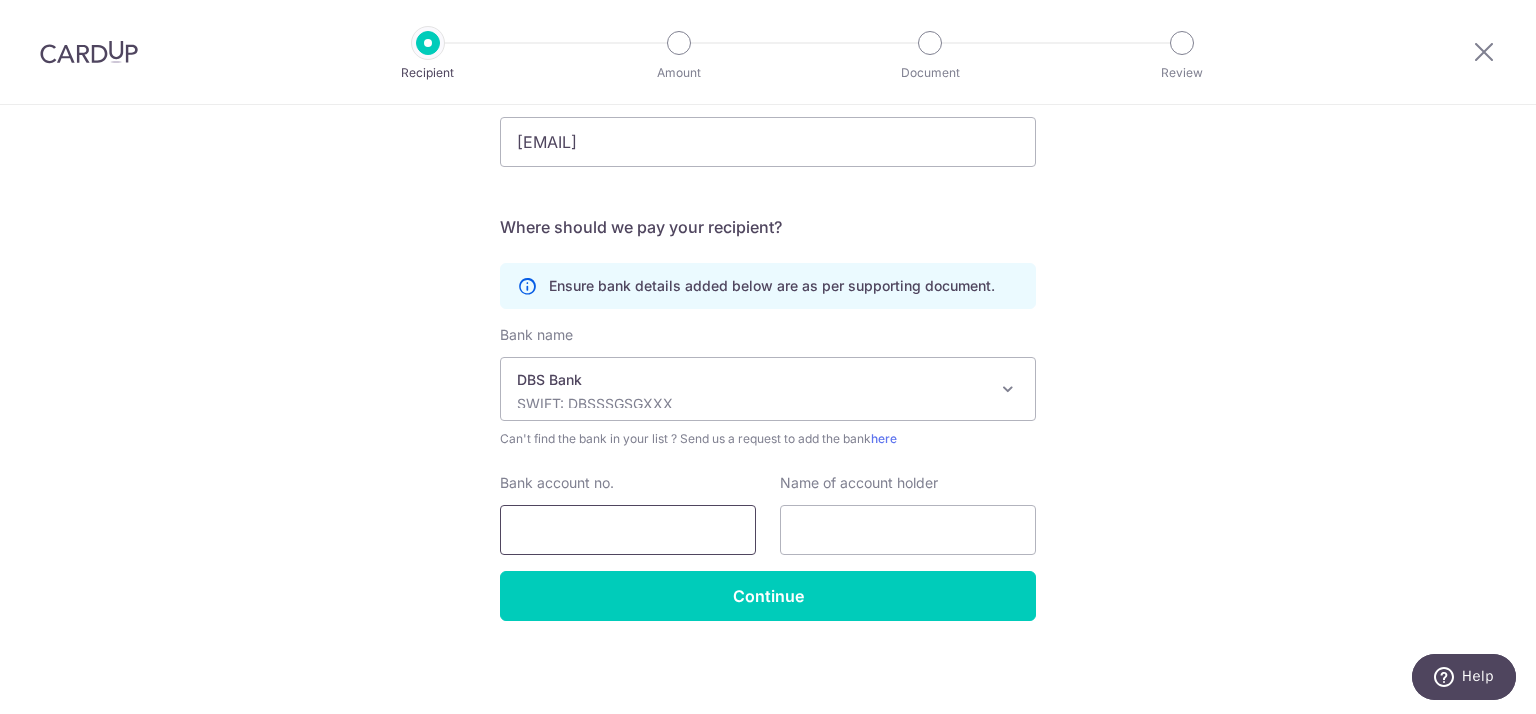 click on "Bank account no." at bounding box center (628, 530) 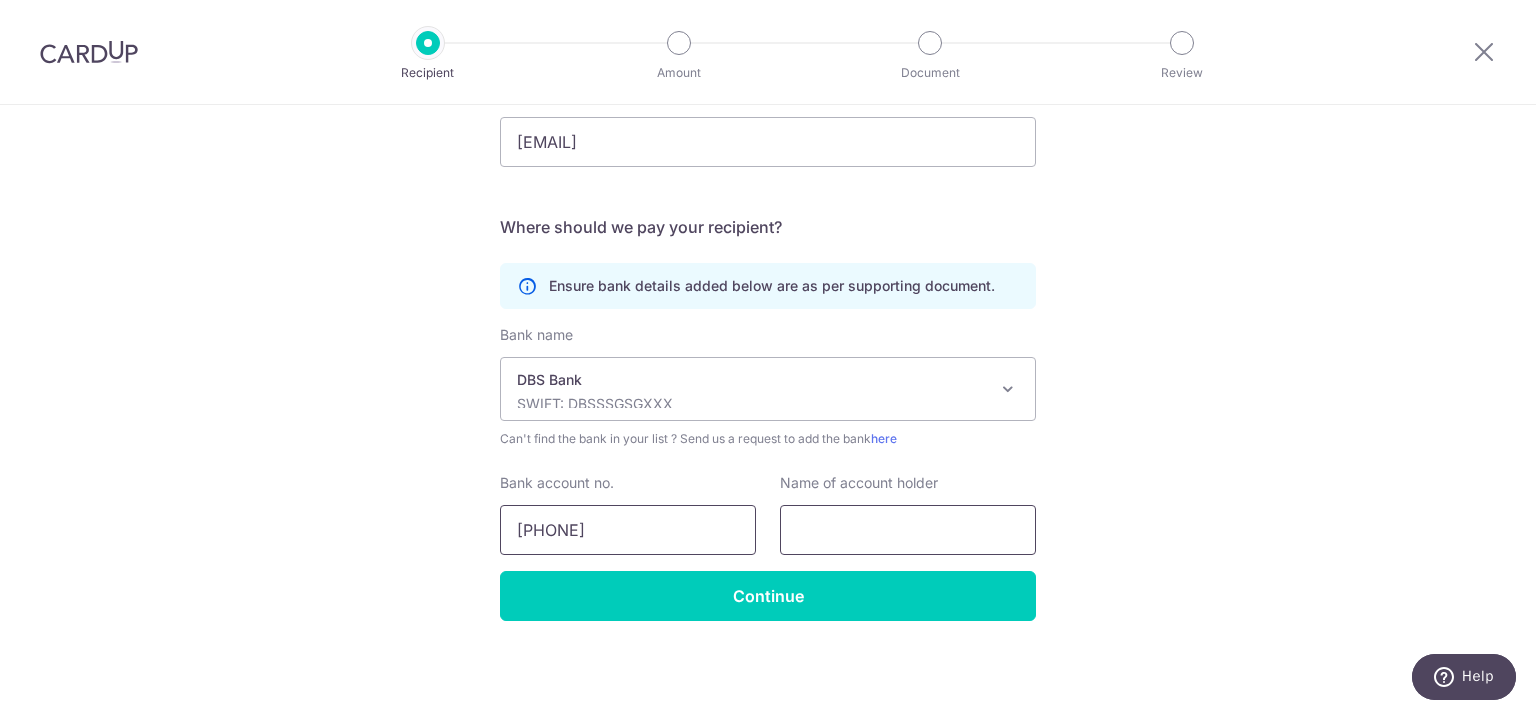 type on "0270012809" 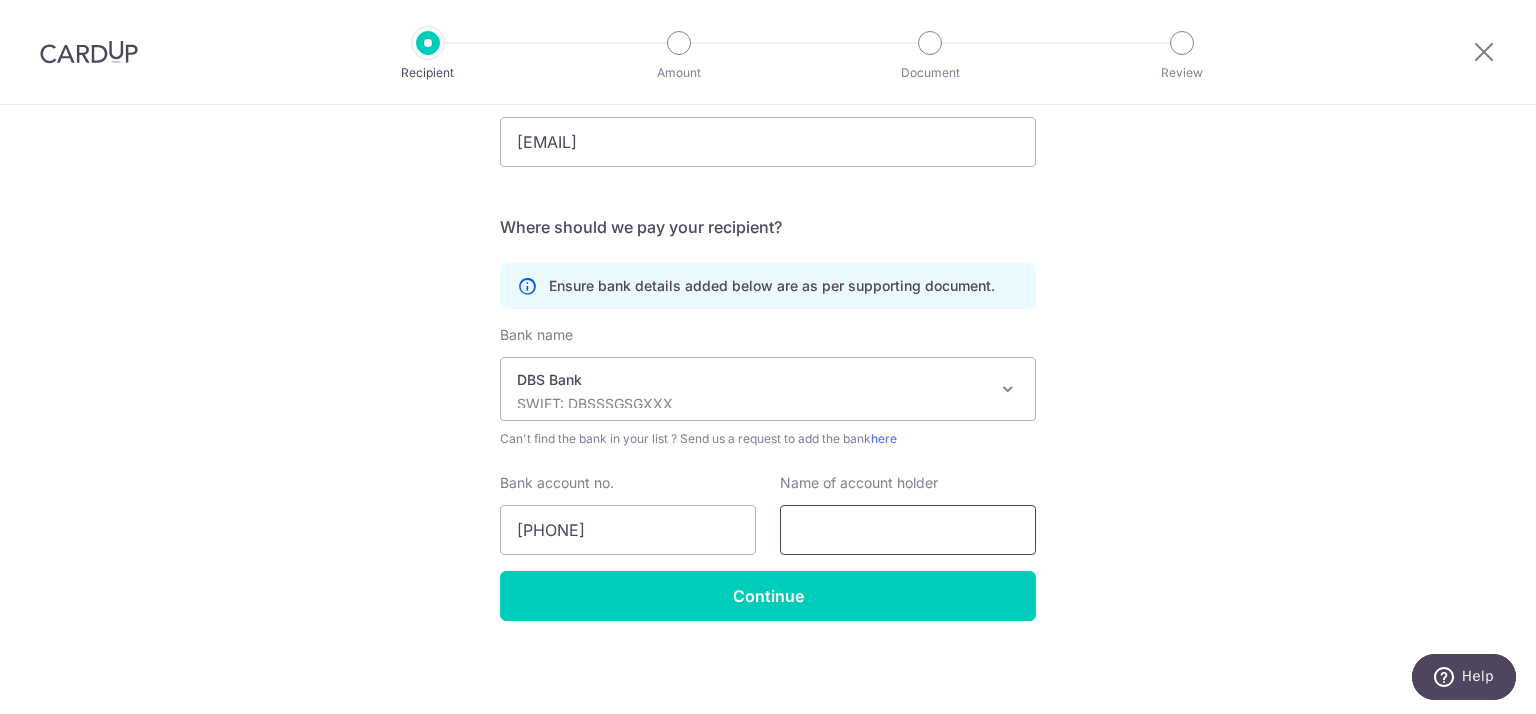 click at bounding box center (908, 530) 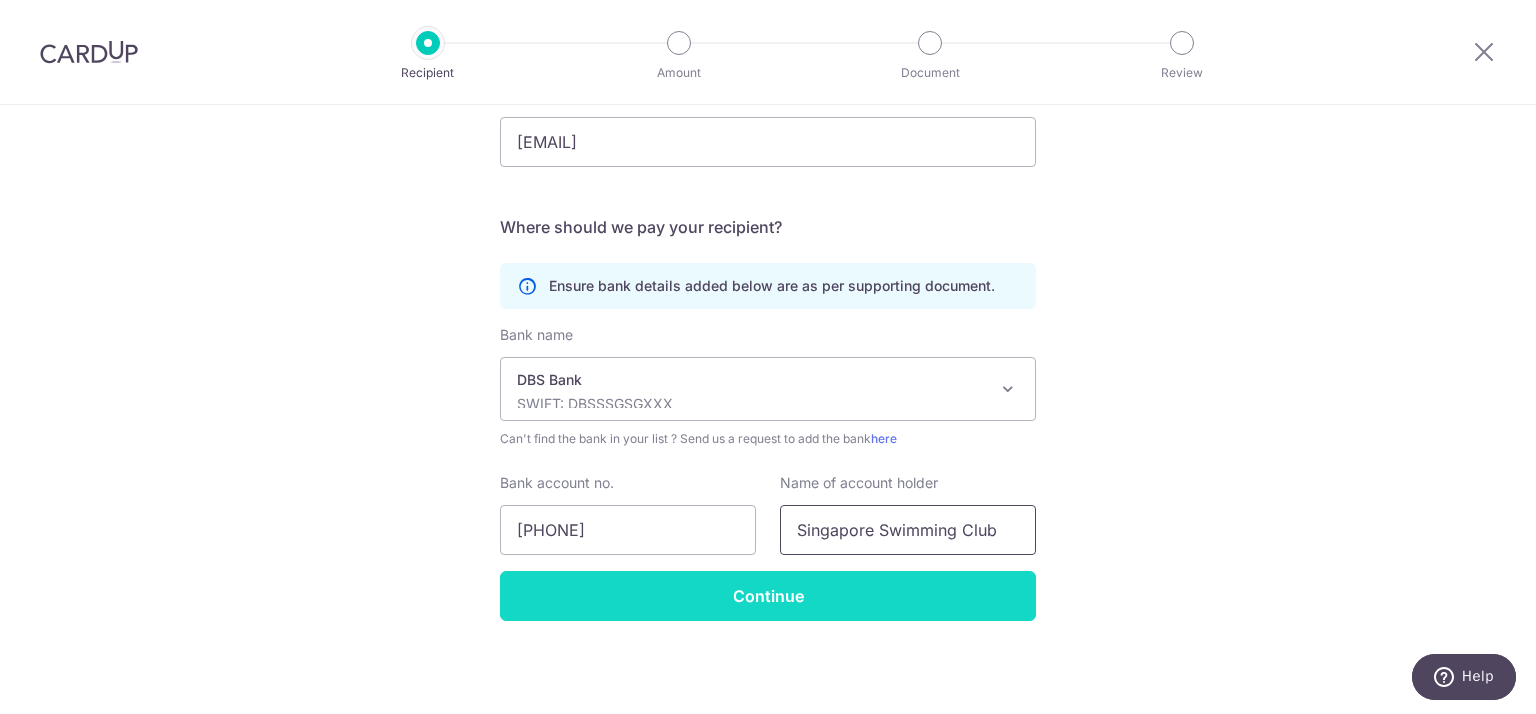 type on "Singapore Swimming Club" 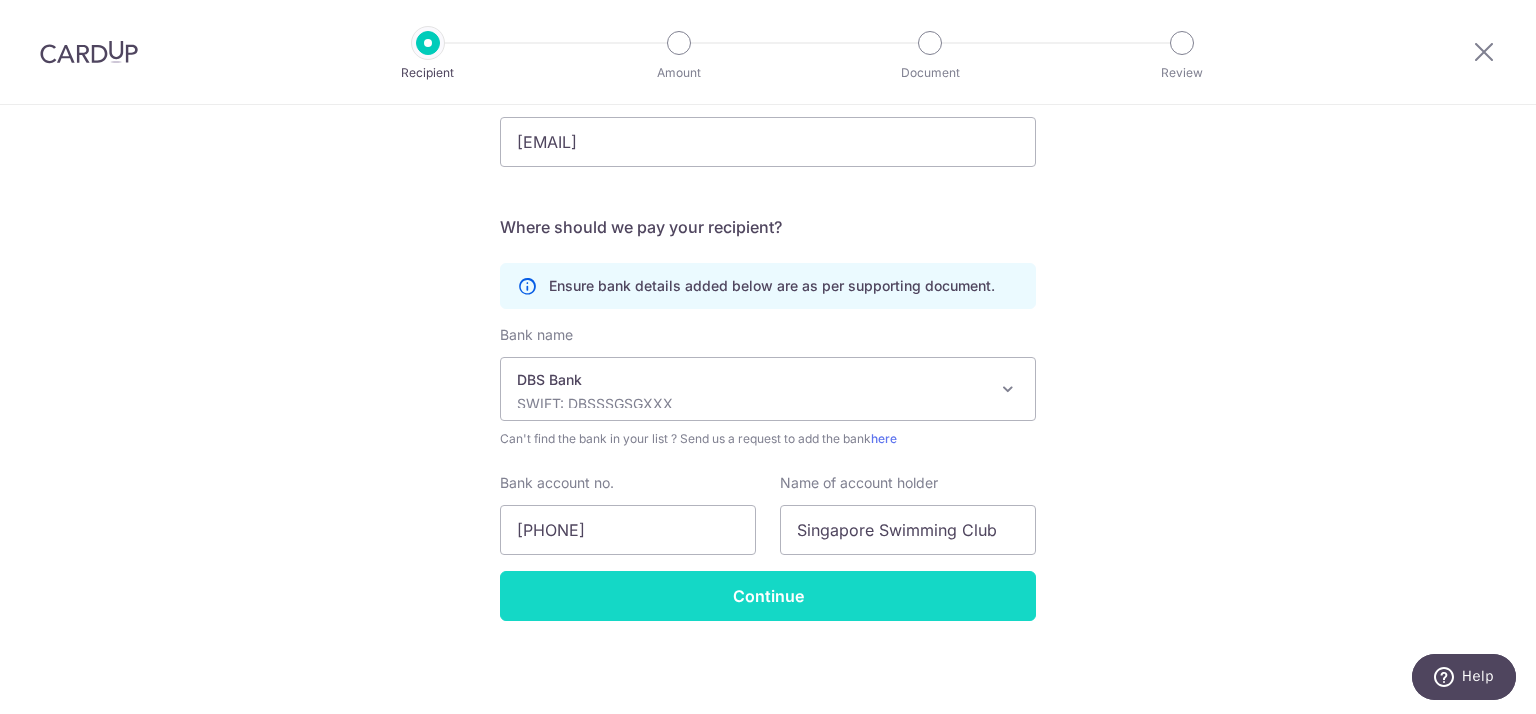 click on "Continue" at bounding box center [768, 596] 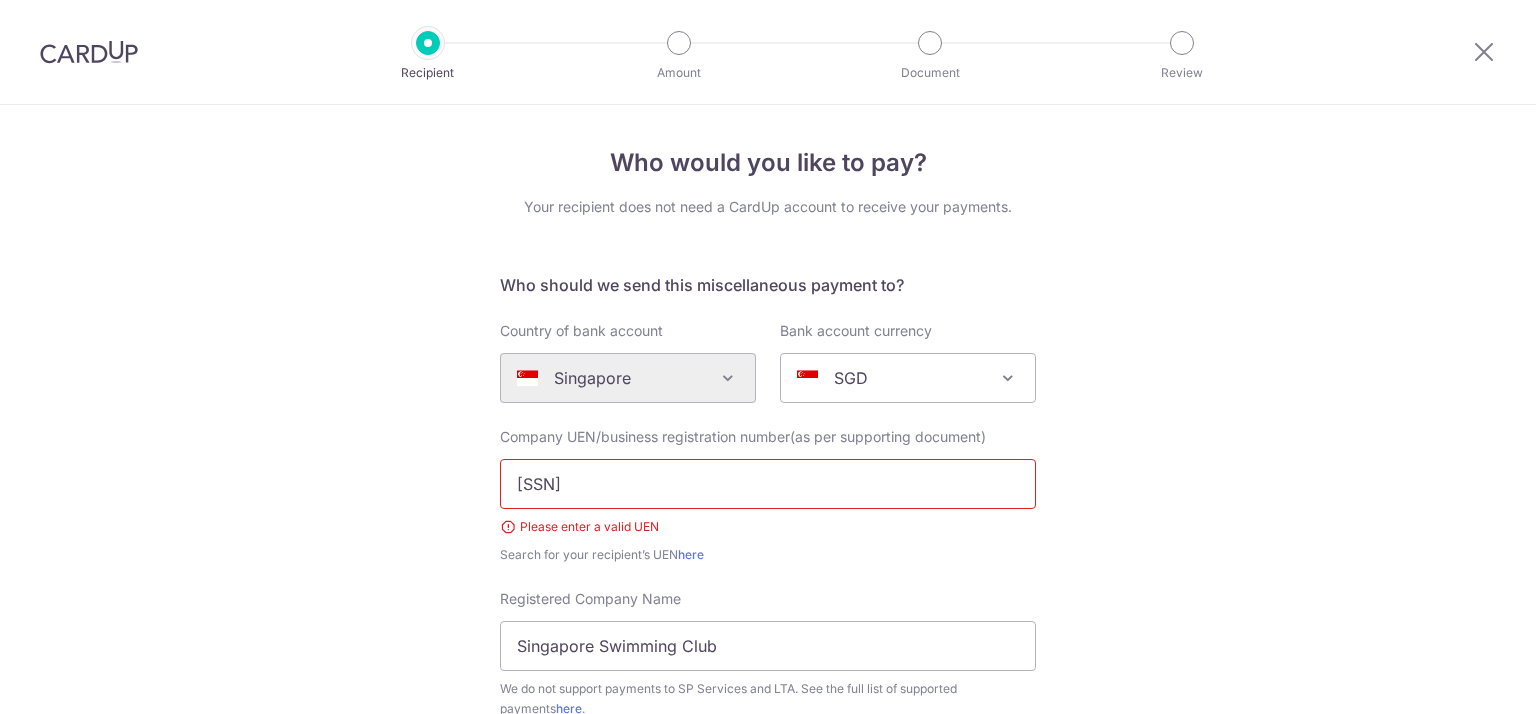 scroll, scrollTop: 0, scrollLeft: 0, axis: both 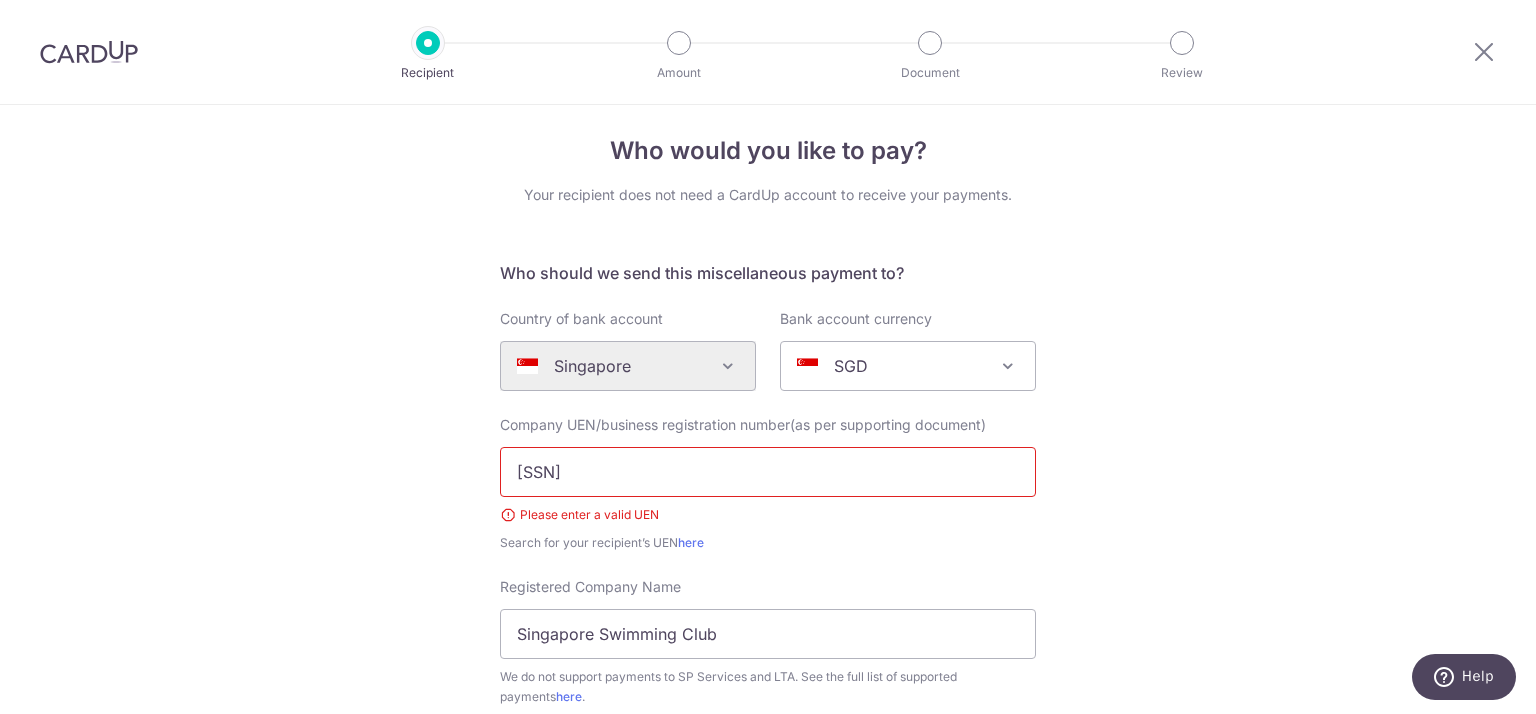 drag, startPoint x: 684, startPoint y: 469, endPoint x: 450, endPoint y: 472, distance: 234.01923 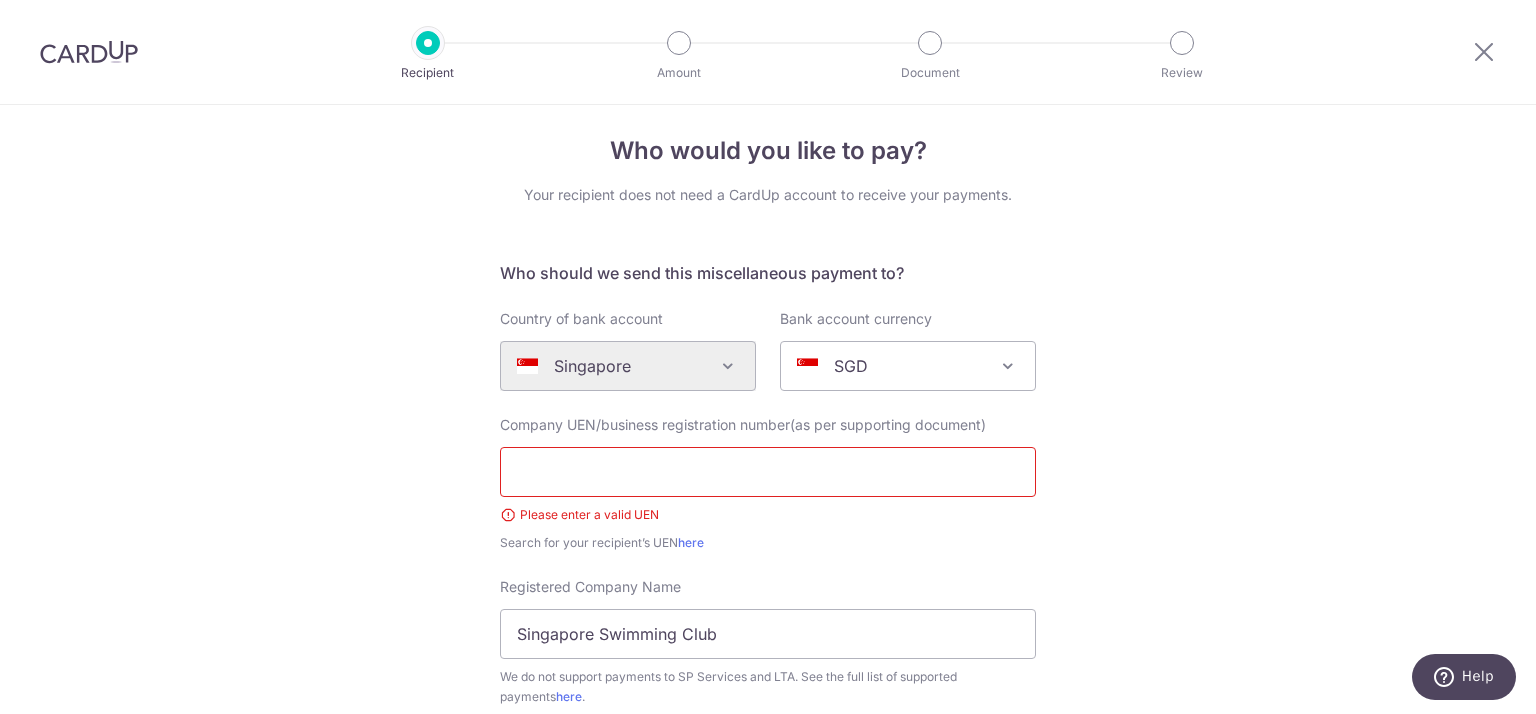 click at bounding box center [768, 472] 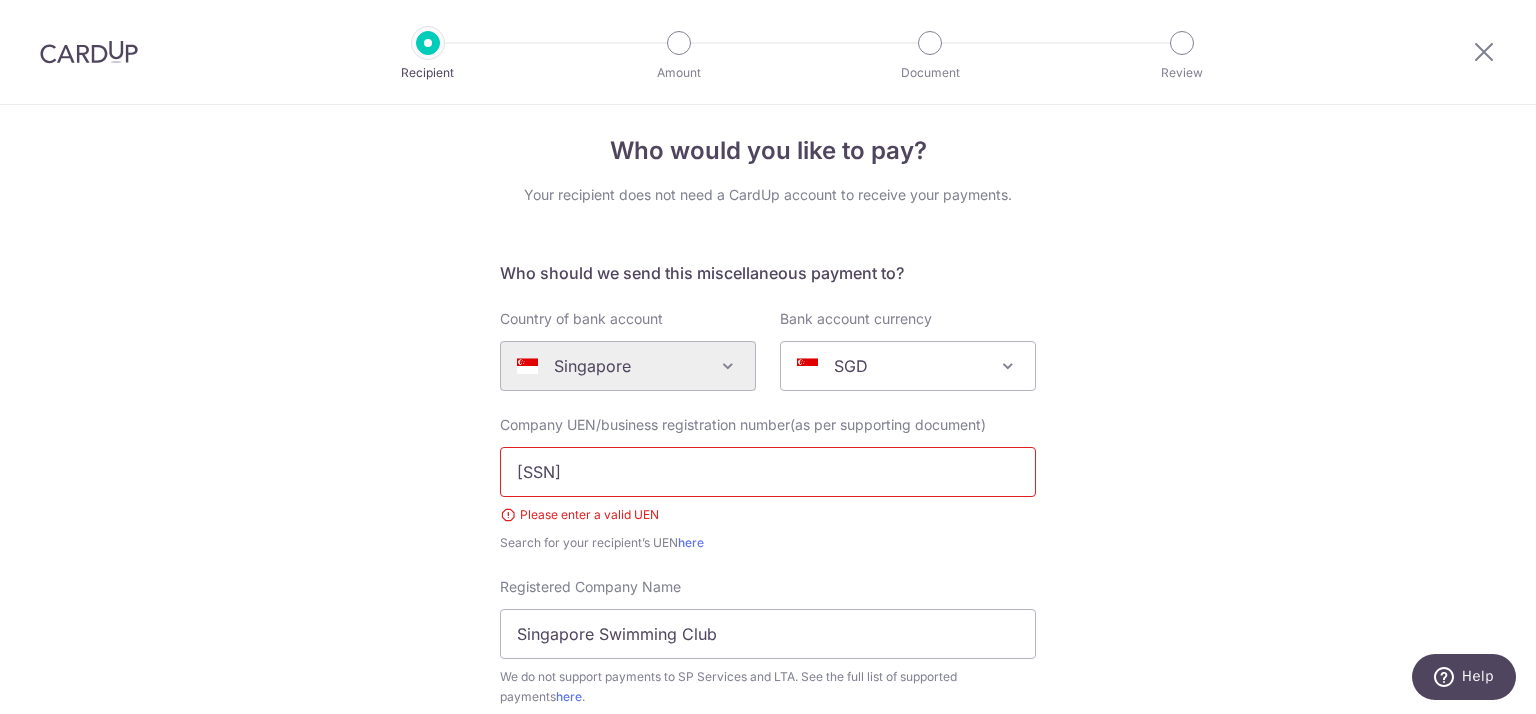 type on "[LICENSE]" 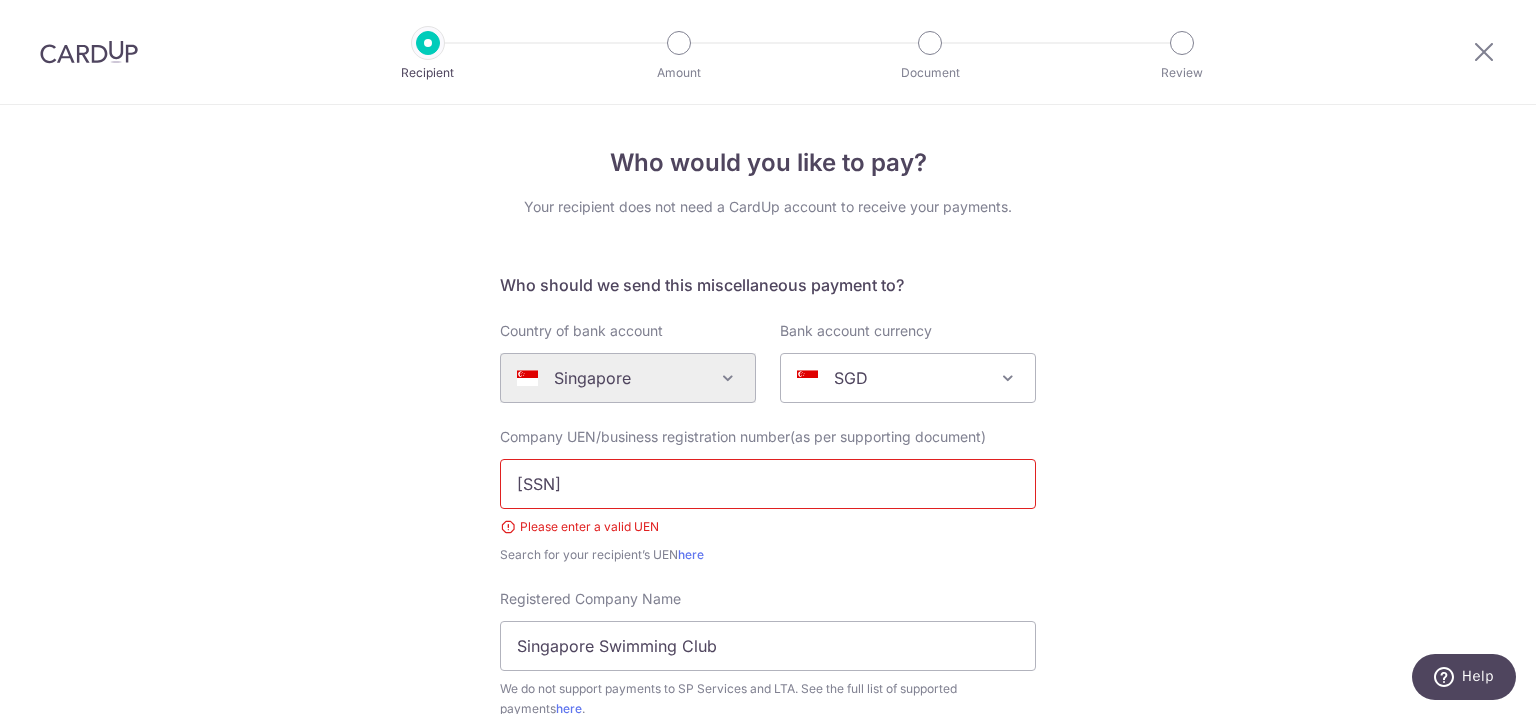 scroll, scrollTop: 658, scrollLeft: 0, axis: vertical 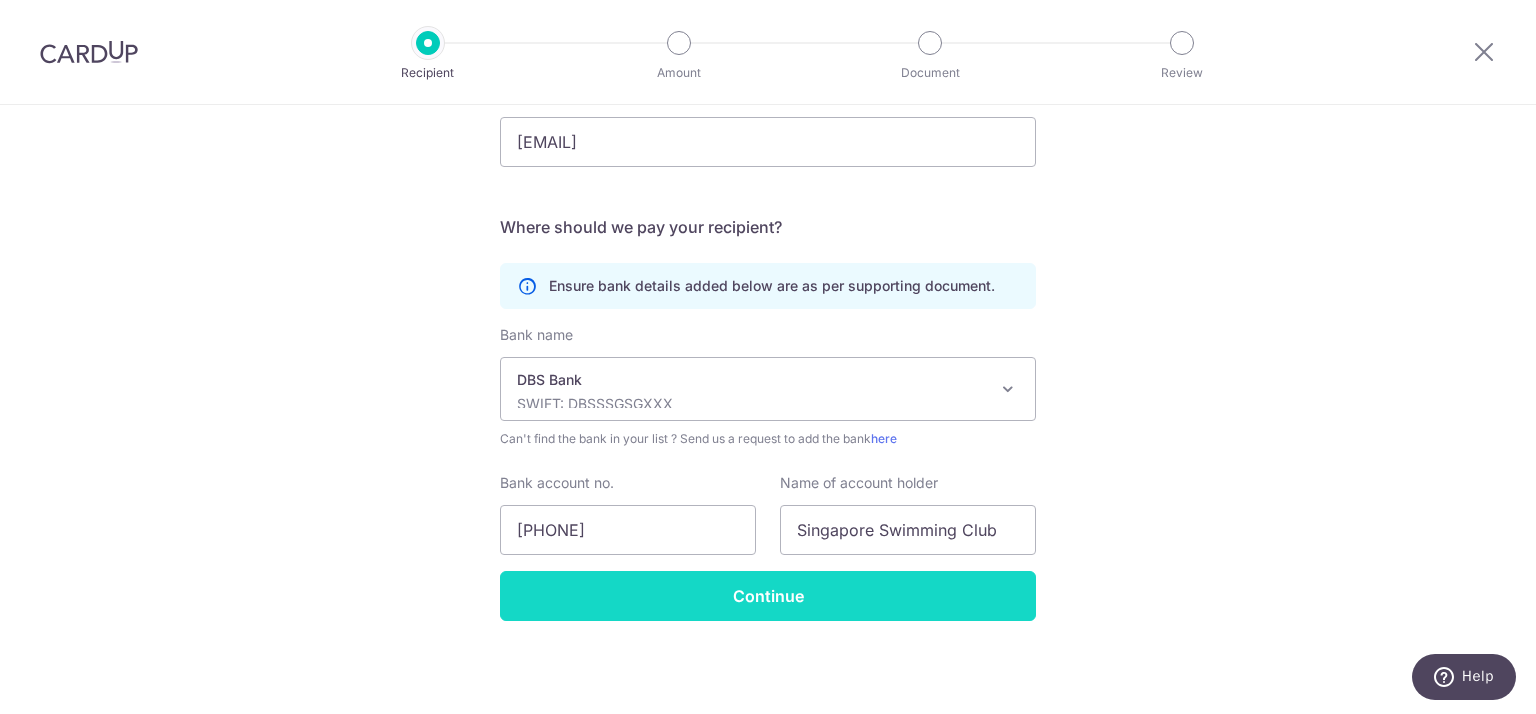 click on "Continue" at bounding box center (768, 596) 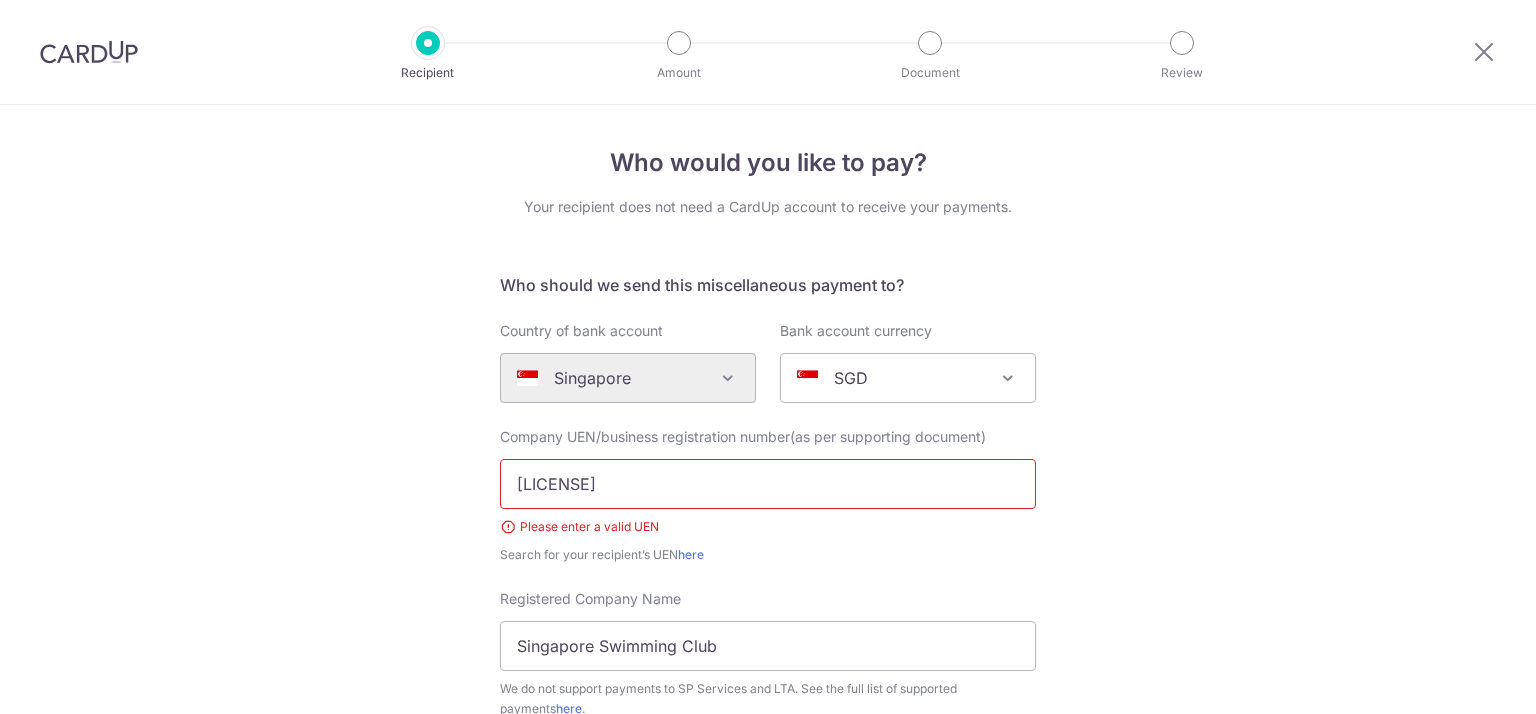 scroll, scrollTop: 0, scrollLeft: 0, axis: both 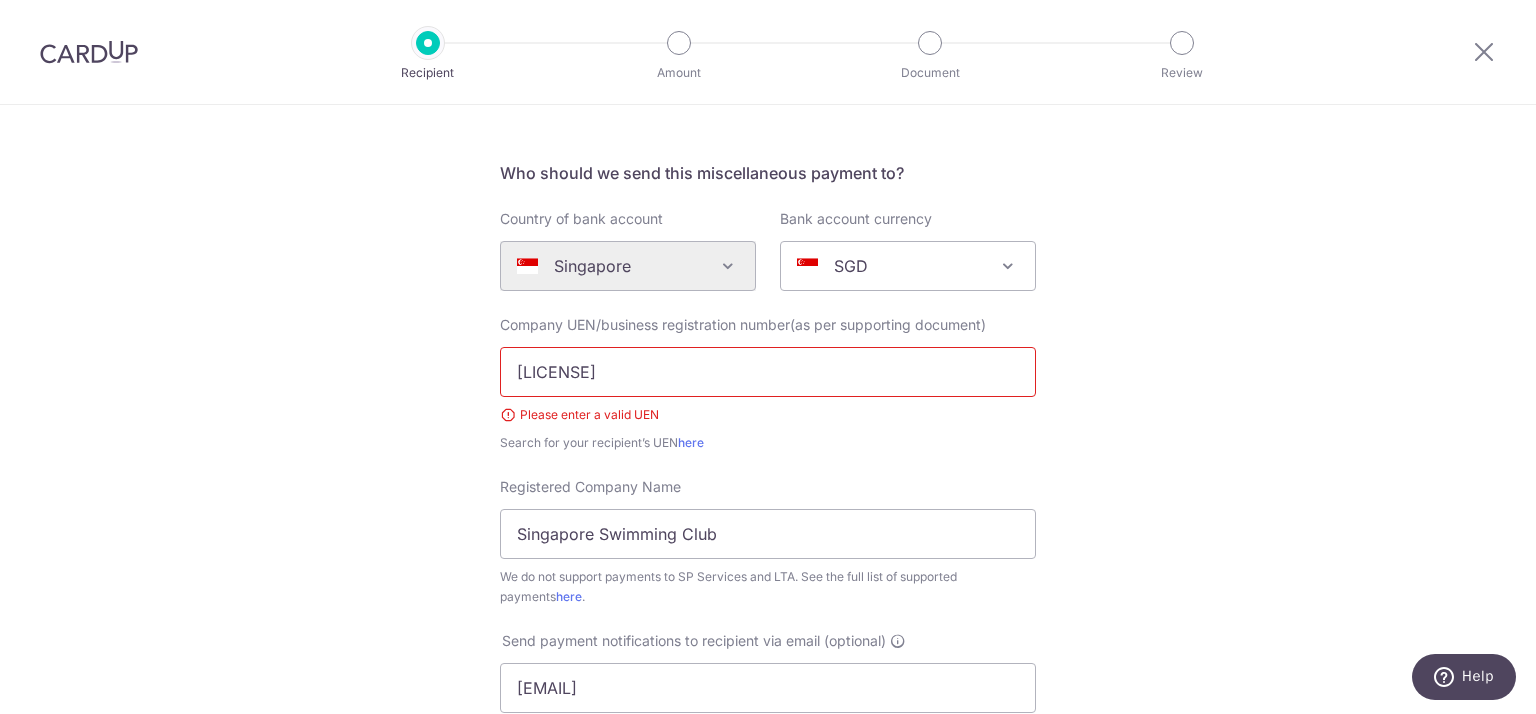 click on "[LICENSE]" at bounding box center [768, 372] 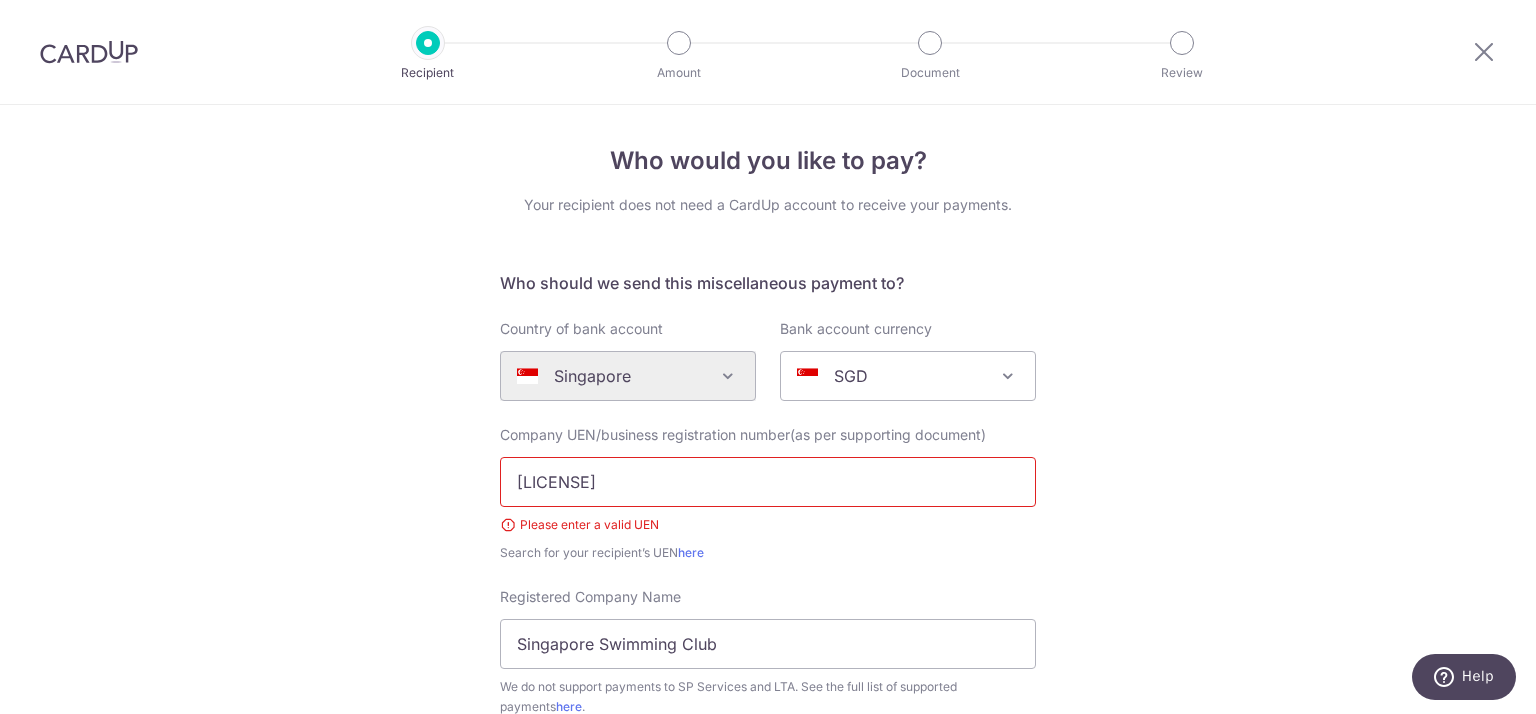 scroll, scrollTop: 0, scrollLeft: 0, axis: both 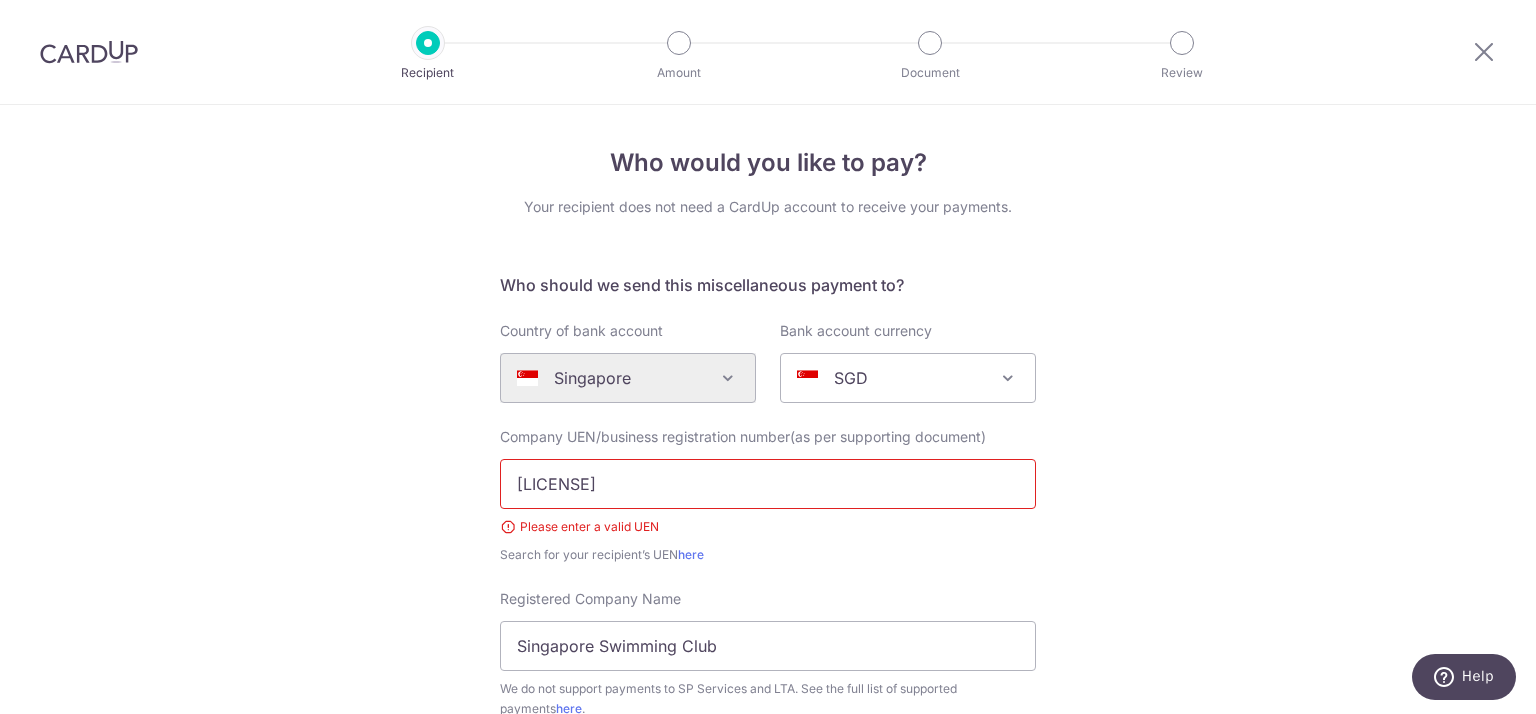 click on "[LICENSE]" at bounding box center [768, 484] 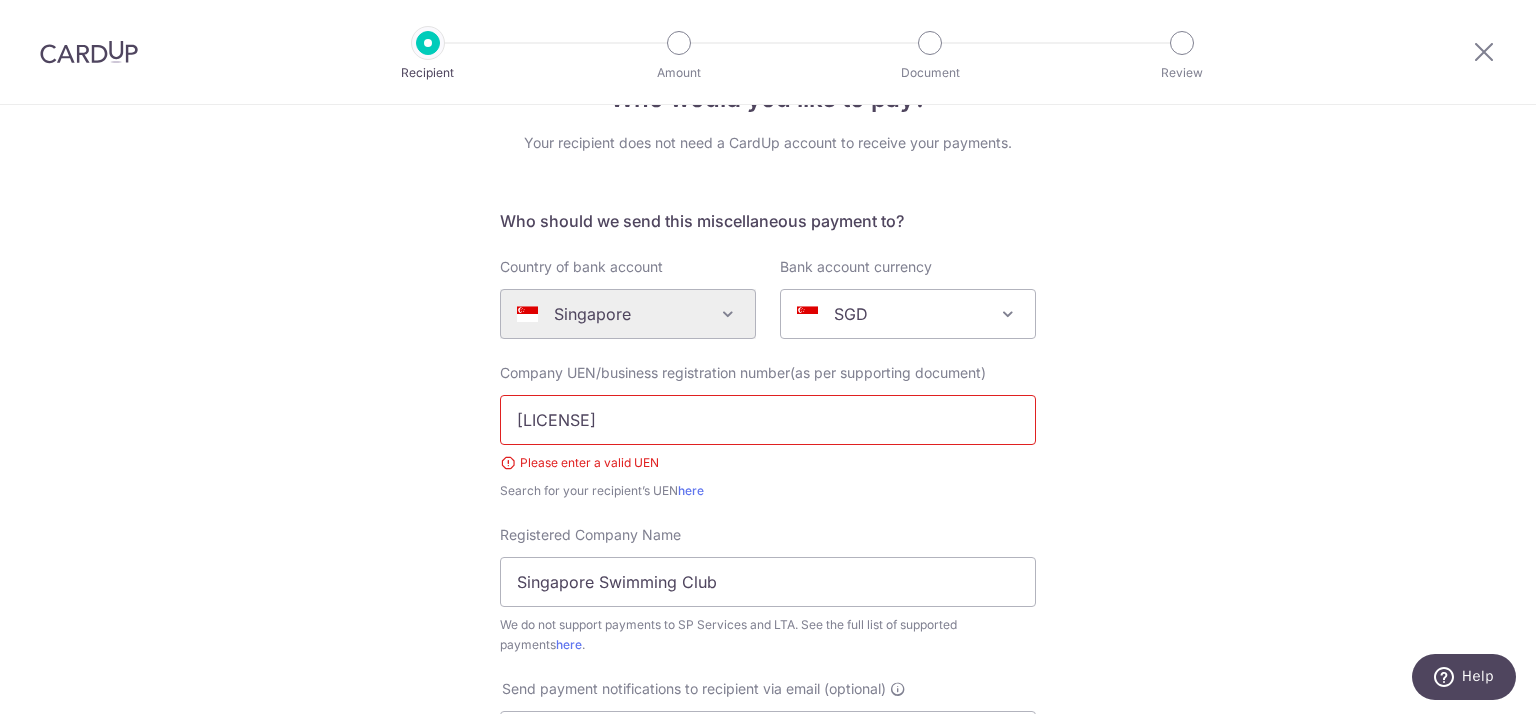 scroll, scrollTop: 100, scrollLeft: 0, axis: vertical 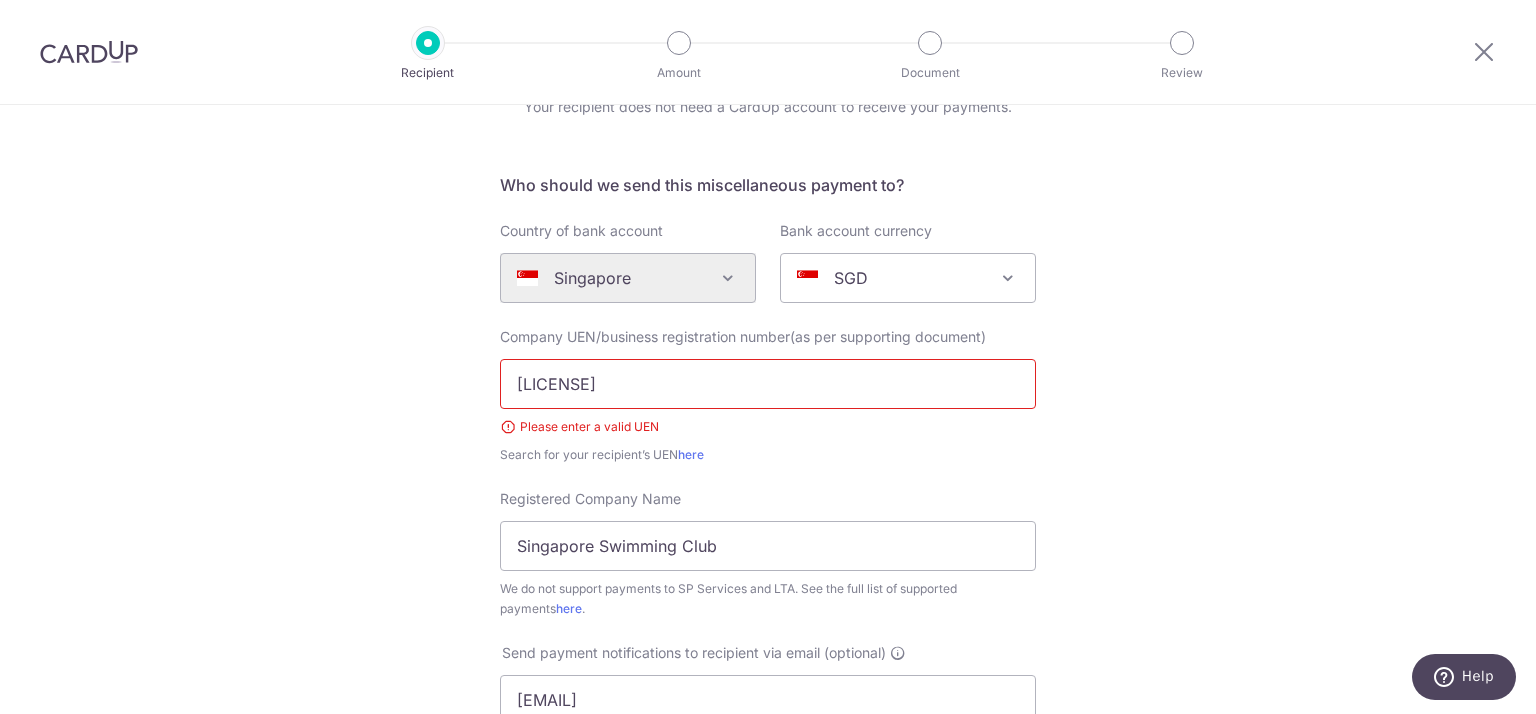 click on "[LICENSE]" at bounding box center [768, 384] 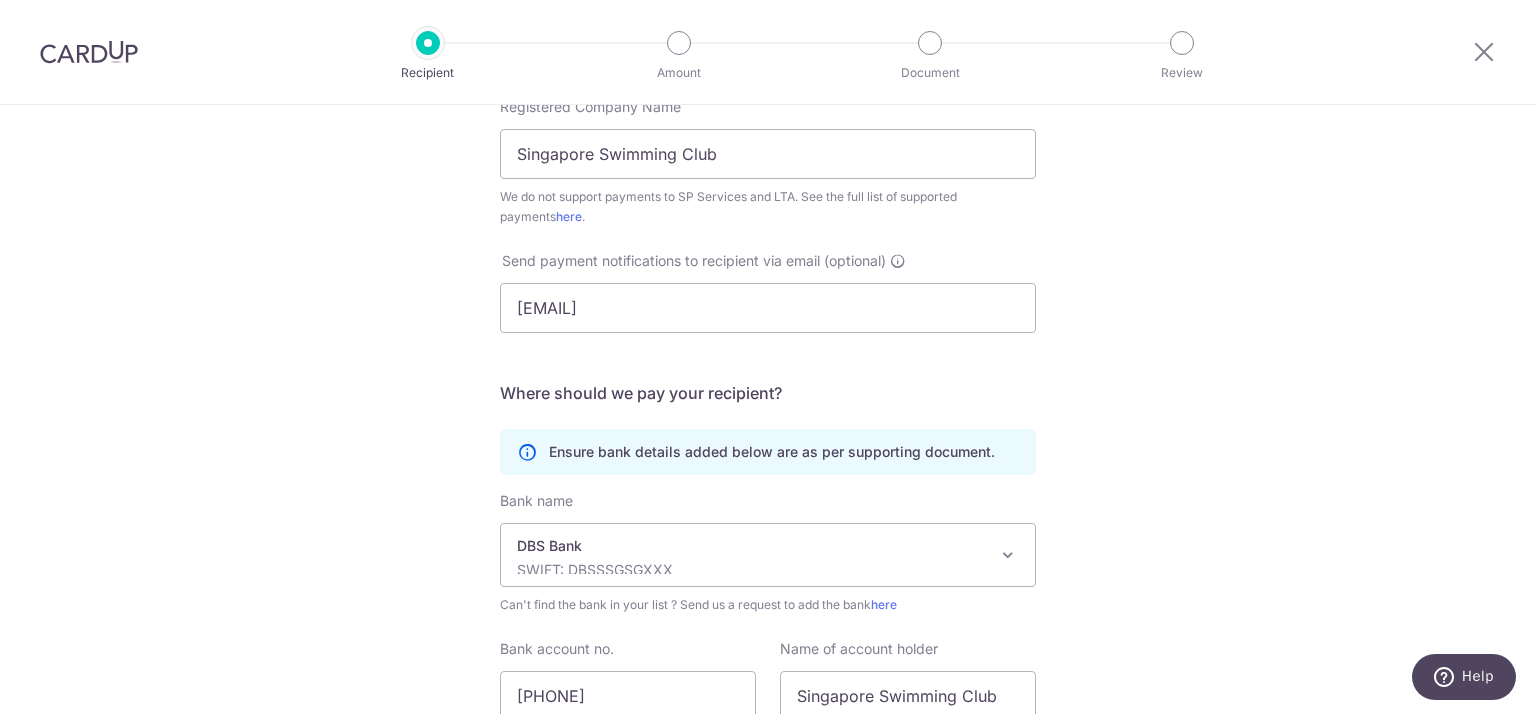 scroll, scrollTop: 658, scrollLeft: 0, axis: vertical 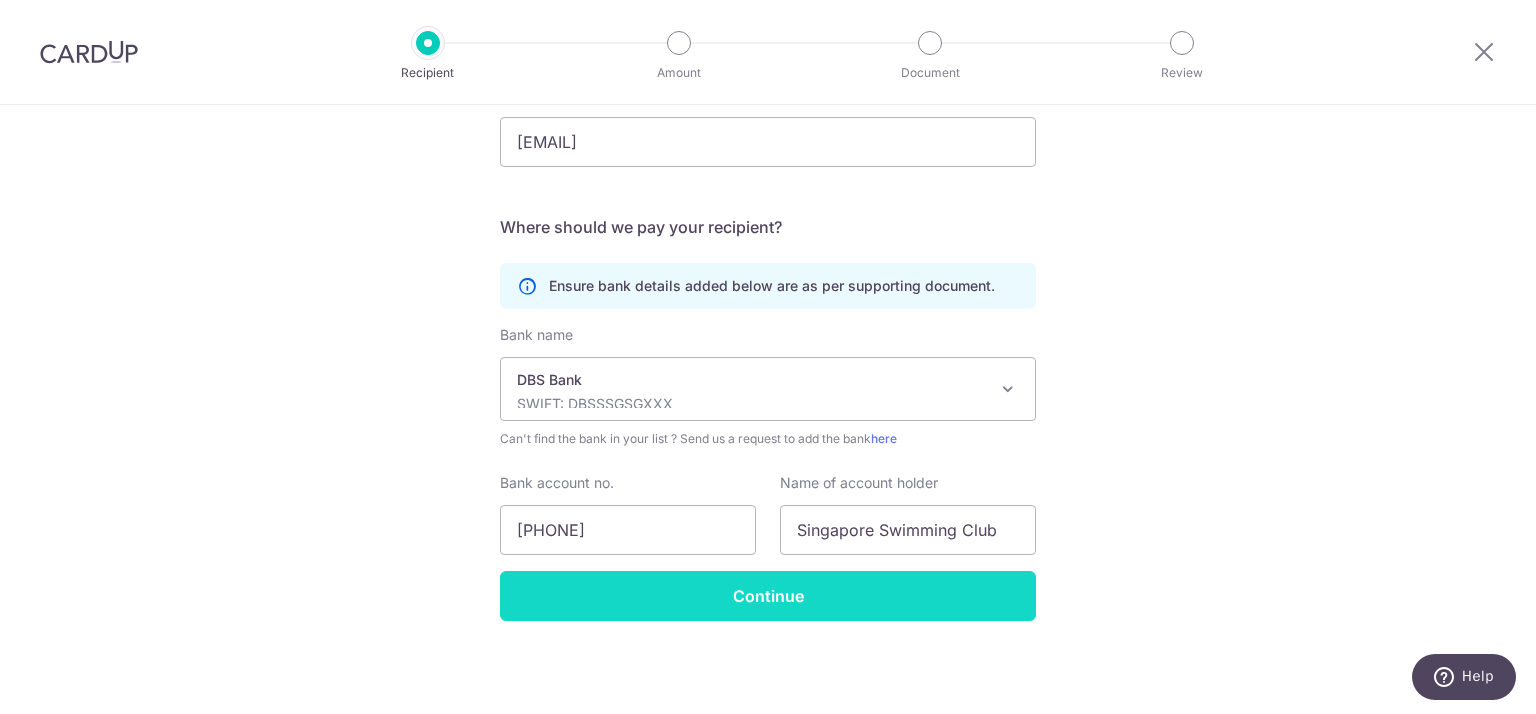 click on "Continue" at bounding box center (768, 596) 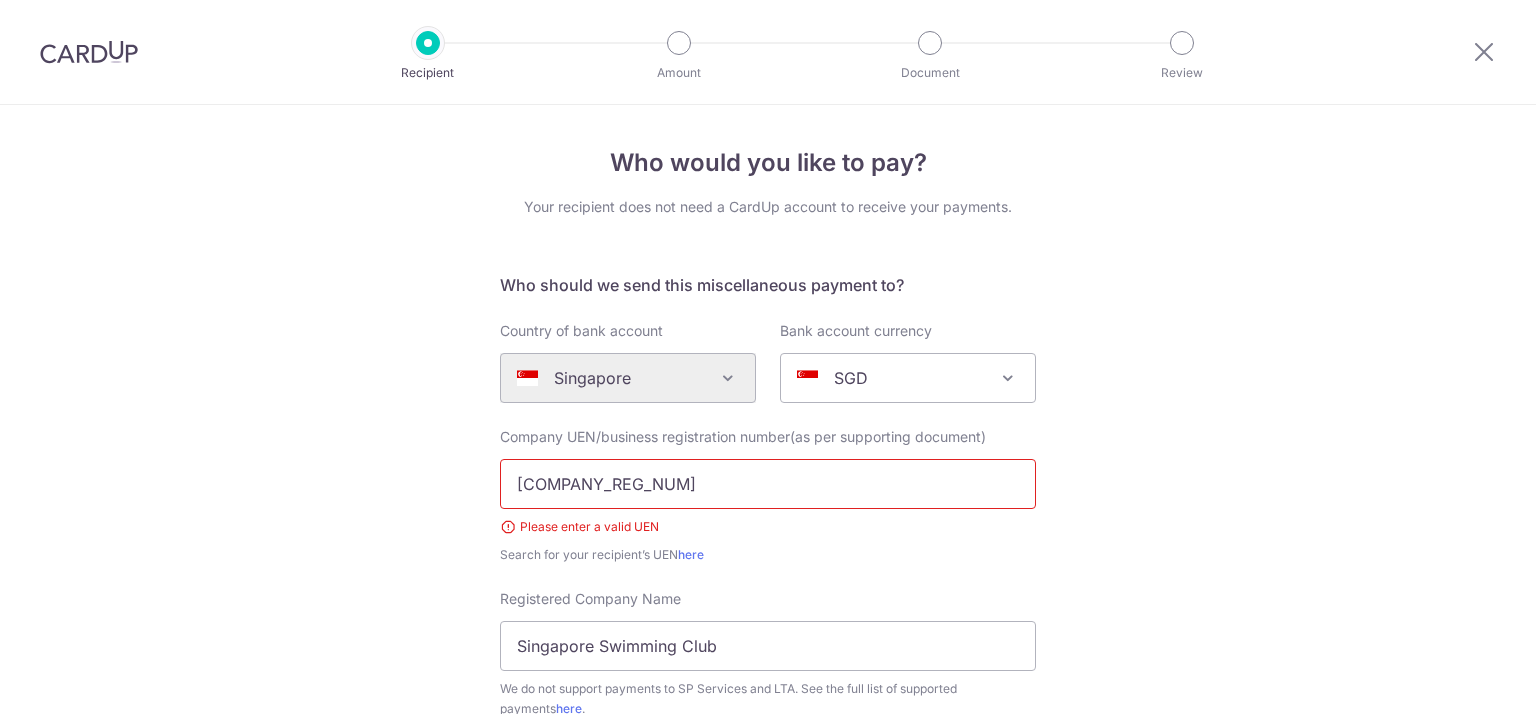 scroll, scrollTop: 0, scrollLeft: 0, axis: both 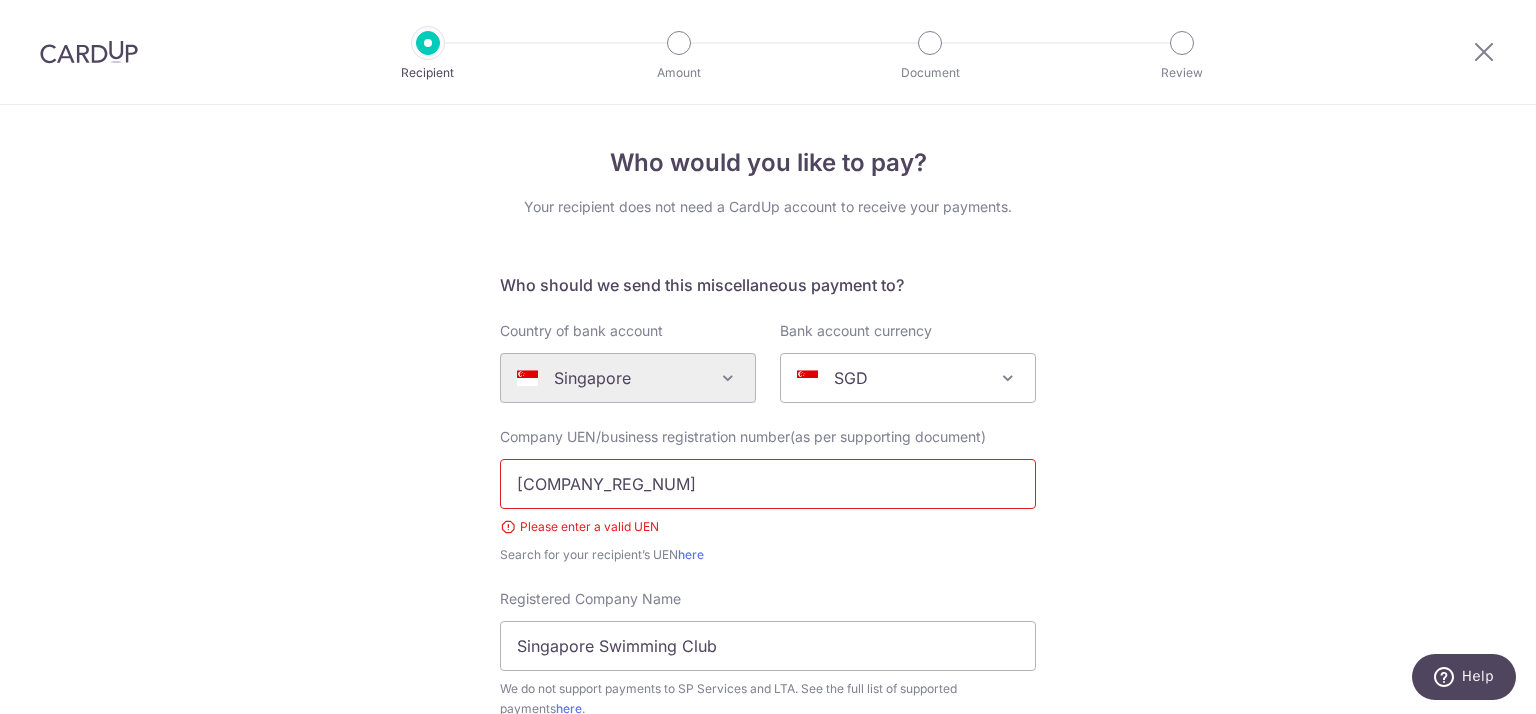 click on "[COMPANY_REG_NUM]" at bounding box center [768, 484] 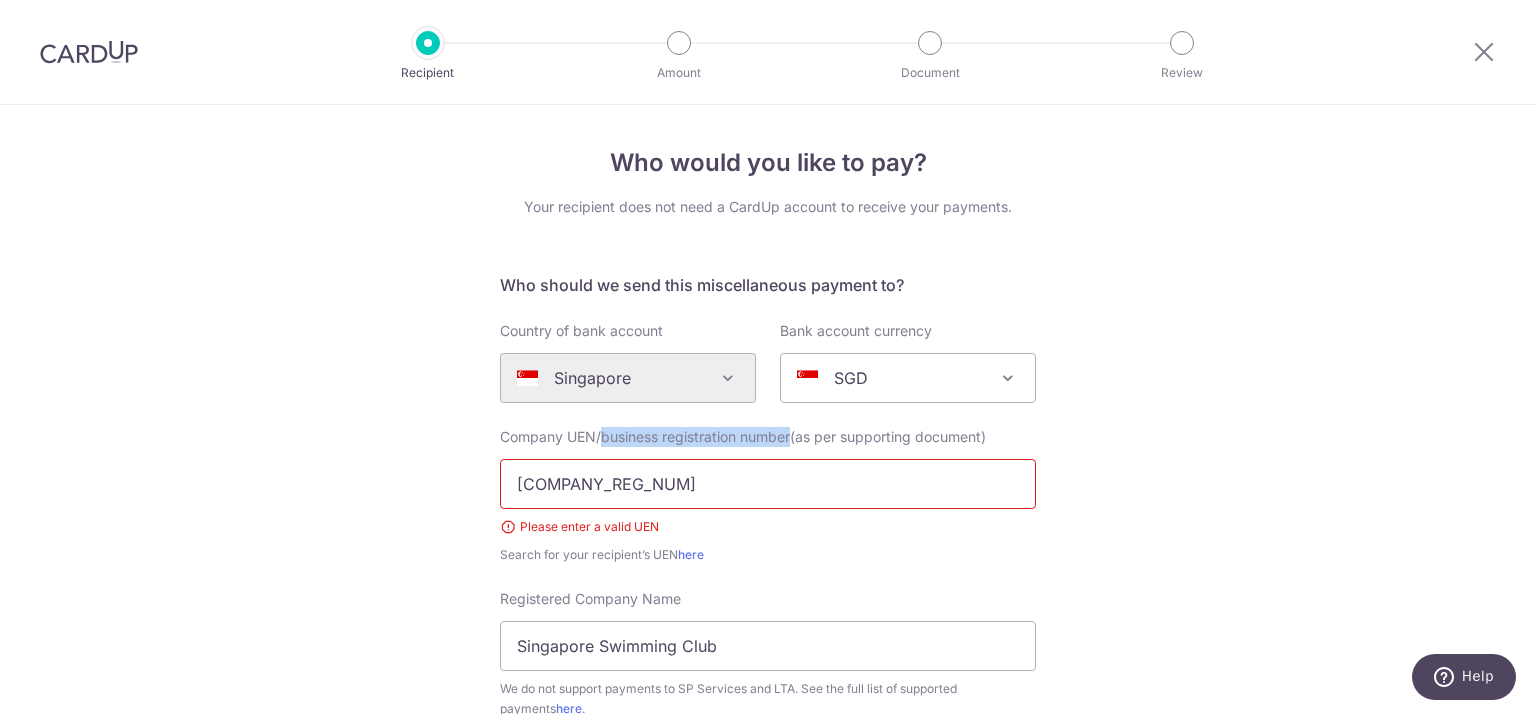 drag, startPoint x: 597, startPoint y: 440, endPoint x: 787, endPoint y: 438, distance: 190.01053 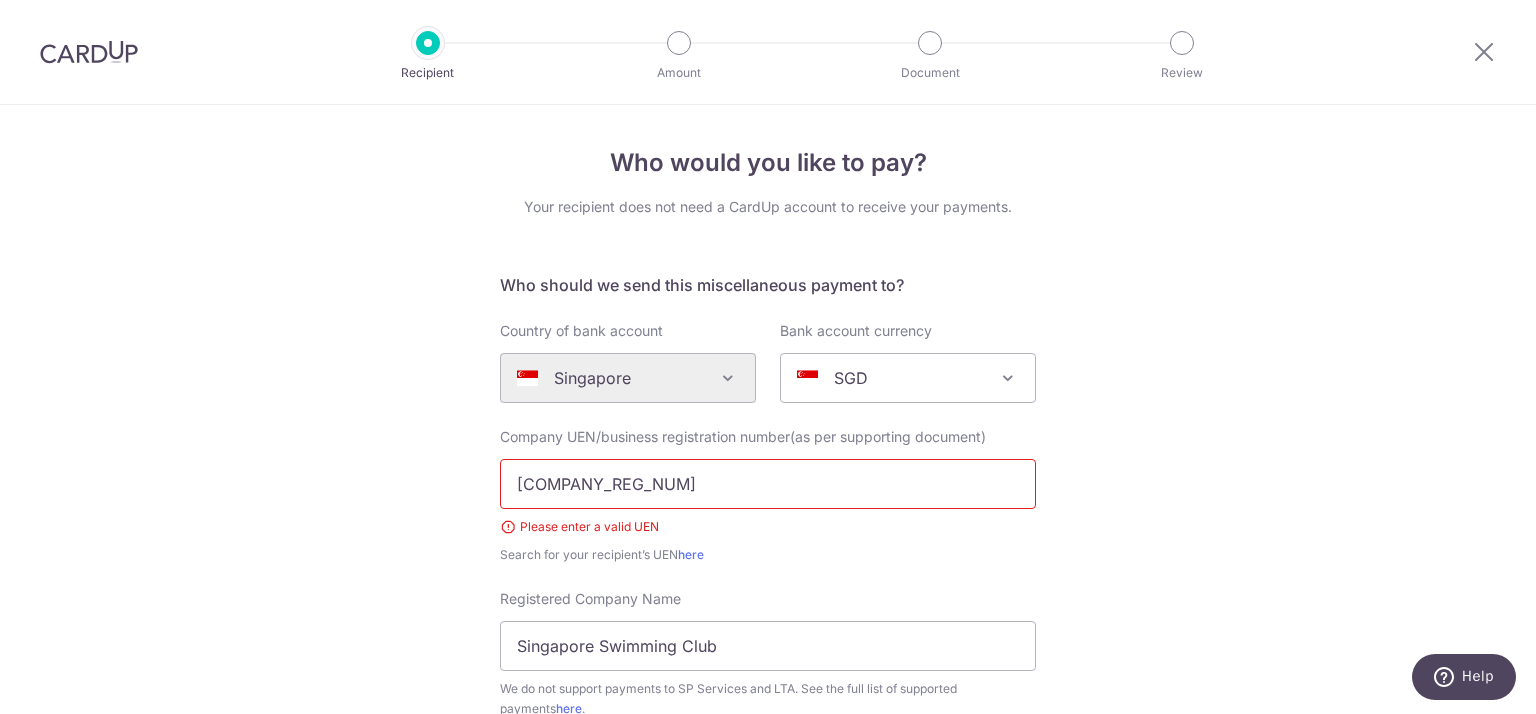 click on "Who would you like to pay?
Your recipient does not need a CardUp account to receive your payments.
Who should we send this miscellaneous payment to?
Country of bank account
Algeria
Andorra
Angola
Anguilla
Argentina
Armenia
Aruba
Australia
Austria
Azerbaijan
Bahrain
Bangladesh
Belgium
Bolivia
Bosnia and Herzegovina
Brazil
British Virgin Islands
Bulgaria
Canada
Chile
China
Colombia
Costa Rica
Croatia
Cyprus
Czech Republic
Denmark
Dominica
Dominican Republic
East Timor
Ecuador
Egypt
Estonia
Faroe Islands
Fiji
Finland
France
French Guiana
French Polynesia
French Southern Territories
Georgia
Germany
Greece
Greenland
Grenada
Guernsey
Guyana
Honduras
Hong Kong
Hungary
Iceland
India
Indonesia
Ireland
Isle of Man
Israel
Italy
Japan
Jersey
Kazakhstan
Kosovo
Kuwait
Kyrgyzstan" at bounding box center (768, 739) 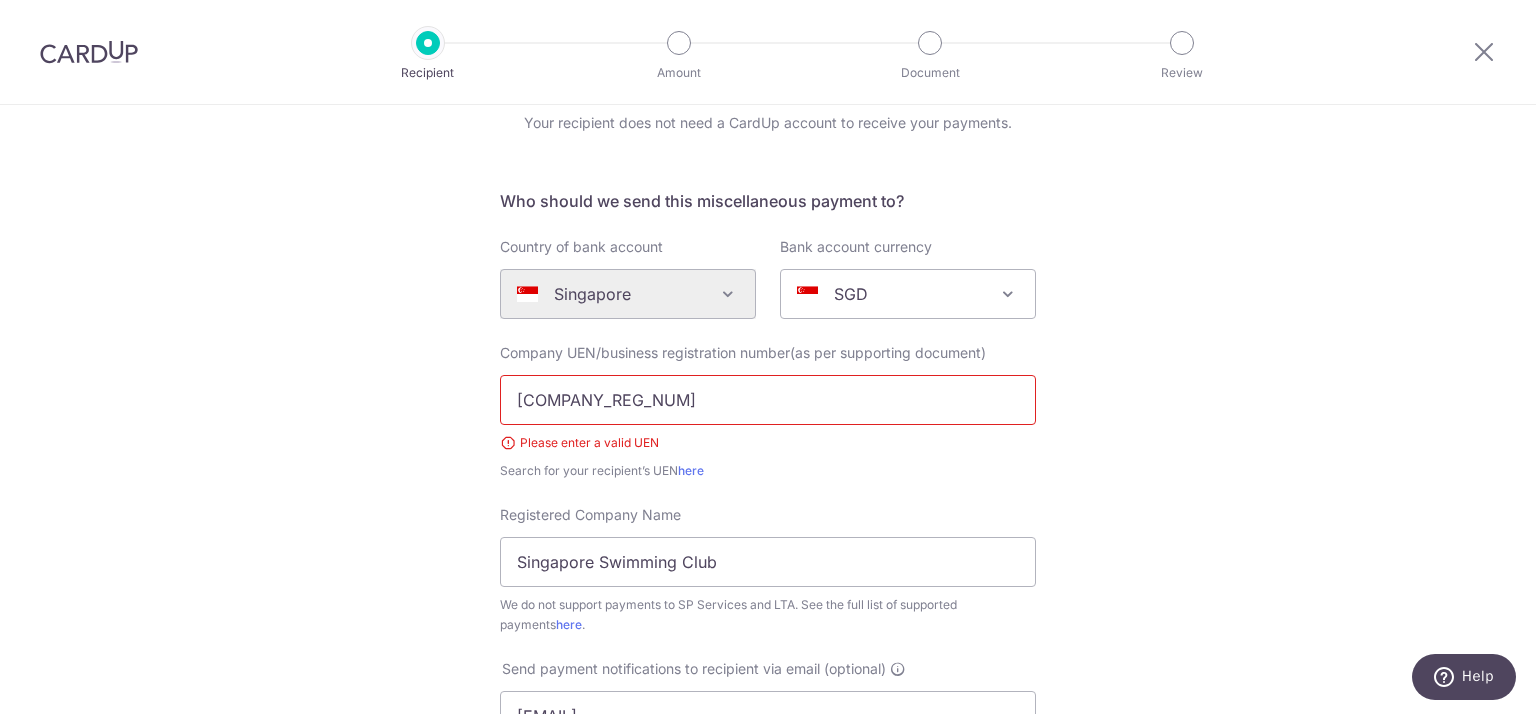scroll, scrollTop: 200, scrollLeft: 0, axis: vertical 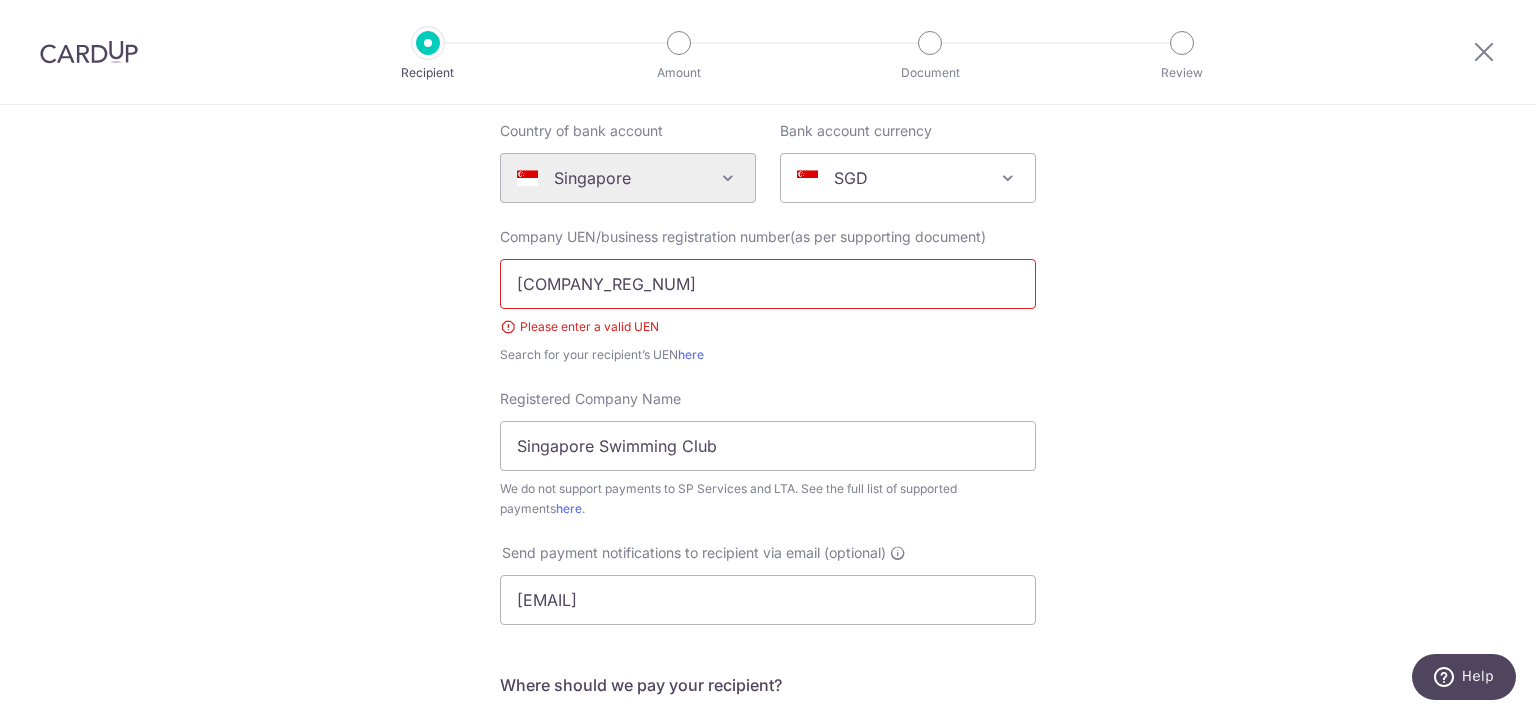 click on "Who would you like to pay?
Your recipient does not need a CardUp account to receive your payments.
Who should we send this miscellaneous payment to?
Country of bank account
Algeria
Andorra
Angola
Anguilla
Argentina
Armenia
Aruba
Australia
Austria
Azerbaijan
Bahrain
Bangladesh
Belgium
Bolivia
Bosnia and Herzegovina
Brazil
British Virgin Islands
Bulgaria
Canada
Chile
China
Colombia
Costa Rica
Croatia
Cyprus
Czech Republic
Denmark
Dominica
Dominican Republic
East Timor
Ecuador
Egypt
Estonia
Faroe Islands
Fiji
Finland
France
French Guiana
French Polynesia
French Southern Territories
Georgia
Germany
Greece
Greenland
Grenada
Guernsey
Guyana
Honduras
Hong Kong
Hungary
Iceland
India
Indonesia
Ireland
Isle of Man
Israel
Italy
Japan
Jersey
Kazakhstan
Kosovo
Kuwait
Kyrgyzstan" at bounding box center (768, 539) 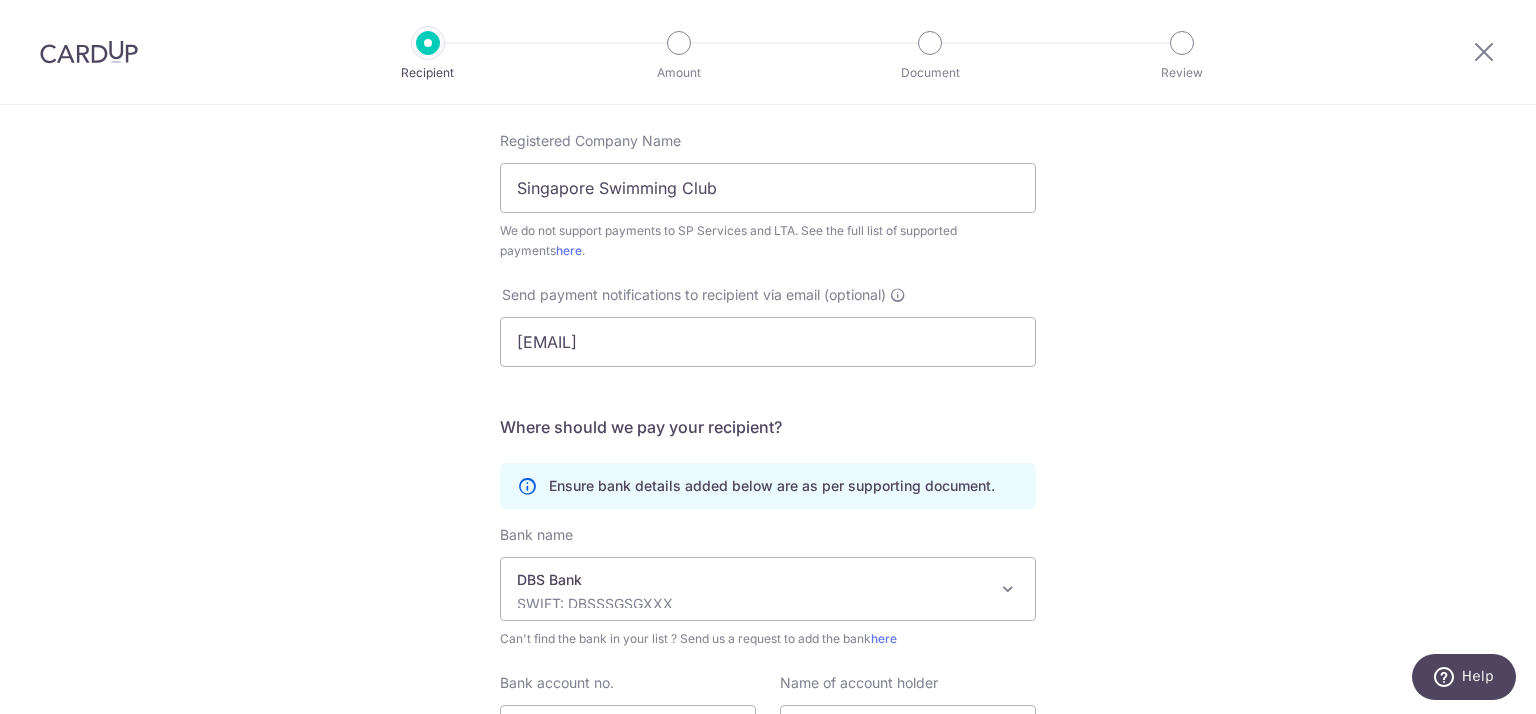 scroll, scrollTop: 658, scrollLeft: 0, axis: vertical 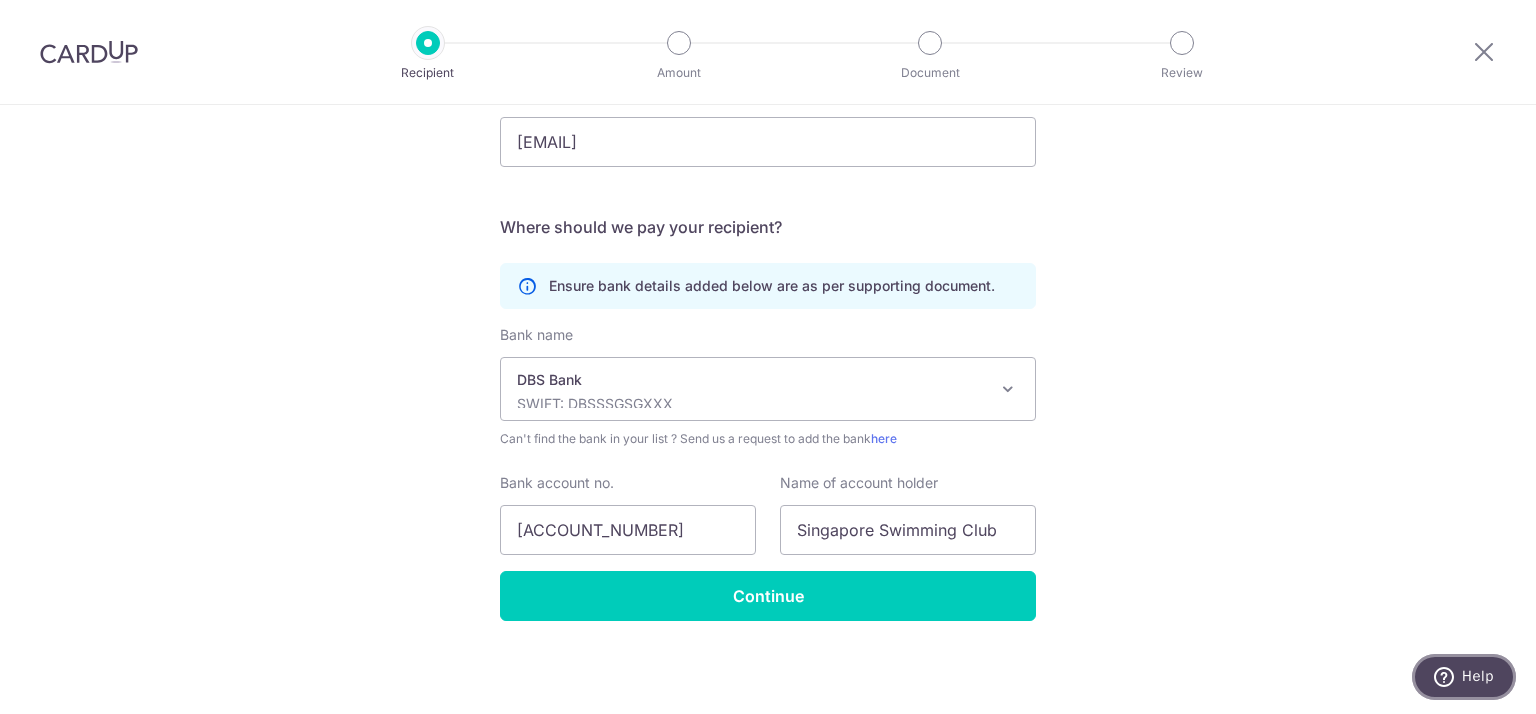 click on "Help" at bounding box center [1478, 676] 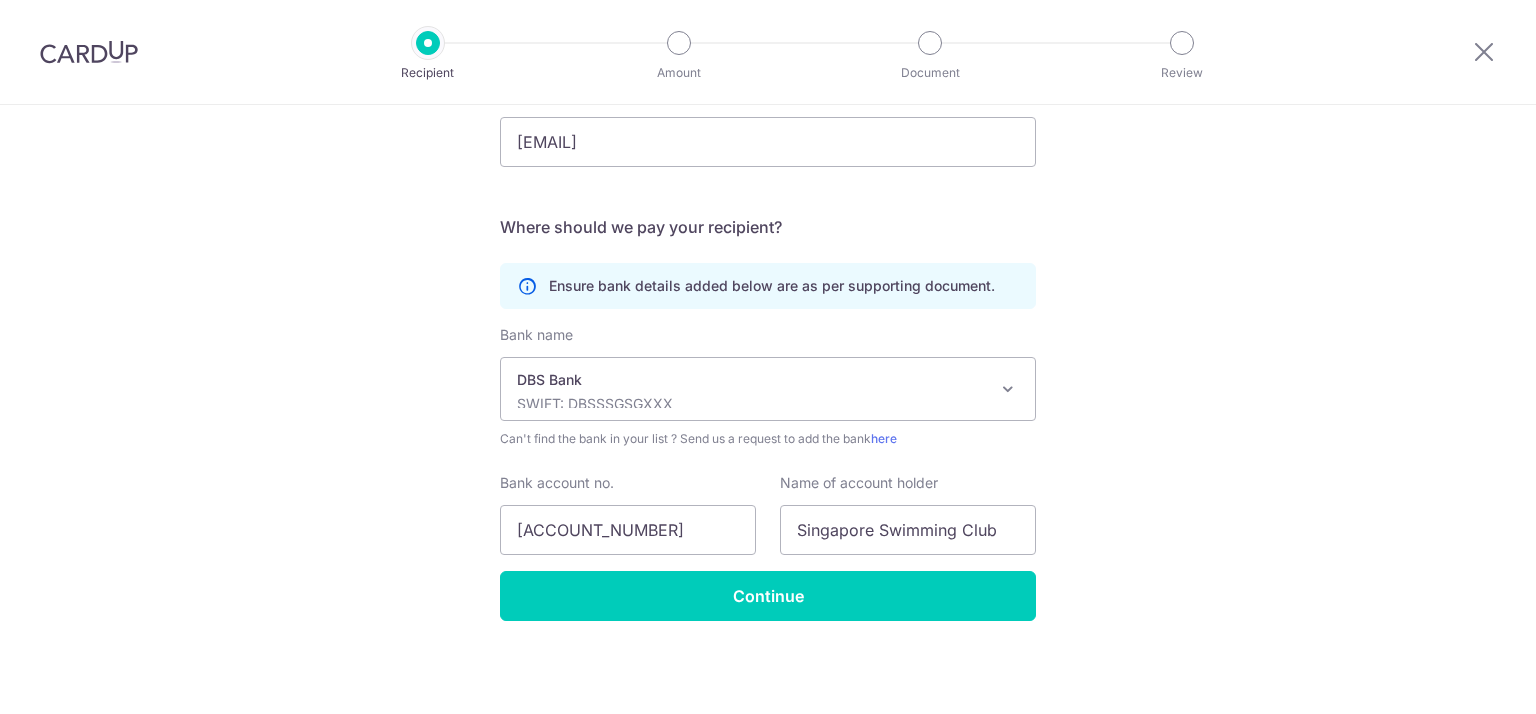 scroll, scrollTop: 0, scrollLeft: 0, axis: both 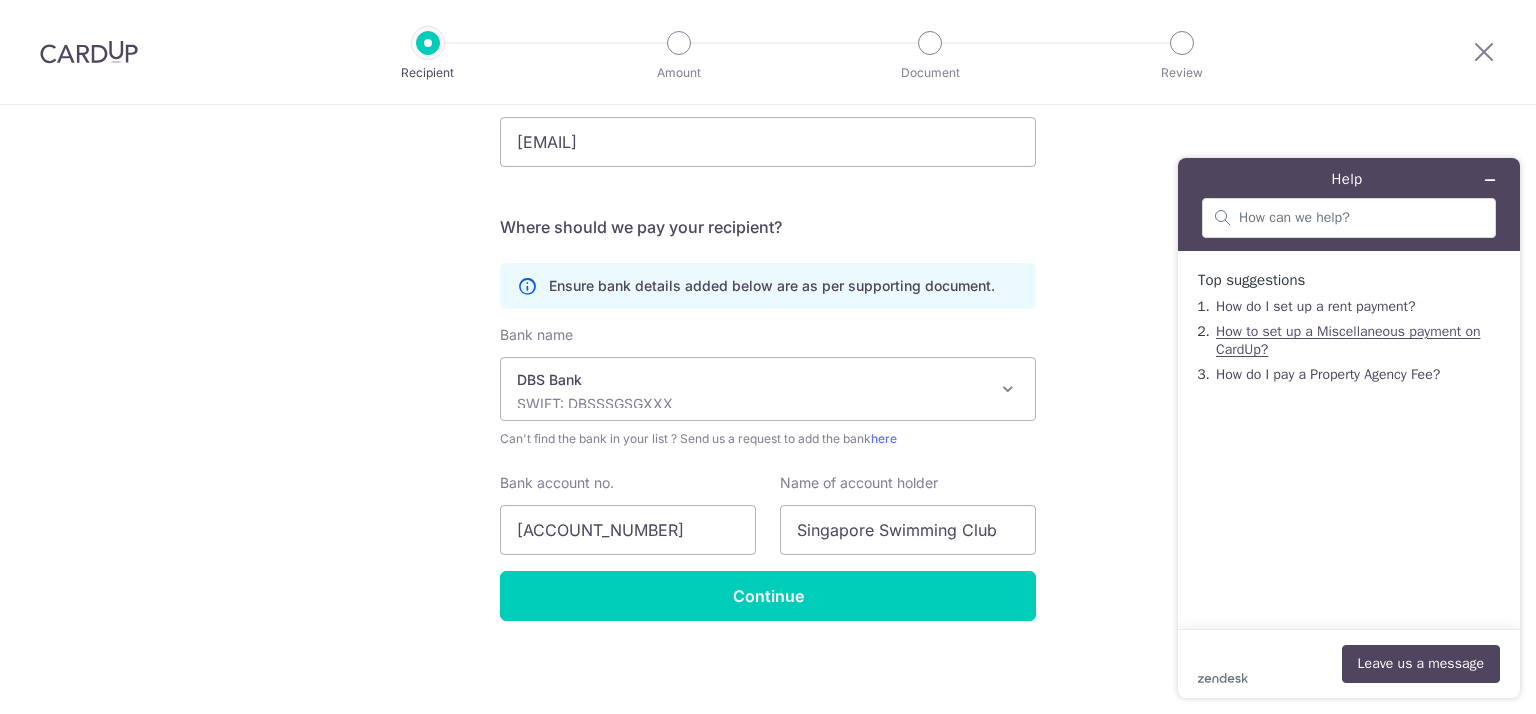 click on "How to set up a Miscellaneous payment on CardUp?" at bounding box center [1348, 340] 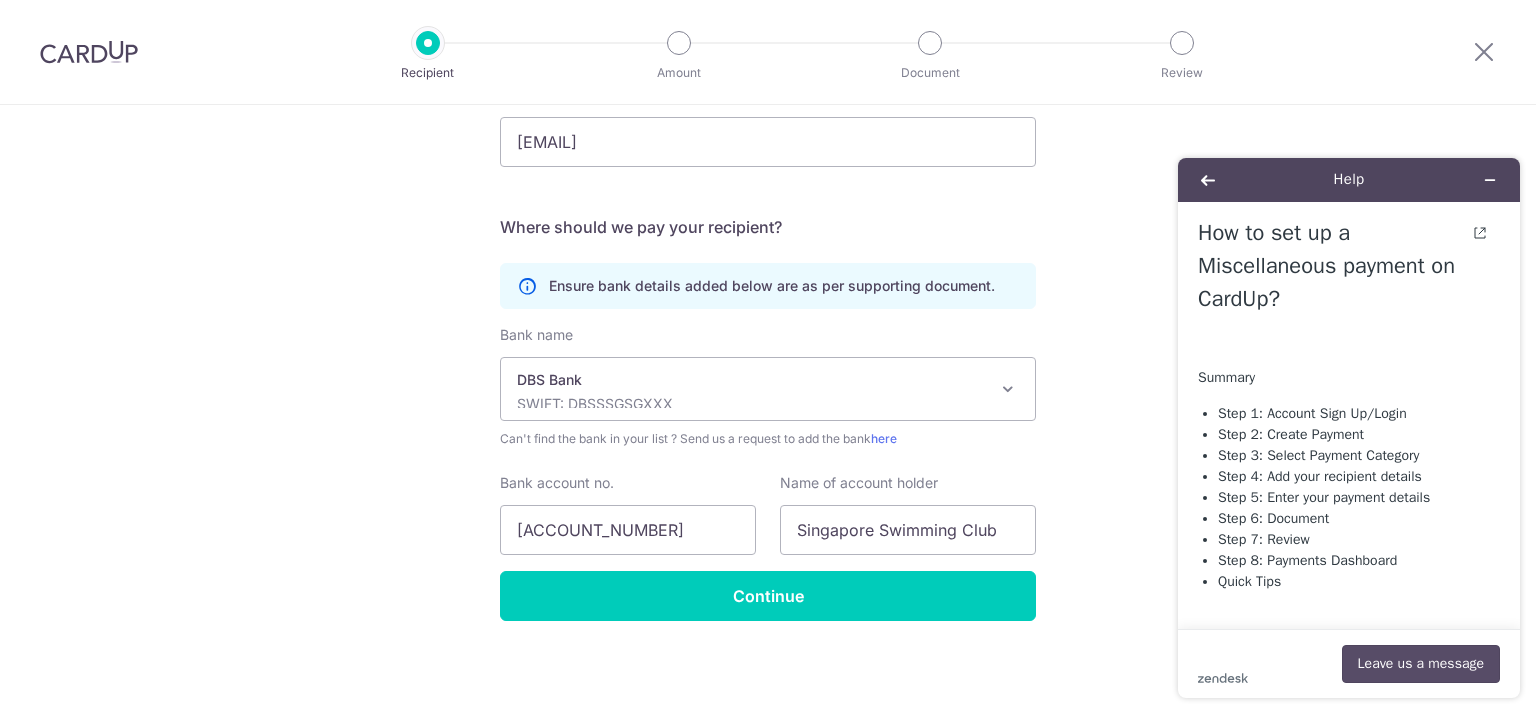 click on "Leave us a message" at bounding box center (1421, 664) 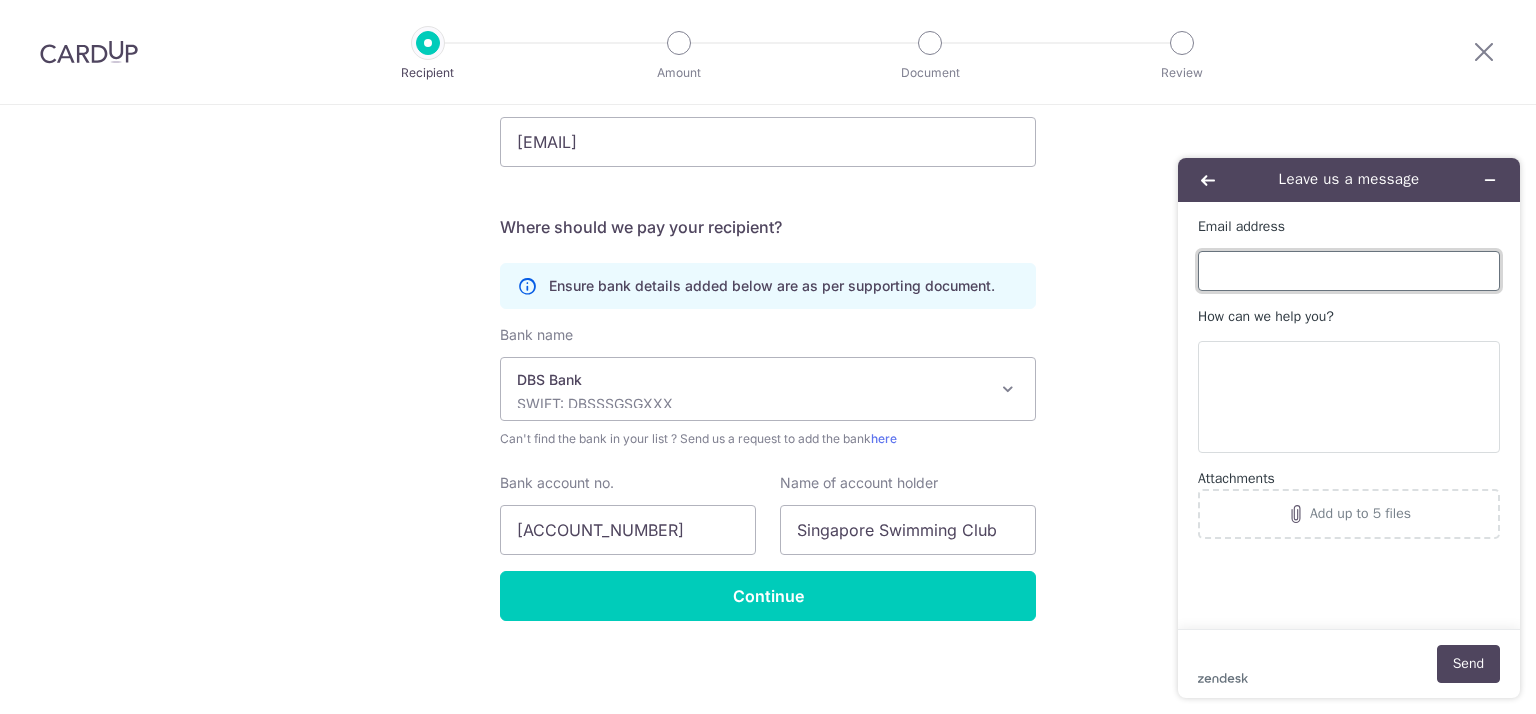 click on "Email address" at bounding box center (1349, 271) 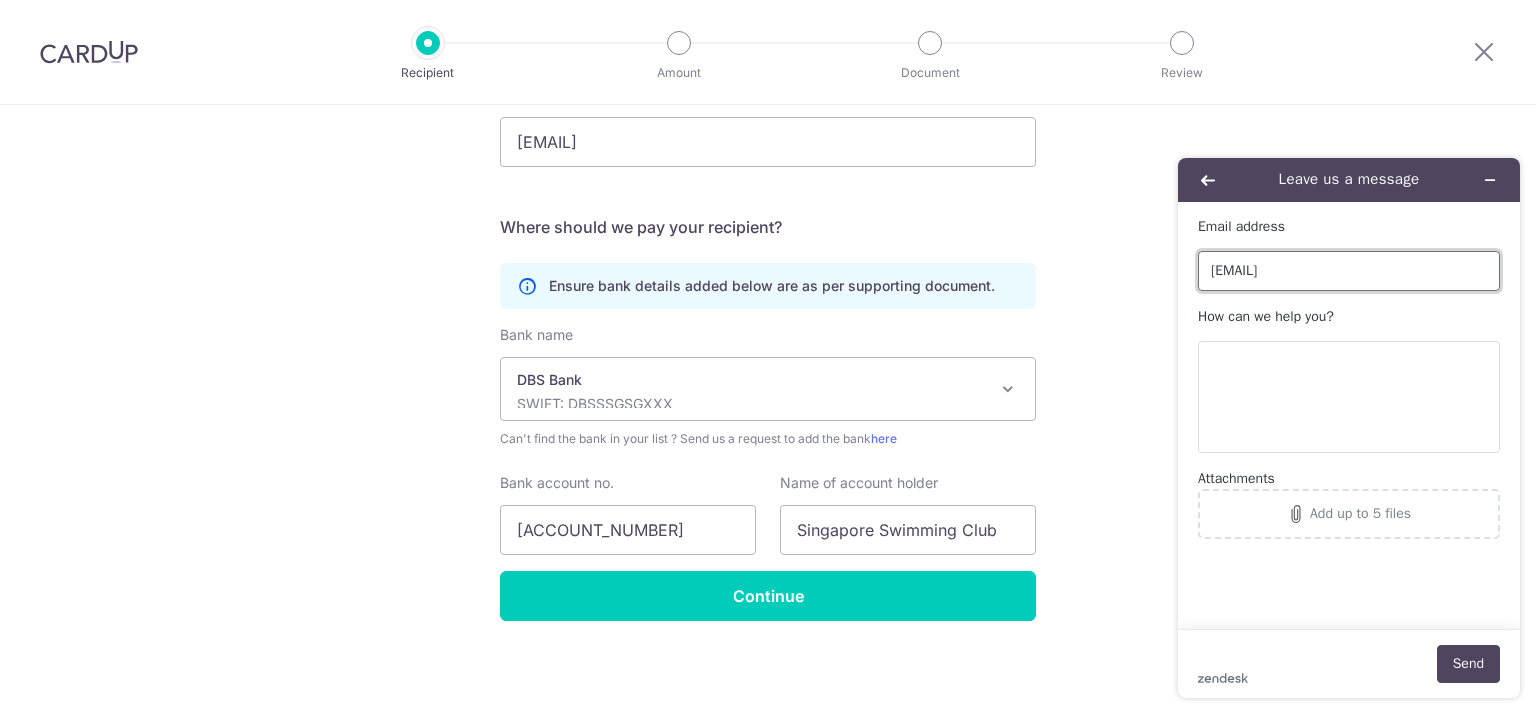 type on "jethmal03gmail.com" 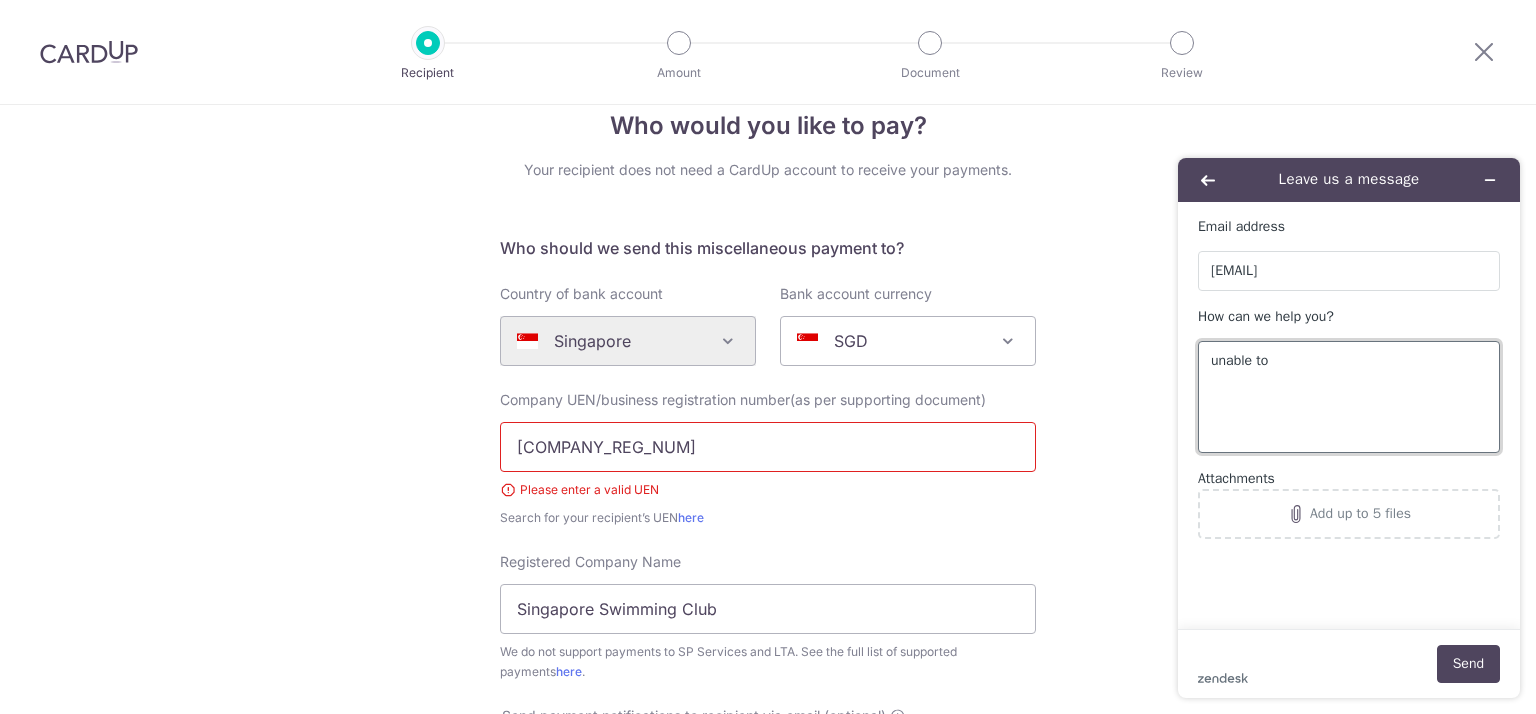 scroll, scrollTop: 0, scrollLeft: 0, axis: both 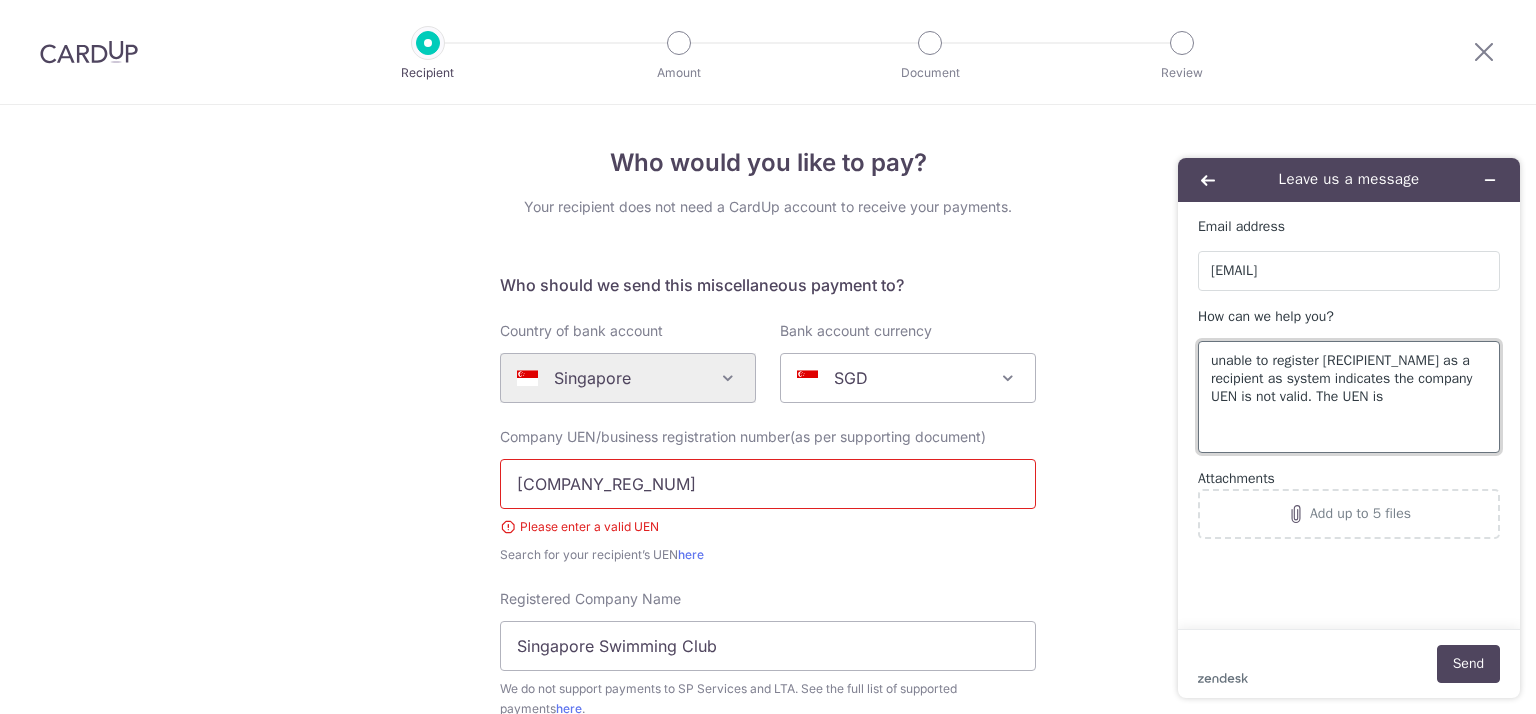 paste on "S61SS0013JD01" 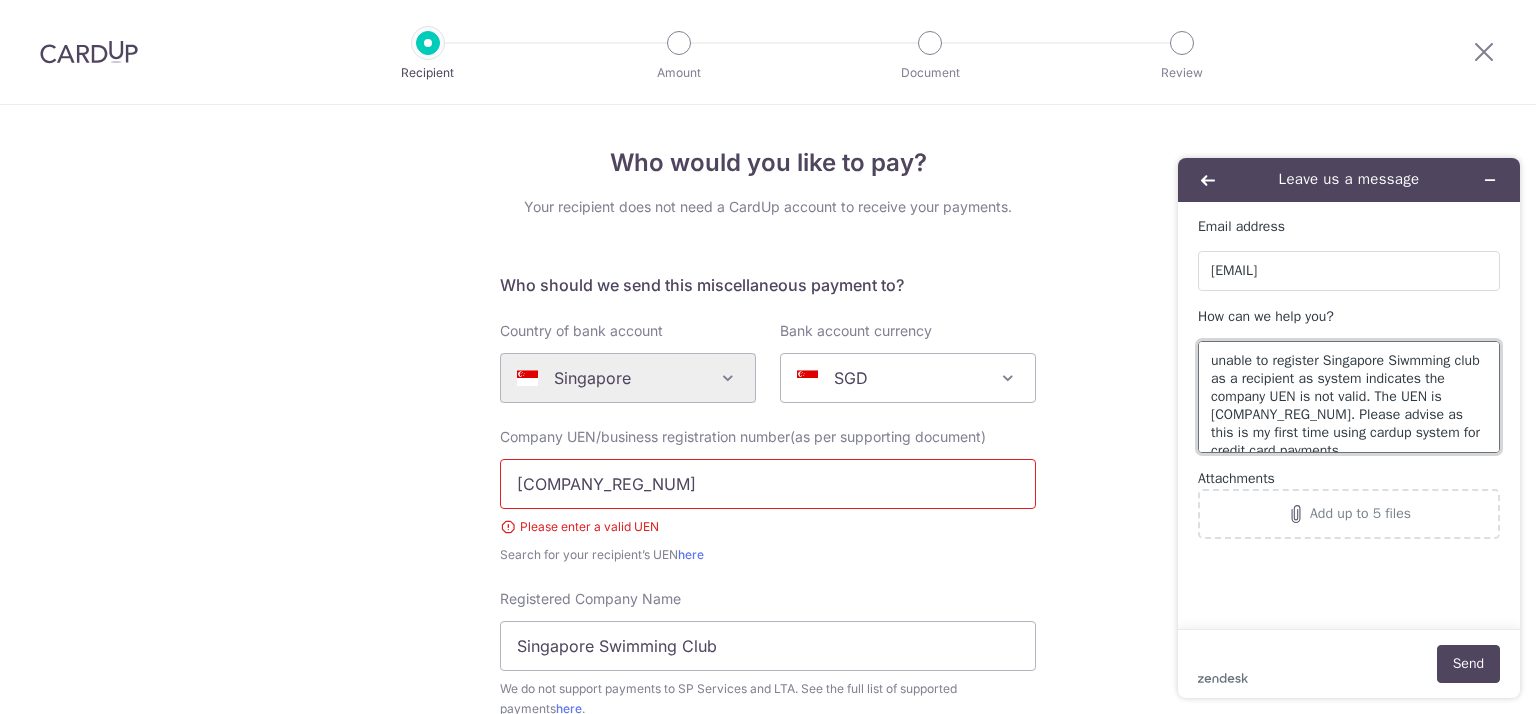 scroll, scrollTop: 17, scrollLeft: 0, axis: vertical 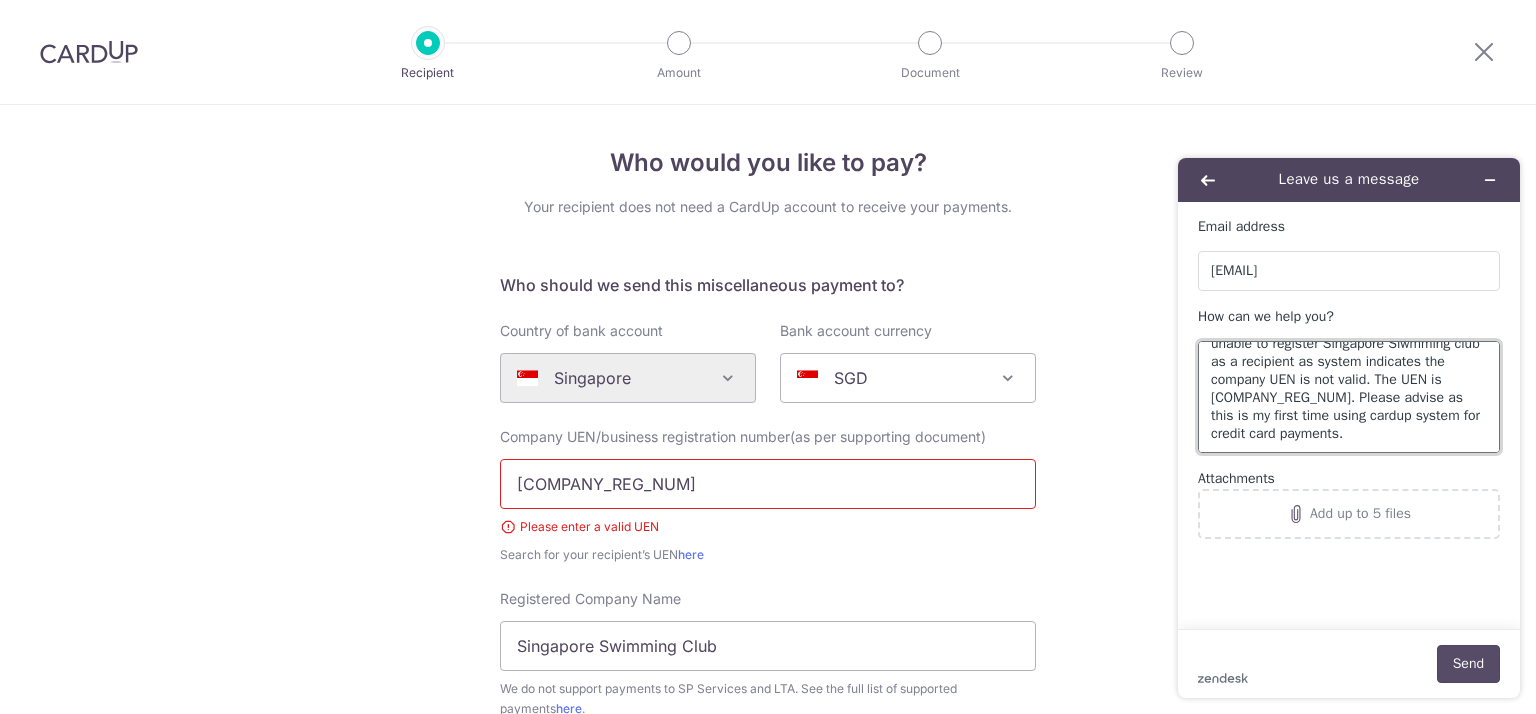 type on "unable to register Singapore Siwmming club as a recipient as system indicates the company UEN is not valid. The UEN is S61SS0013JD01. Please advise as this is my first time using cardup system for credit card payments." 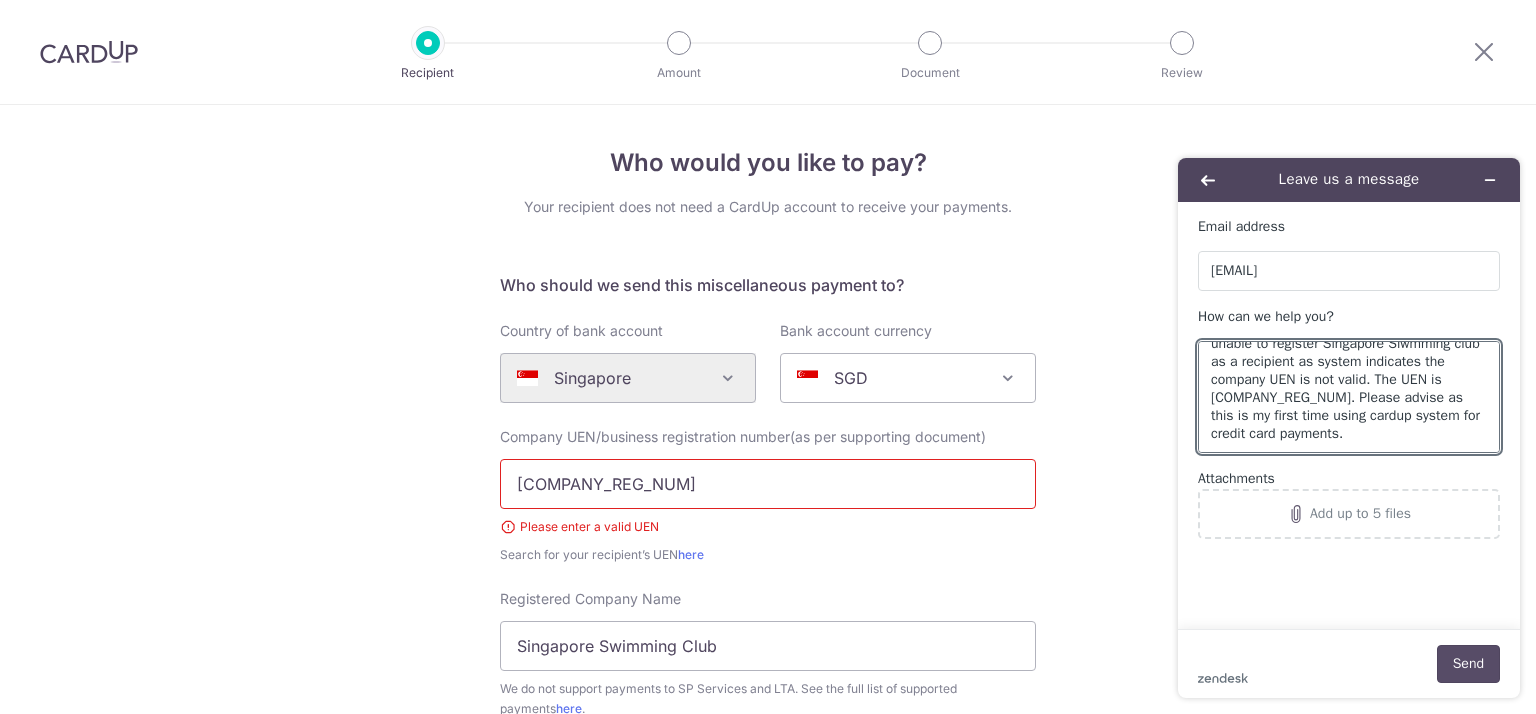 click on "Send" at bounding box center (1468, 664) 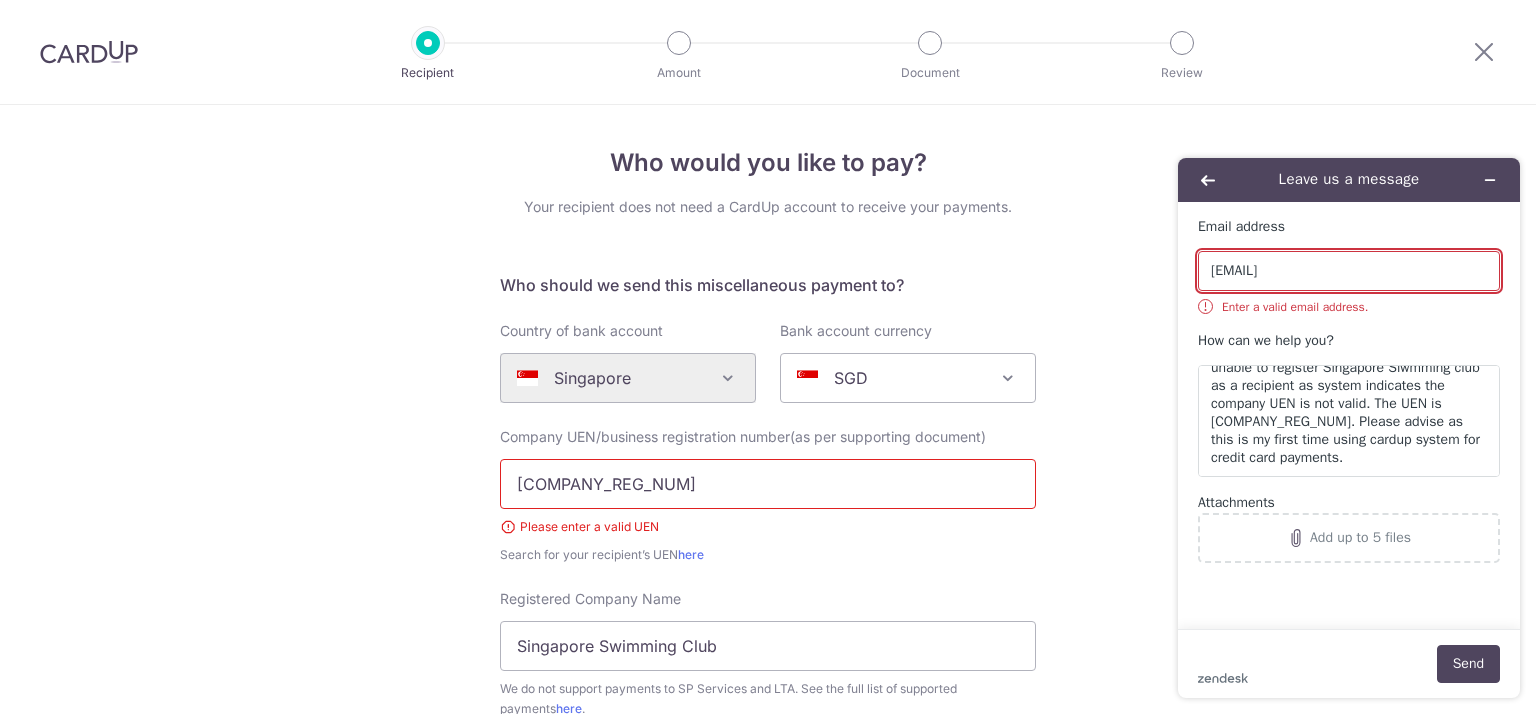 click on "jethmal03gmail.com" at bounding box center (1349, 271) 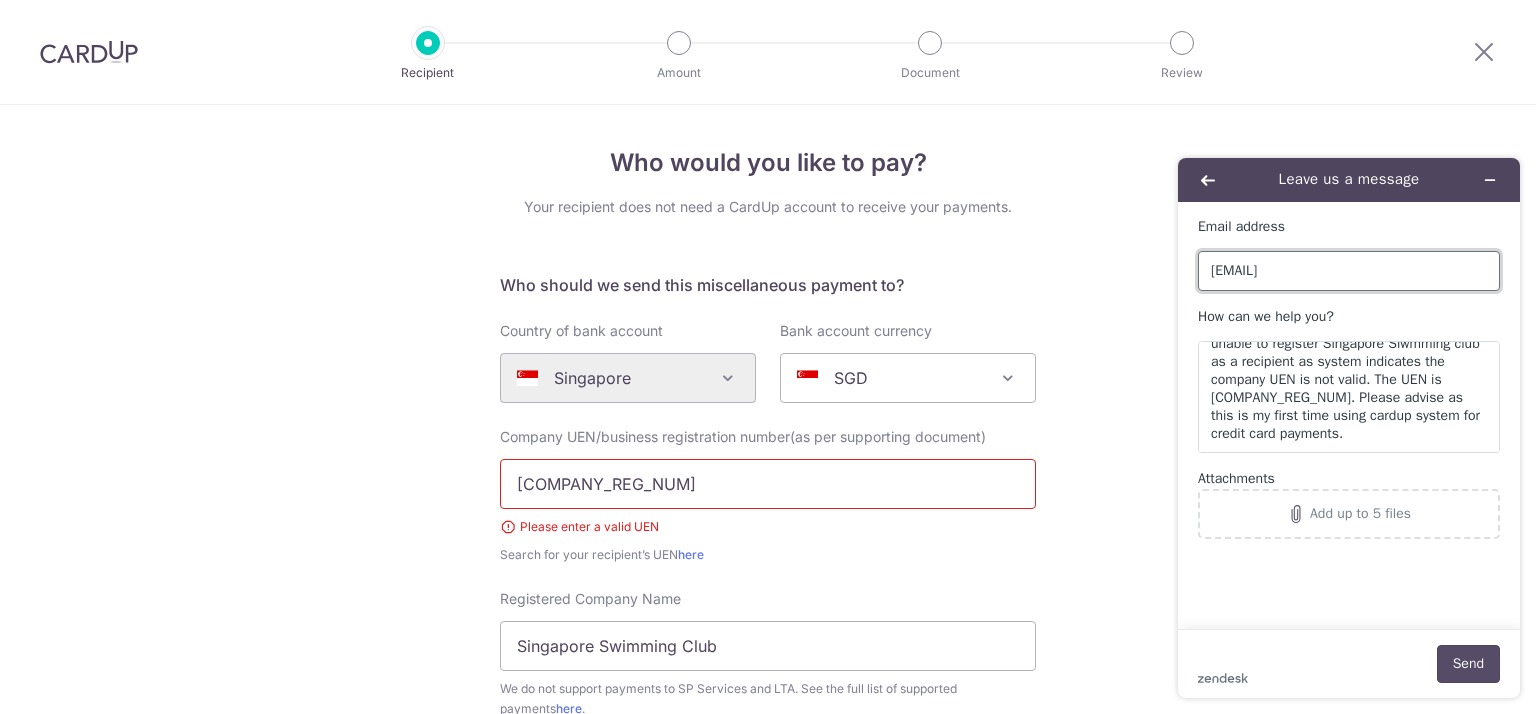 type on "[EMAIL]" 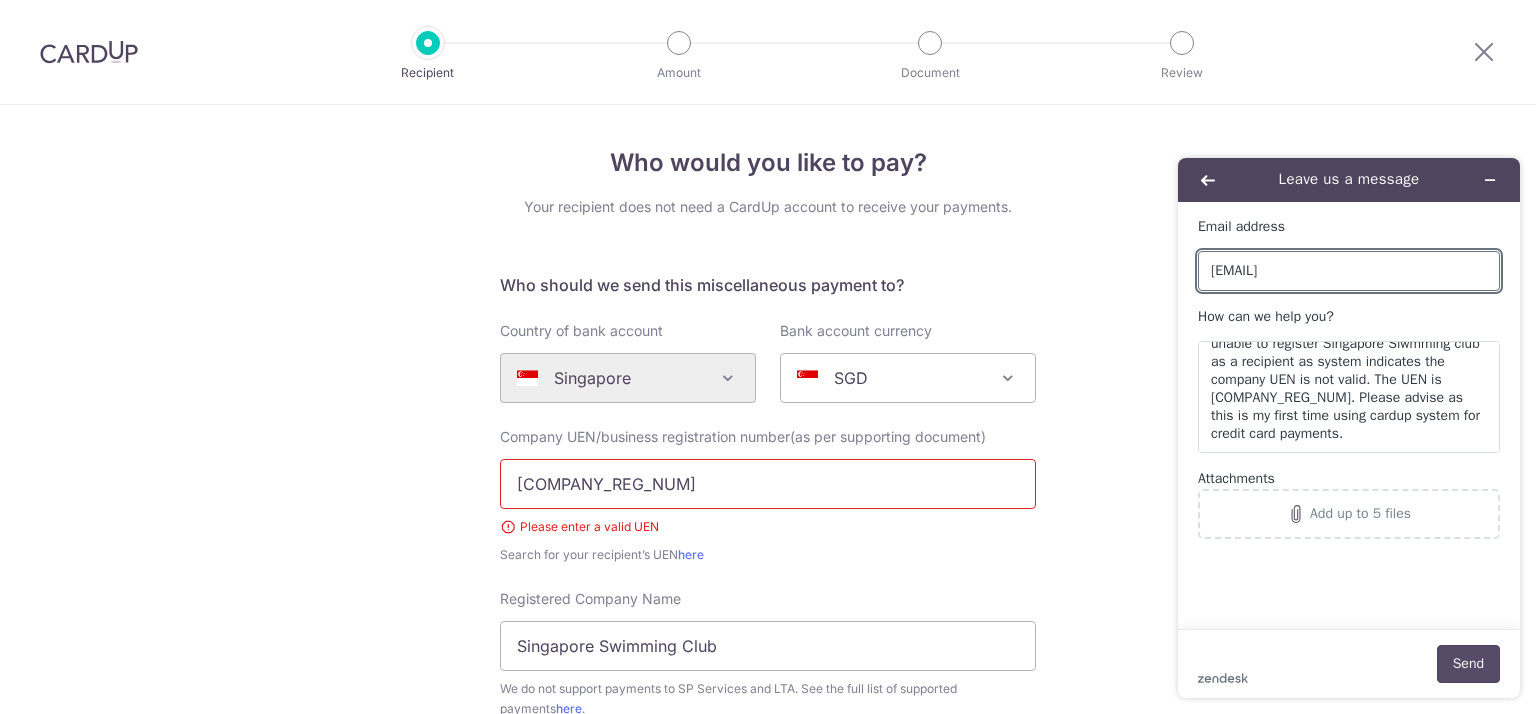 click on "Send" at bounding box center [1468, 664] 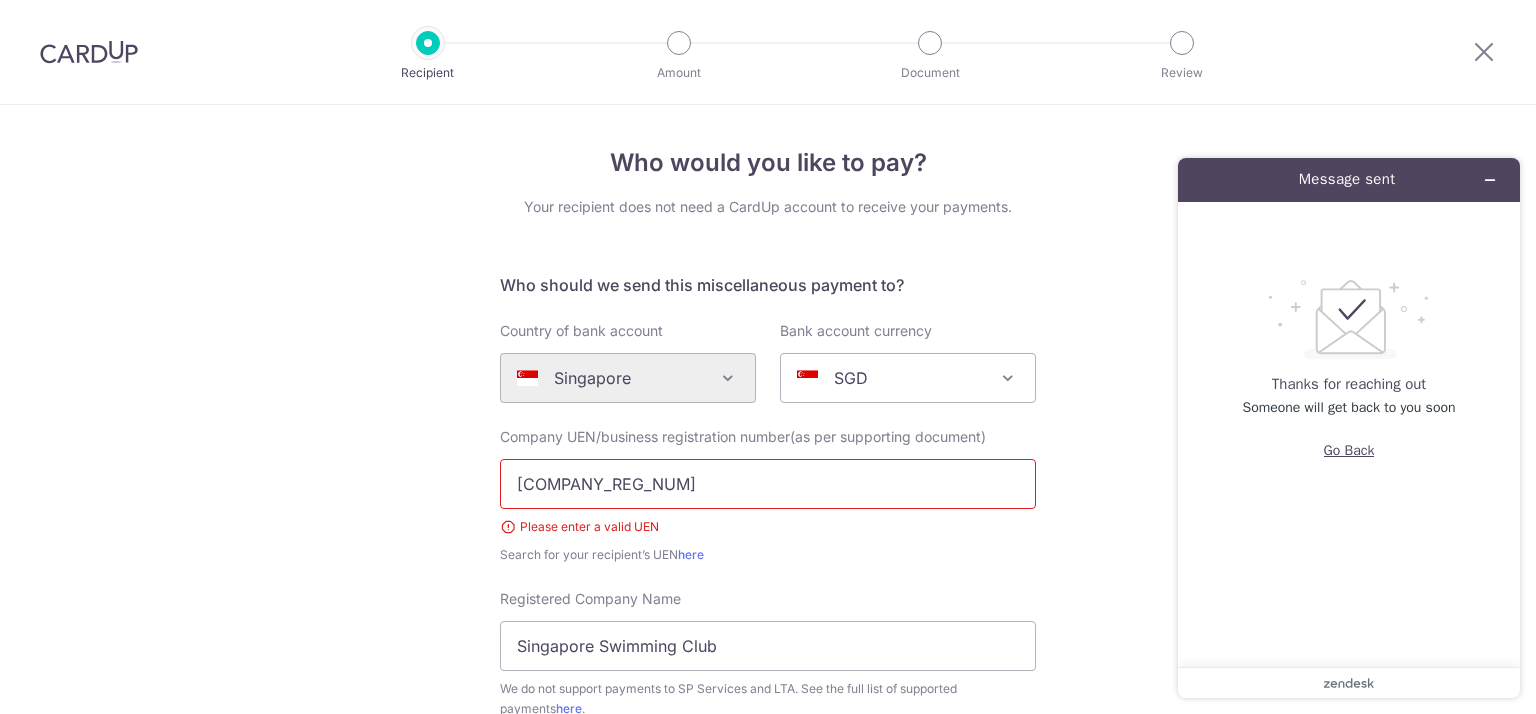 click on "Go Back" at bounding box center [1349, 451] 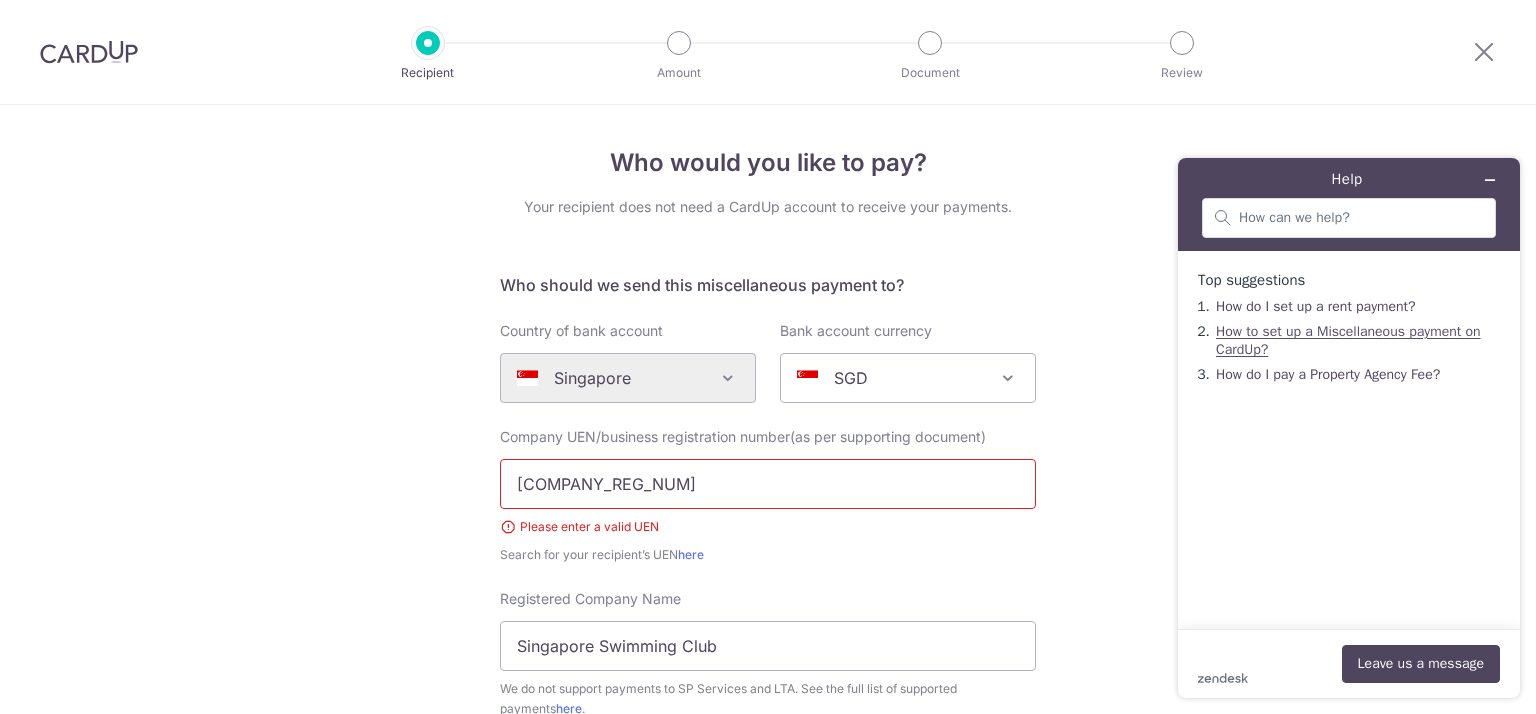 click on "How to set up a Miscellaneous payment on CardUp?" at bounding box center [1348, 340] 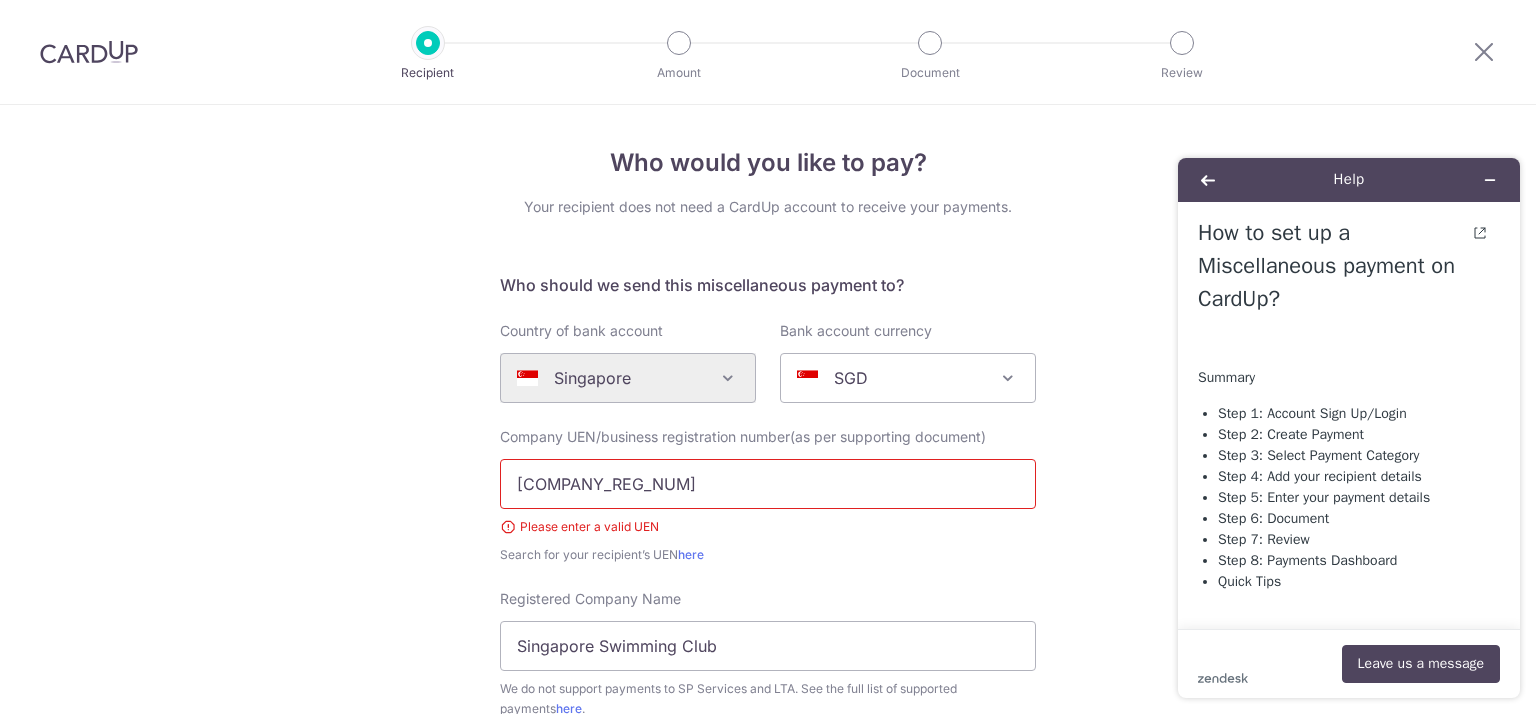 click on "Step 1: Account Sign Up/Login" at bounding box center (1312, 413) 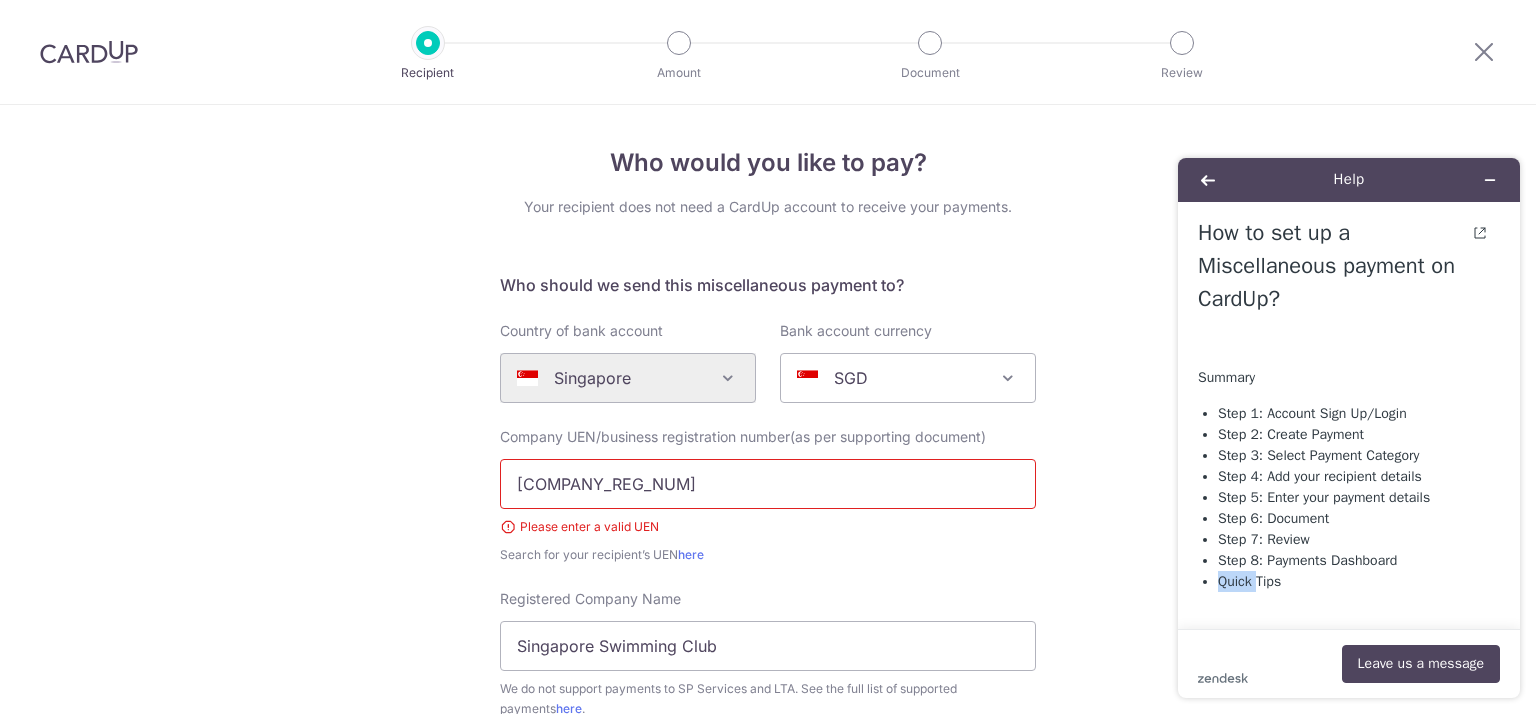 click on "Quick Tips" at bounding box center [1249, 581] 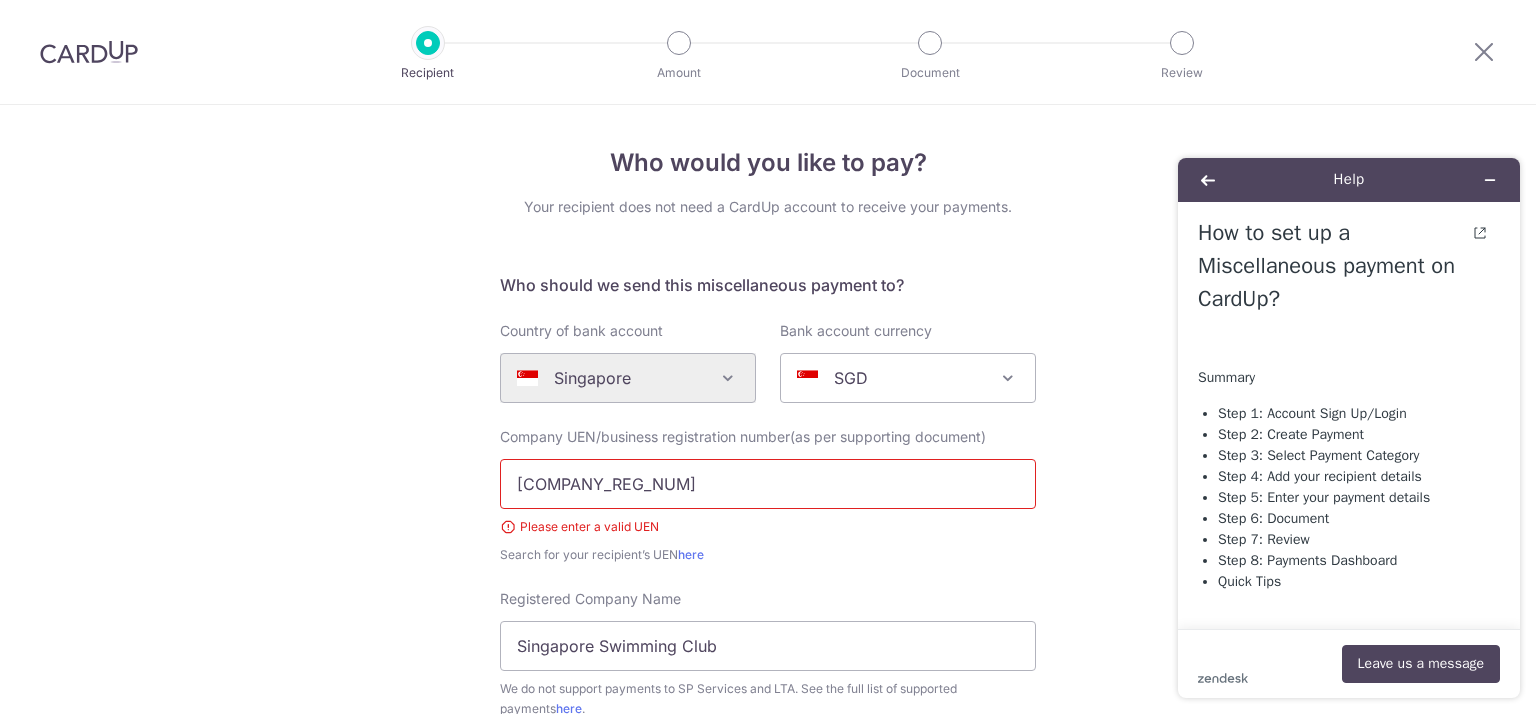 click on "How to set up a Miscellaneous payment on CardUp?   Summary Step 1: Account Sign Up/Login Step 2: Create Payment Step 3: Select Payment Category Step 4: Add your recipient details Step 5: Enter your payment details Step 6: Document Step 7: Review Step 8: Payments Dashboard Quick Tips   Step 1: Account Sign Up/Login To schedule your payment on CardUp;  sign up  for a free CardUp account , or  log in  here if you are an existing user. Only supported for personal account Step 2: Create Payment Once you're login, click on "Create Payment"   Step 3: Select Payment Category Schedule your payment request by selecting " Miscellaneous " as the payment category.   Step 4: Add your recipient details Click on "Add New Recipeint" You’ll be asked, “Who would you like to pay?” Enter the  Company UEN / business registration number and registered company name  (as shown on your invoice) Provide the  bank account details  where you want the funds to be transferred. Step 5:  Enter your payment details Amount ." at bounding box center [1349, 3366] 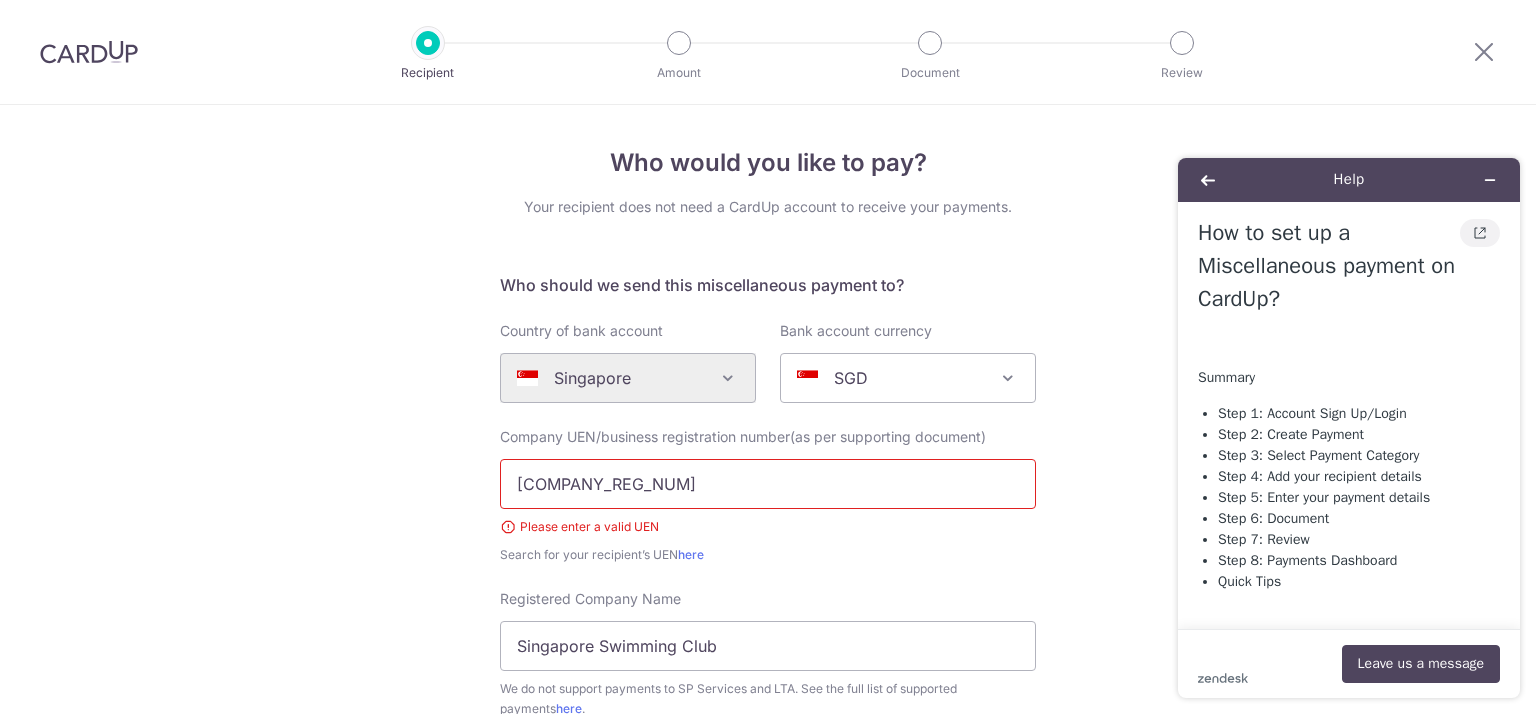 click 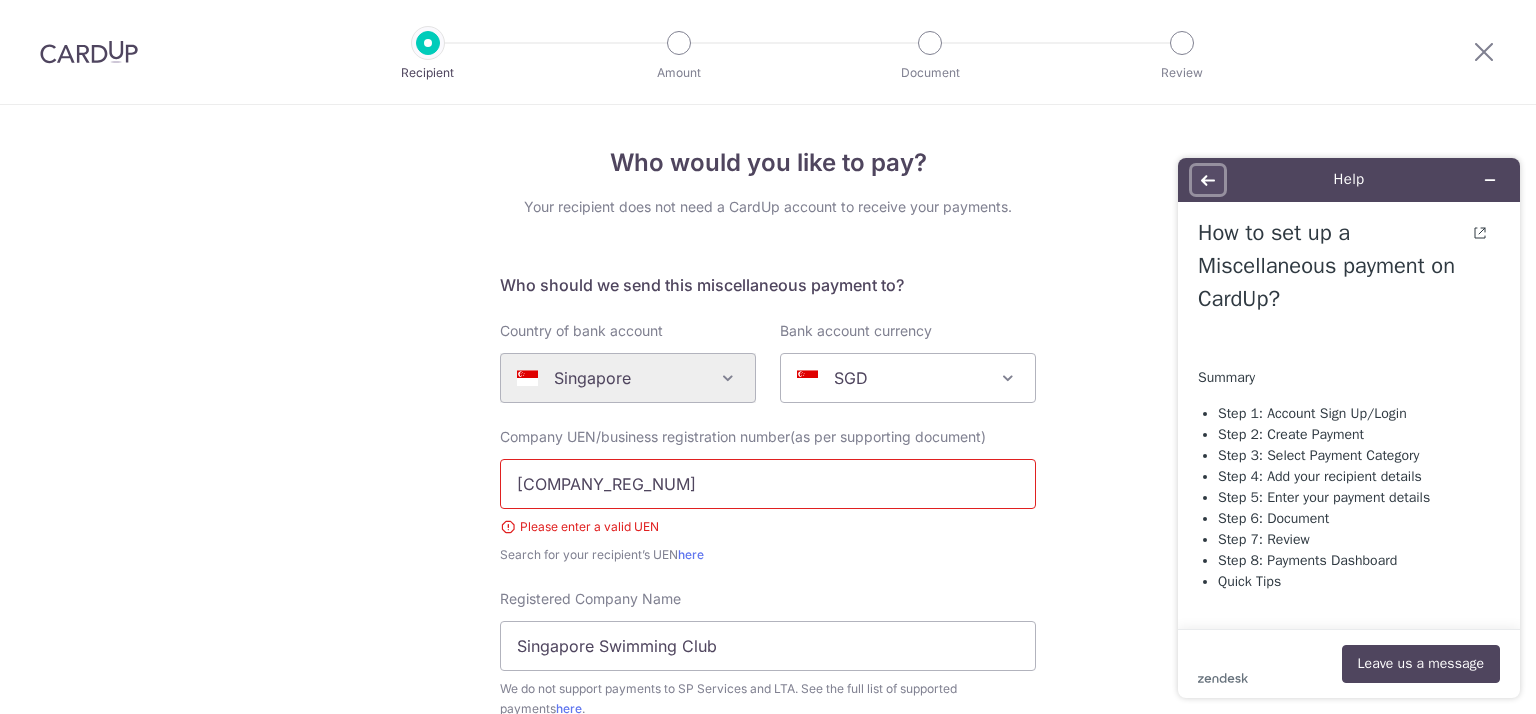 click 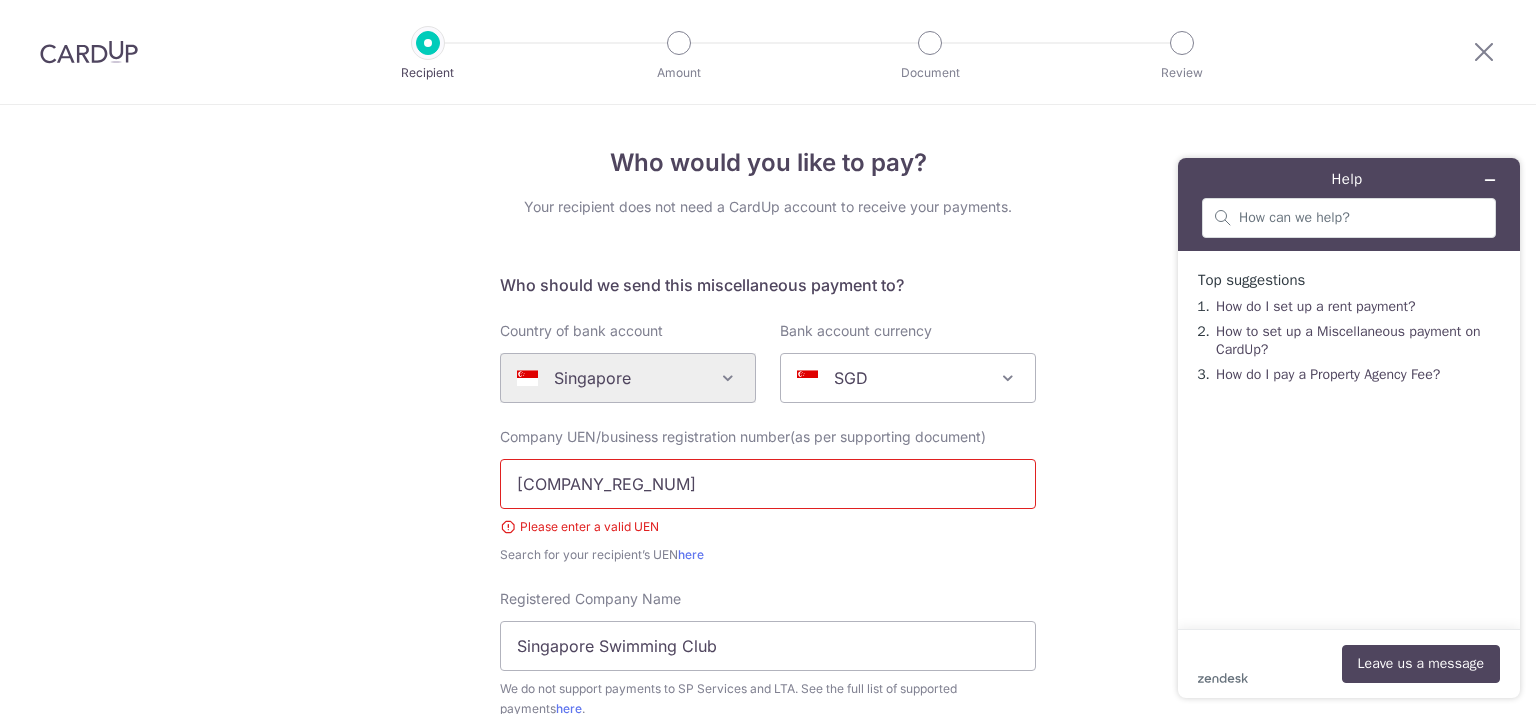 click on "Who would you like to pay?
Your recipient does not need a CardUp account to receive your payments.
Who should we send this miscellaneous payment to?
Country of bank account
Algeria
Andorra
Angola
Anguilla
Argentina
Armenia
Aruba
Australia
Austria
Azerbaijan
Bahrain
Bangladesh
Belgium
Bolivia
Bosnia and Herzegovina
Brazil
British Virgin Islands
Bulgaria
Canada
Chile
China
Colombia
Costa Rica
Croatia
Cyprus
Czech Republic
Denmark
Dominica
Dominican Republic
East Timor
Ecuador
Egypt
Estonia
Faroe Islands
Fiji
Finland
France
French Guiana
French Polynesia
French Southern Territories
Georgia
Germany
Greece
Greenland
Grenada
Guernsey
Guyana
Honduras
Hong Kong
Hungary
Iceland
India
Indonesia
Ireland
Isle of Man
Israel
Italy
Japan
Jersey
Kazakhstan
Kosovo
Kuwait
Kyrgyzstan" at bounding box center [768, 739] 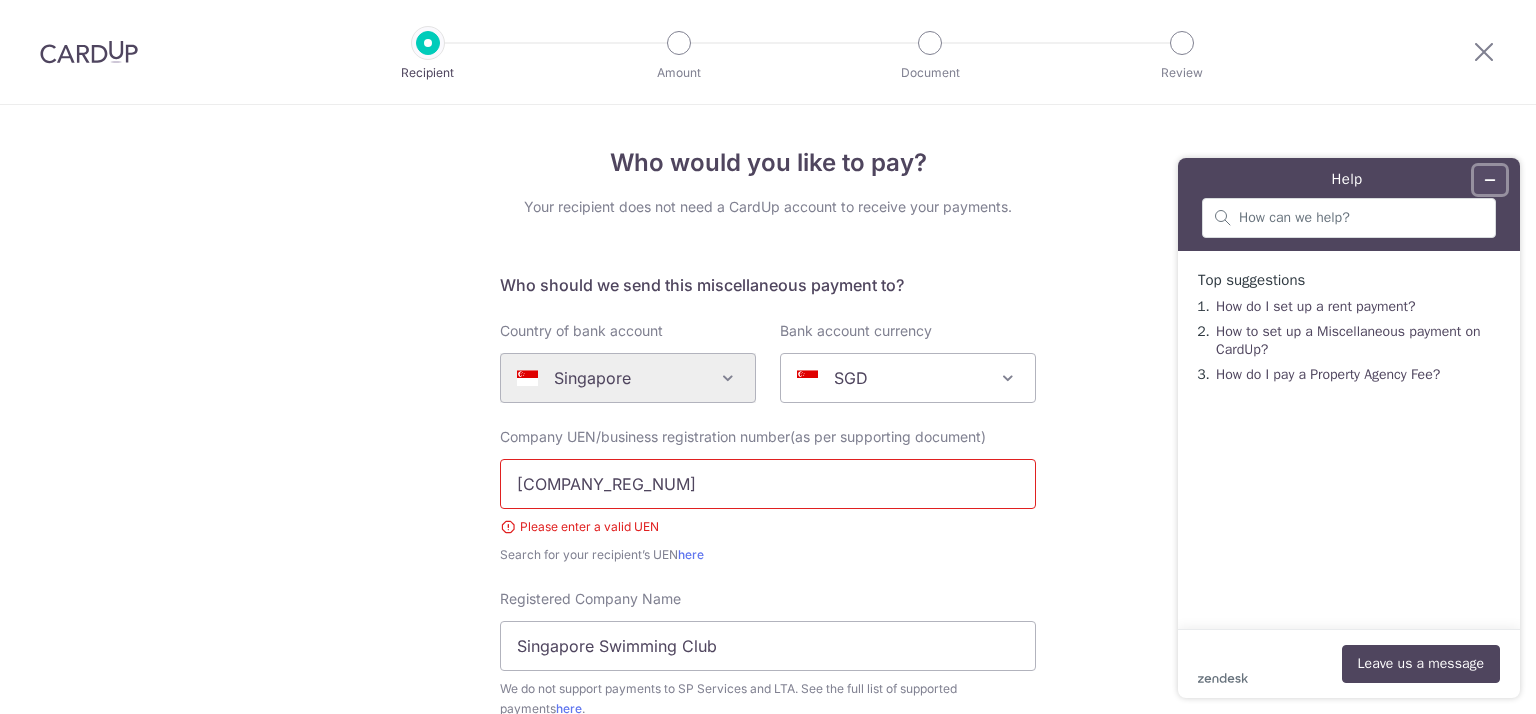 click 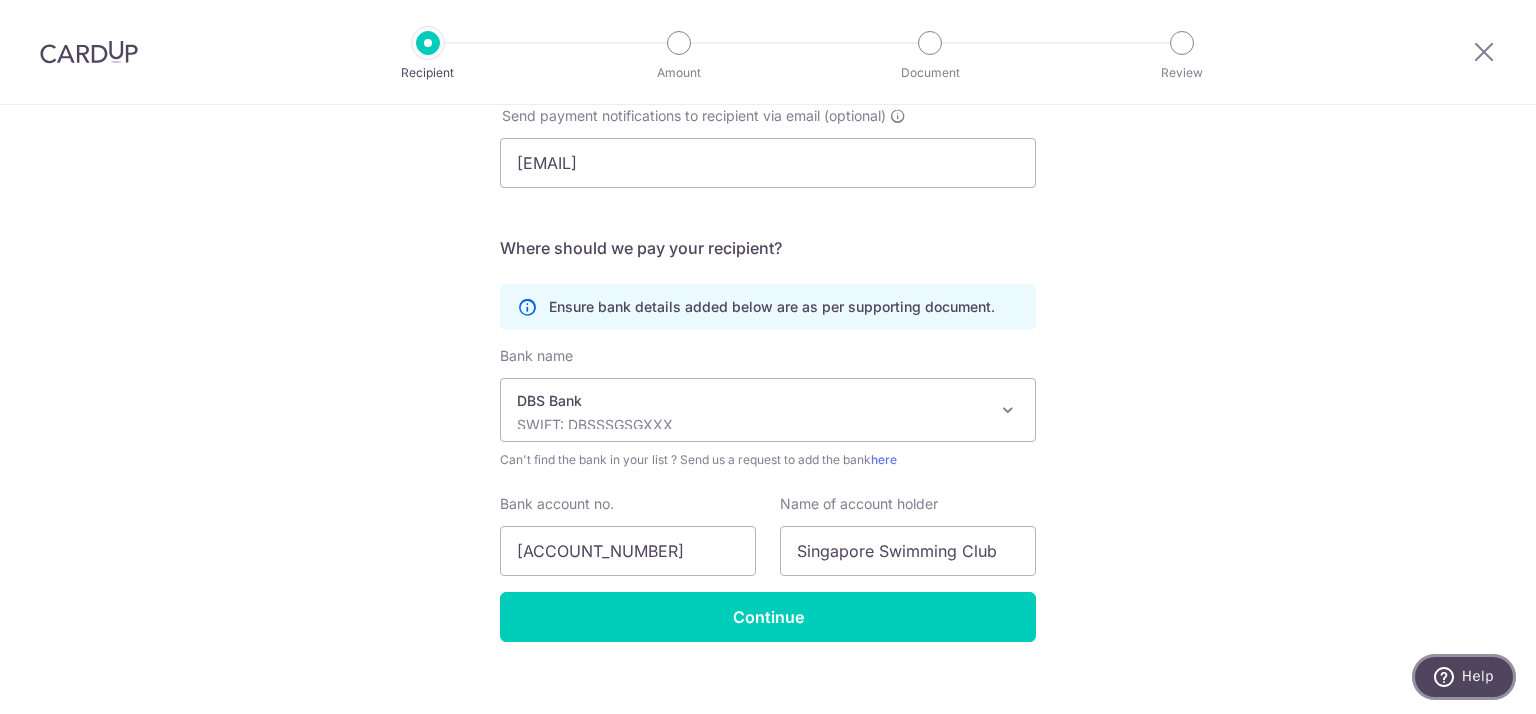 scroll, scrollTop: 658, scrollLeft: 0, axis: vertical 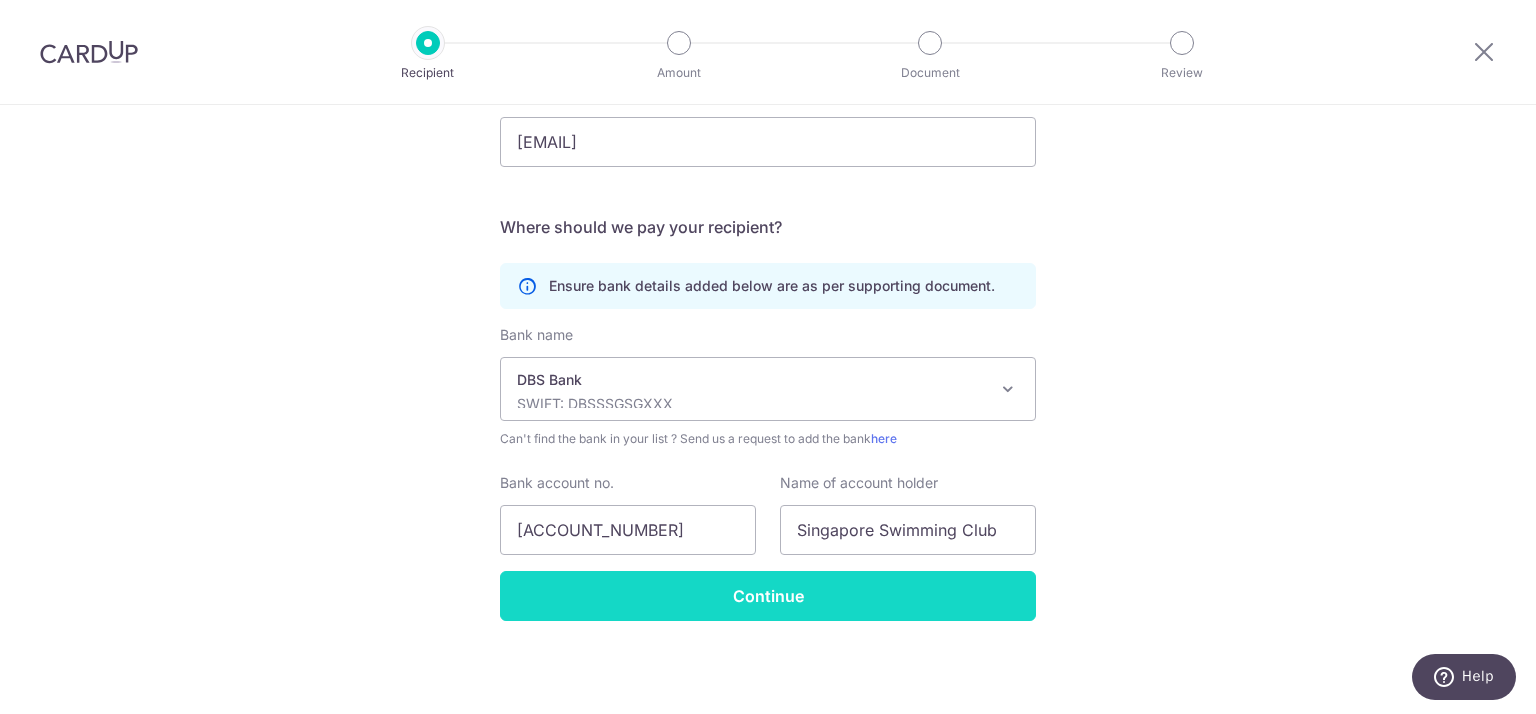 click on "Continue" at bounding box center [768, 596] 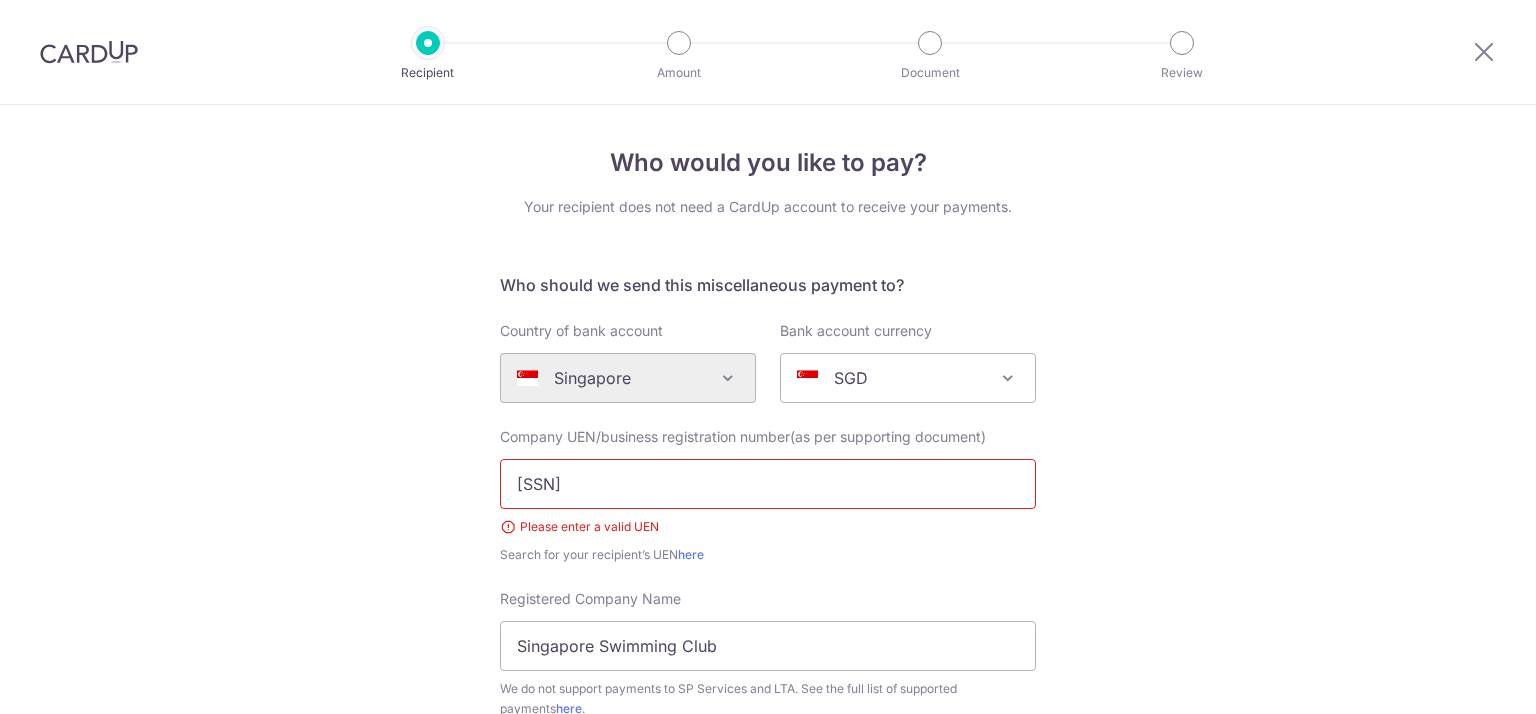 scroll, scrollTop: 0, scrollLeft: 0, axis: both 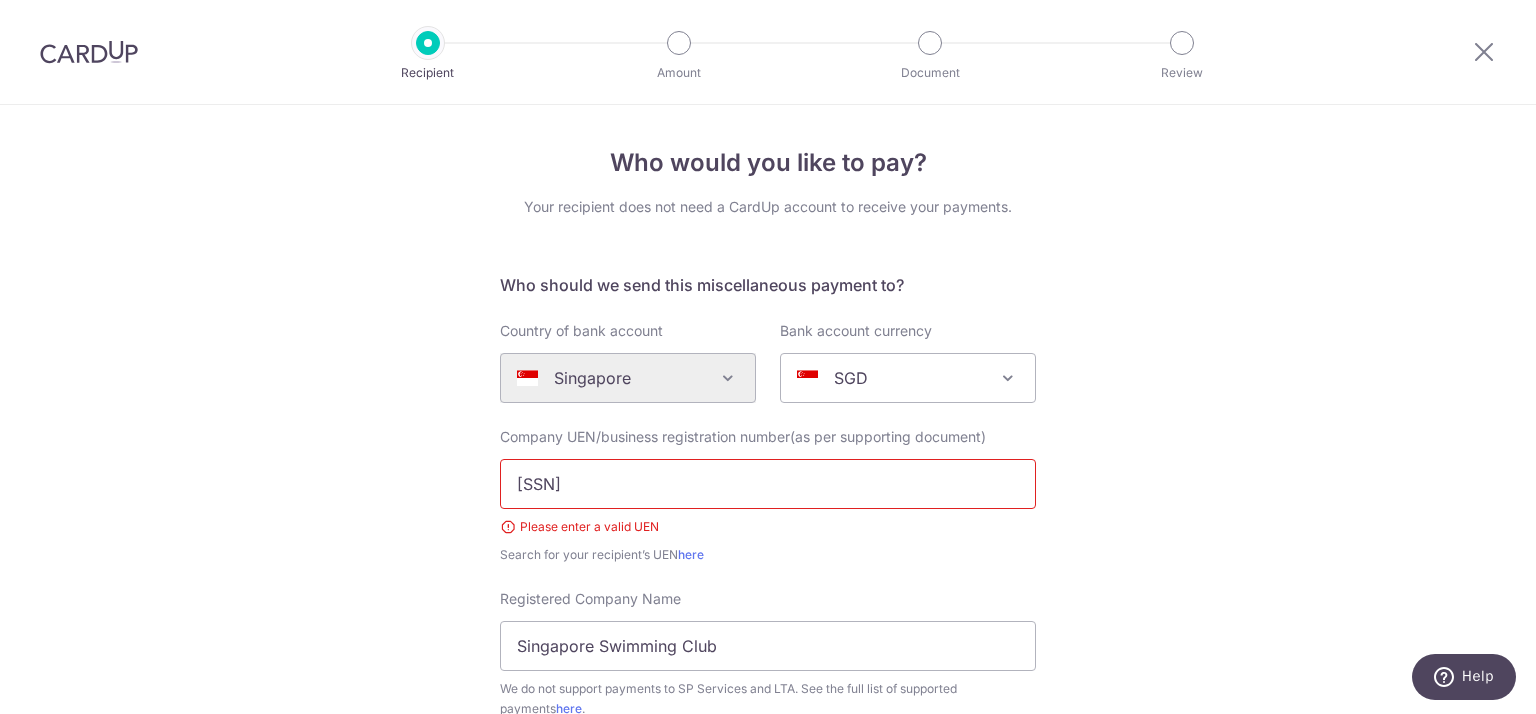 drag, startPoint x: 1190, startPoint y: 295, endPoint x: 1213, endPoint y: 191, distance: 106.51291 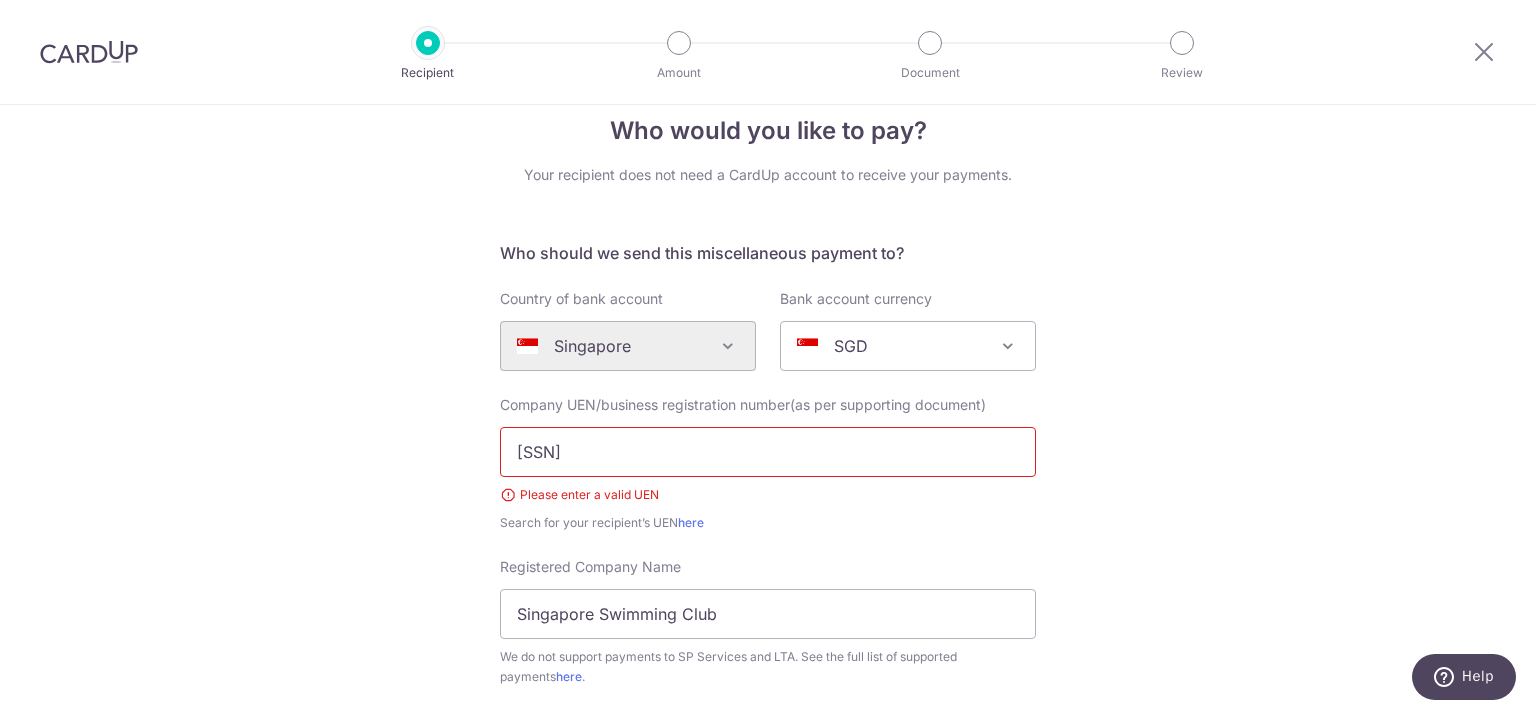 scroll, scrollTop: 0, scrollLeft: 0, axis: both 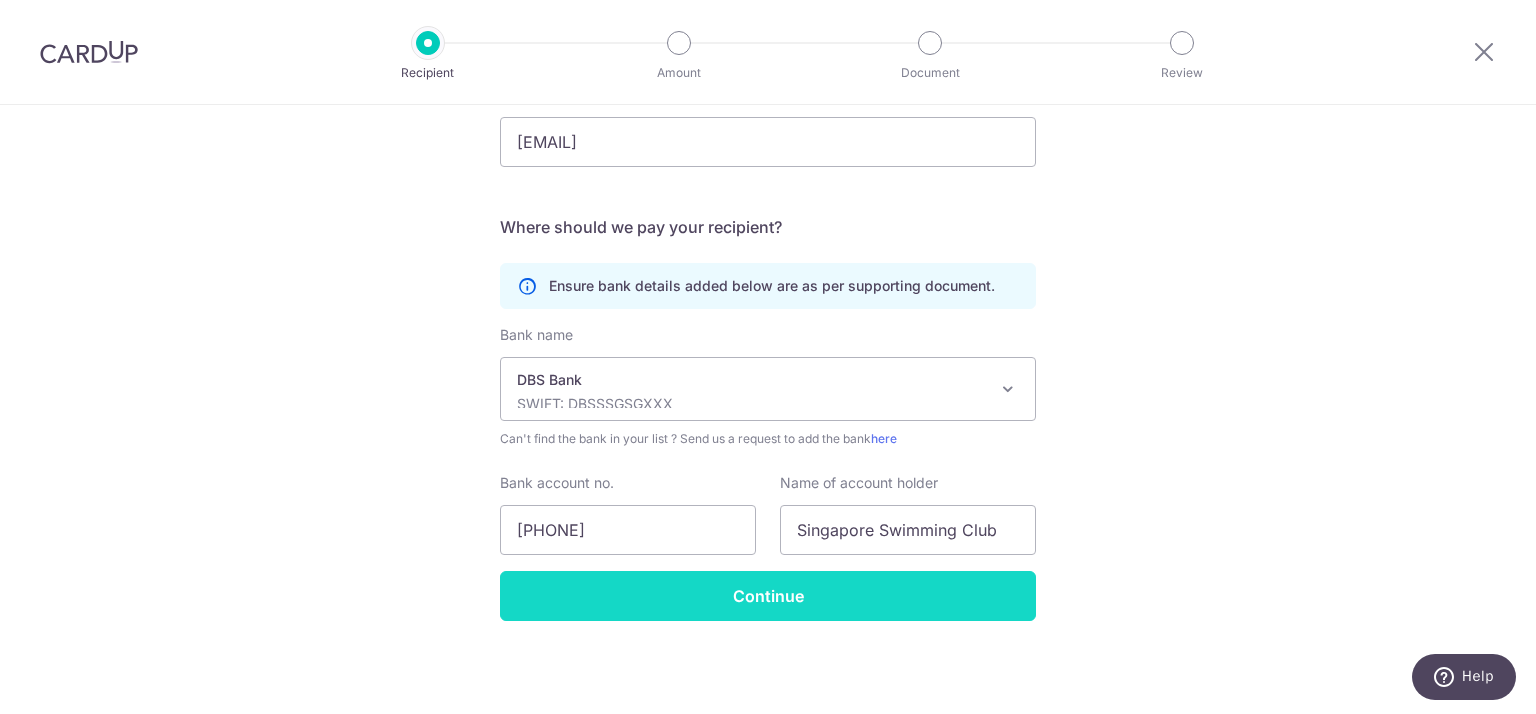 click on "Continue" at bounding box center (768, 596) 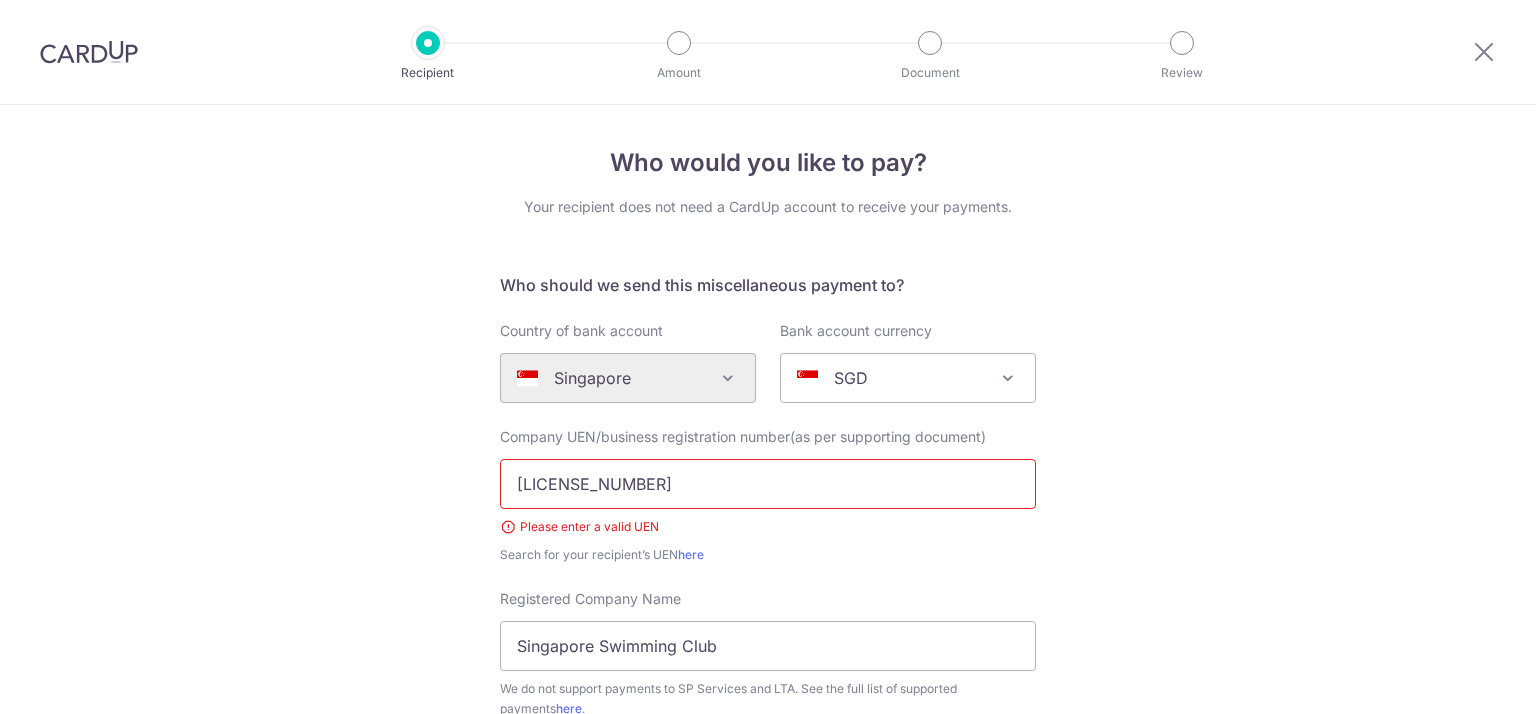 scroll, scrollTop: 0, scrollLeft: 0, axis: both 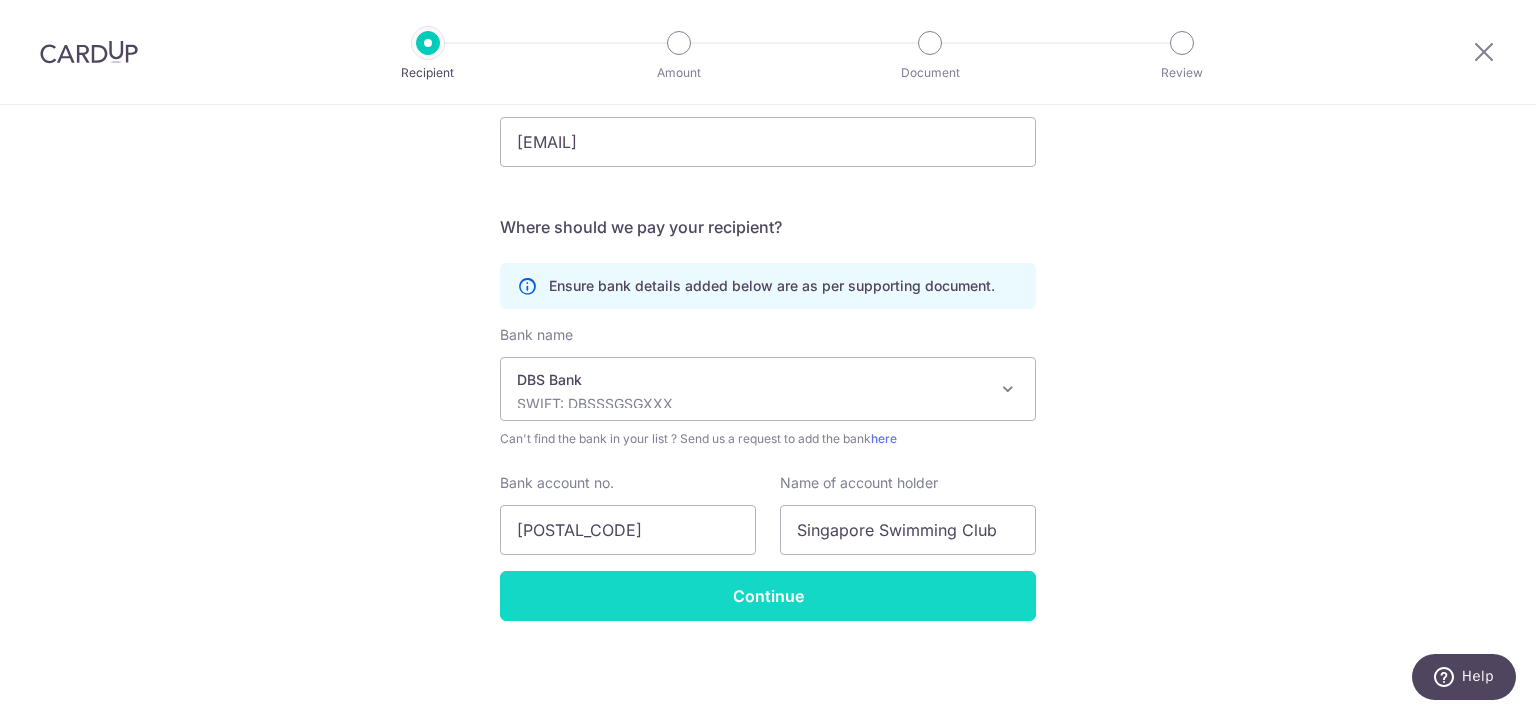 click on "Continue" at bounding box center (768, 596) 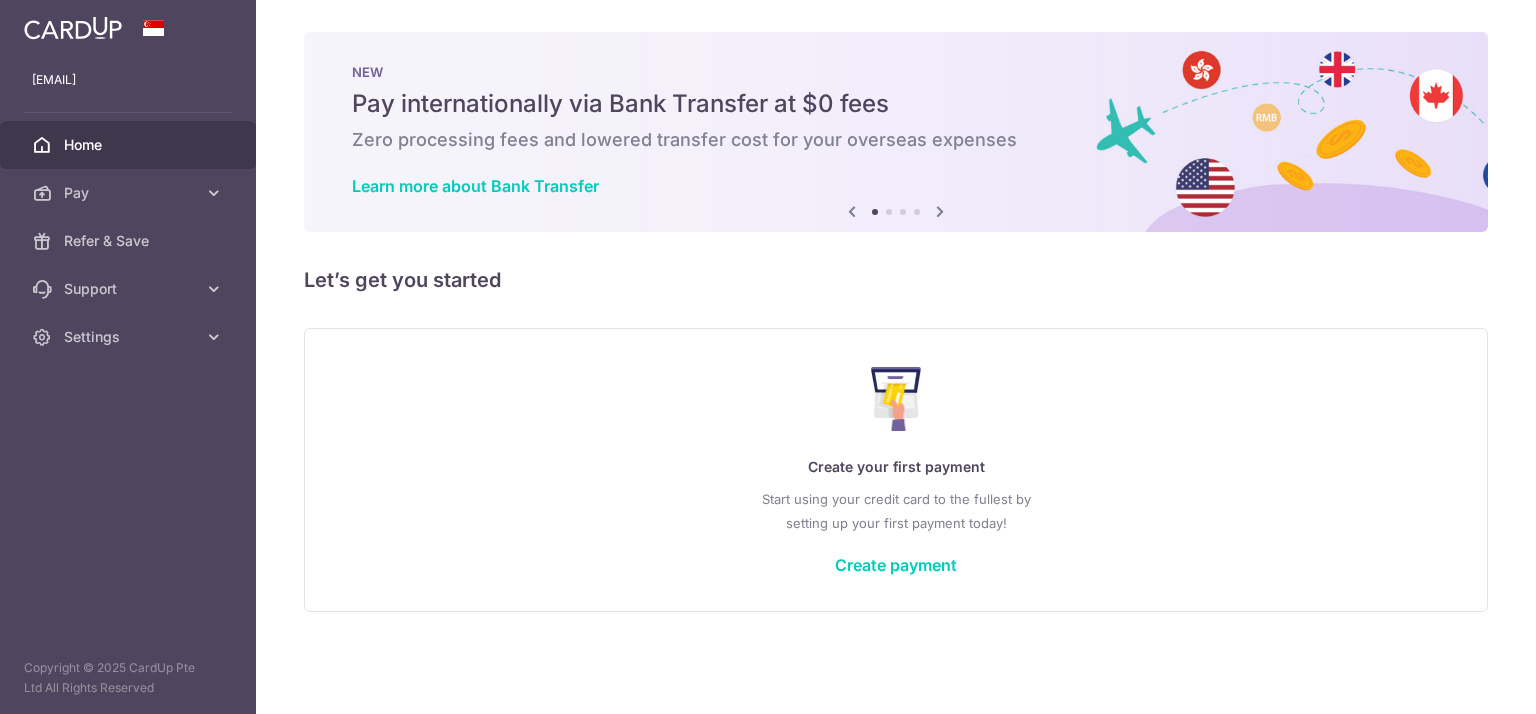 scroll, scrollTop: 0, scrollLeft: 0, axis: both 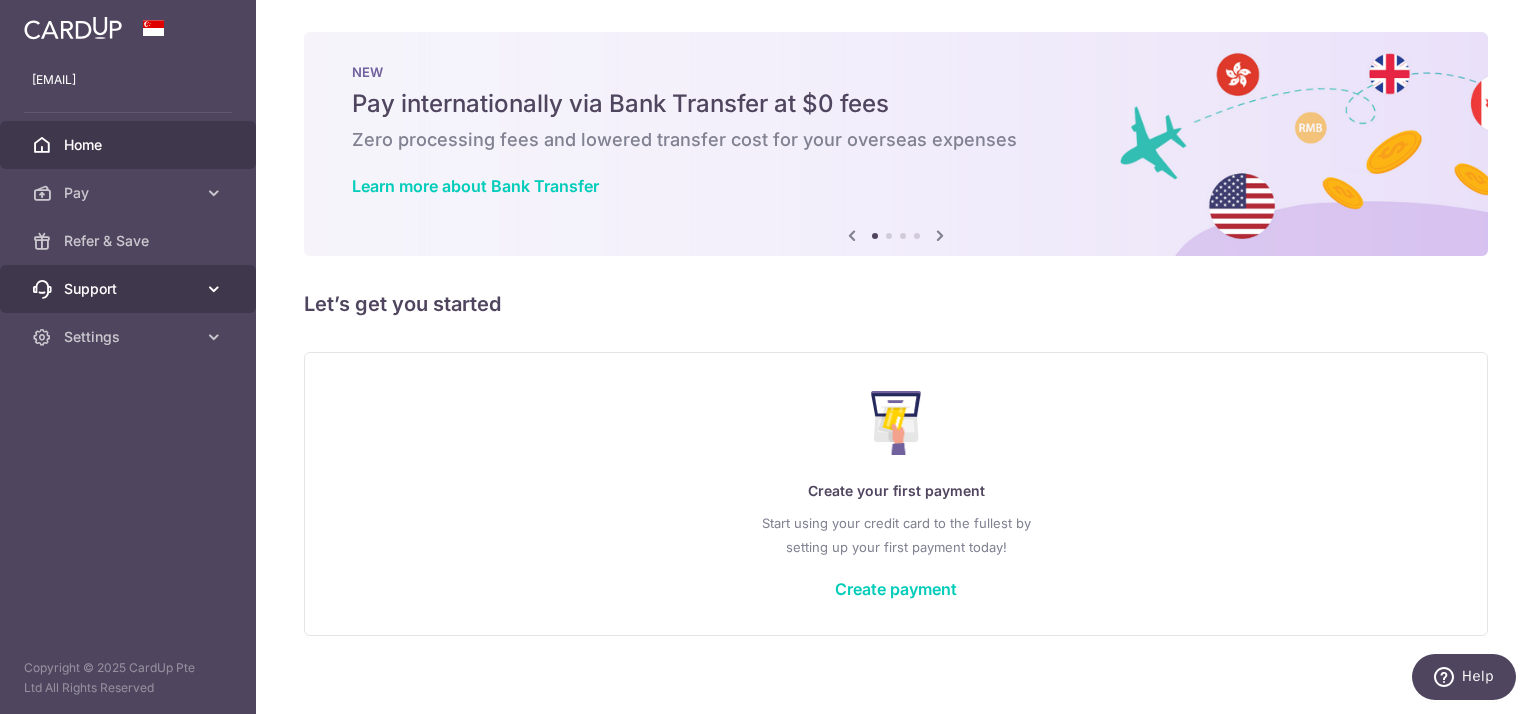 click on "Support" at bounding box center [130, 289] 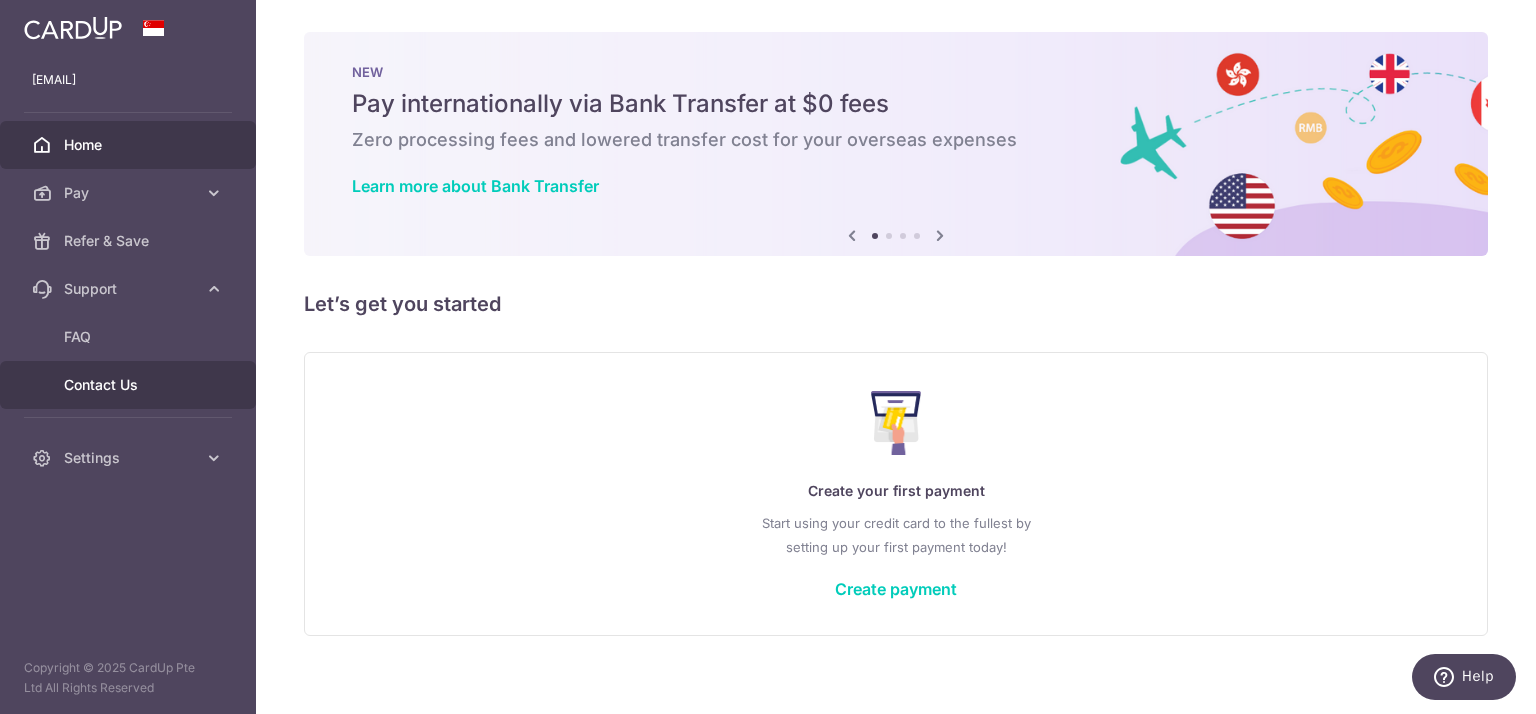 click on "Contact Us" at bounding box center (130, 385) 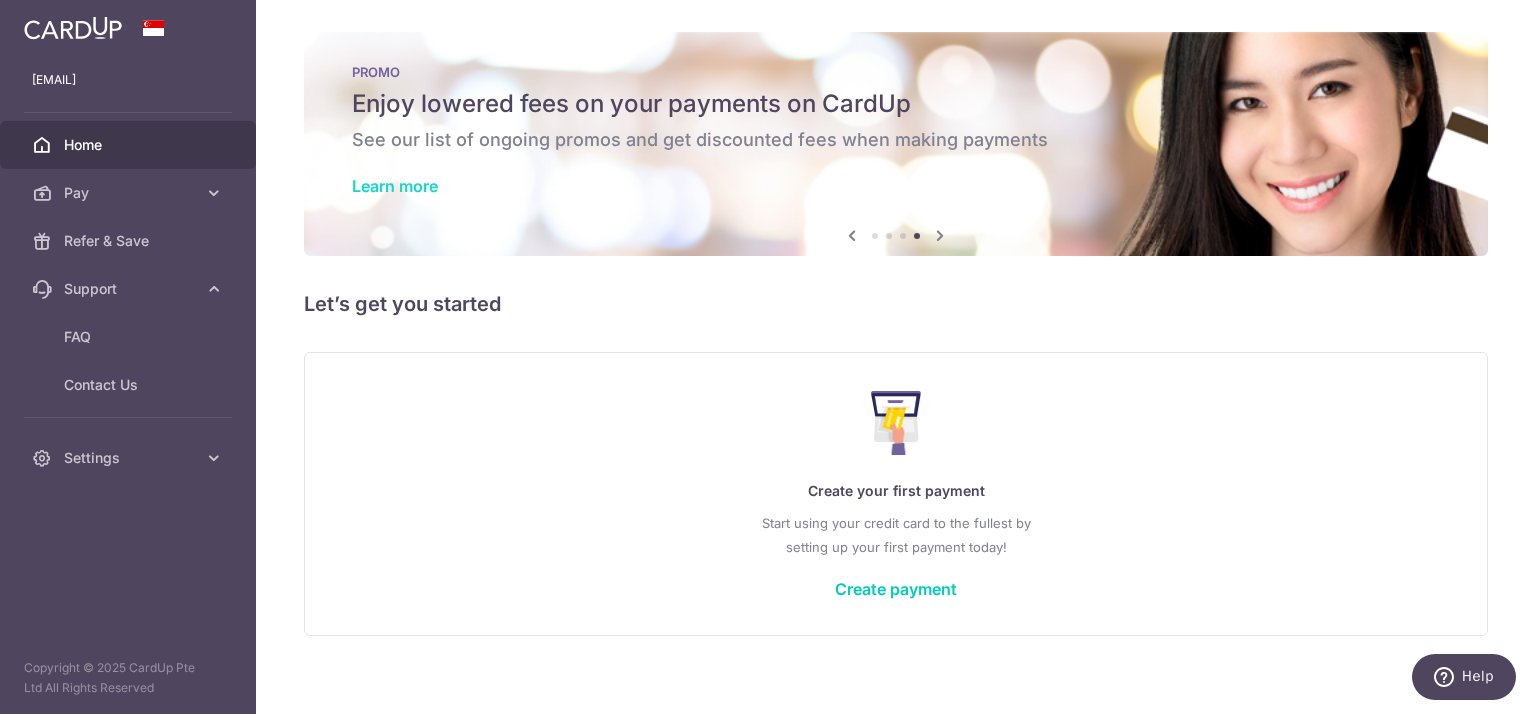 click on "Learn more" at bounding box center (395, 186) 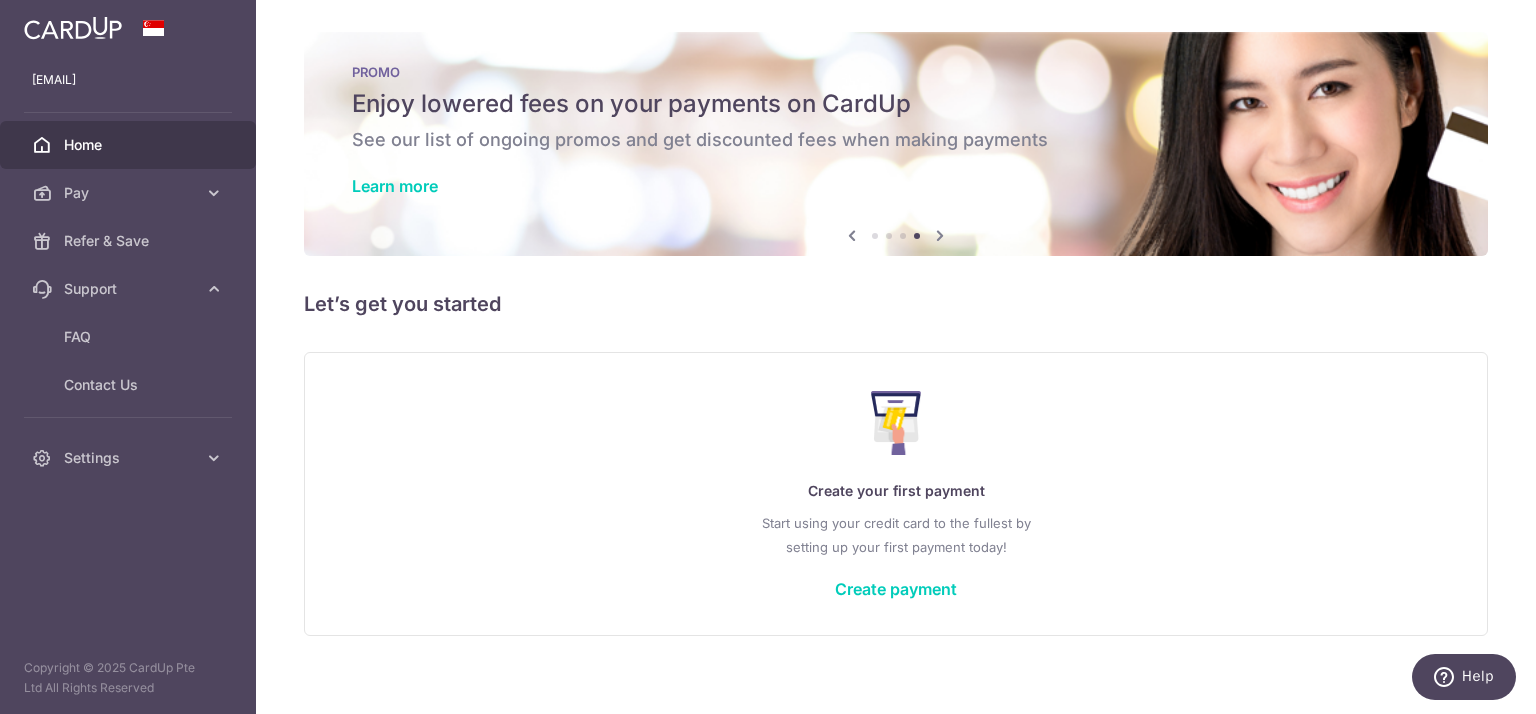 click at bounding box center (940, 235) 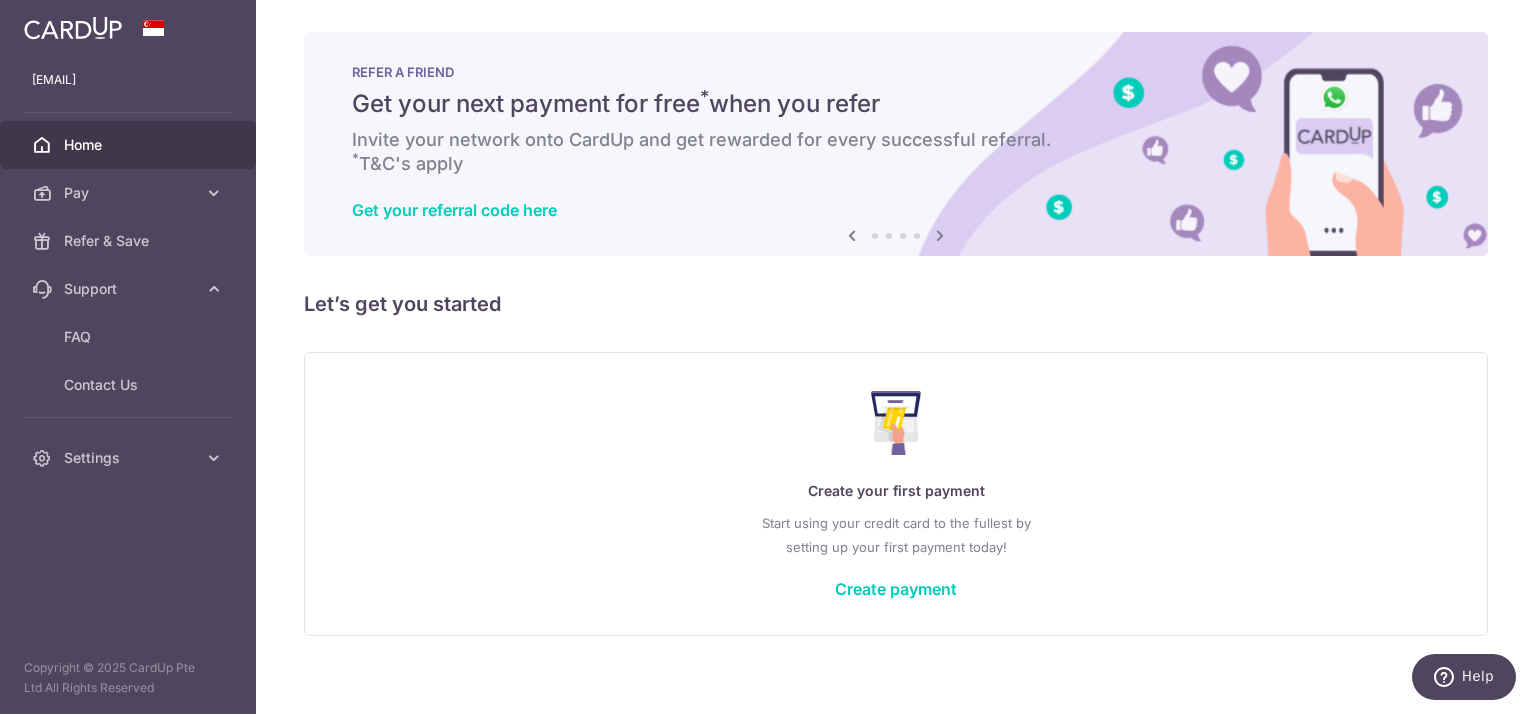 click at bounding box center (940, 235) 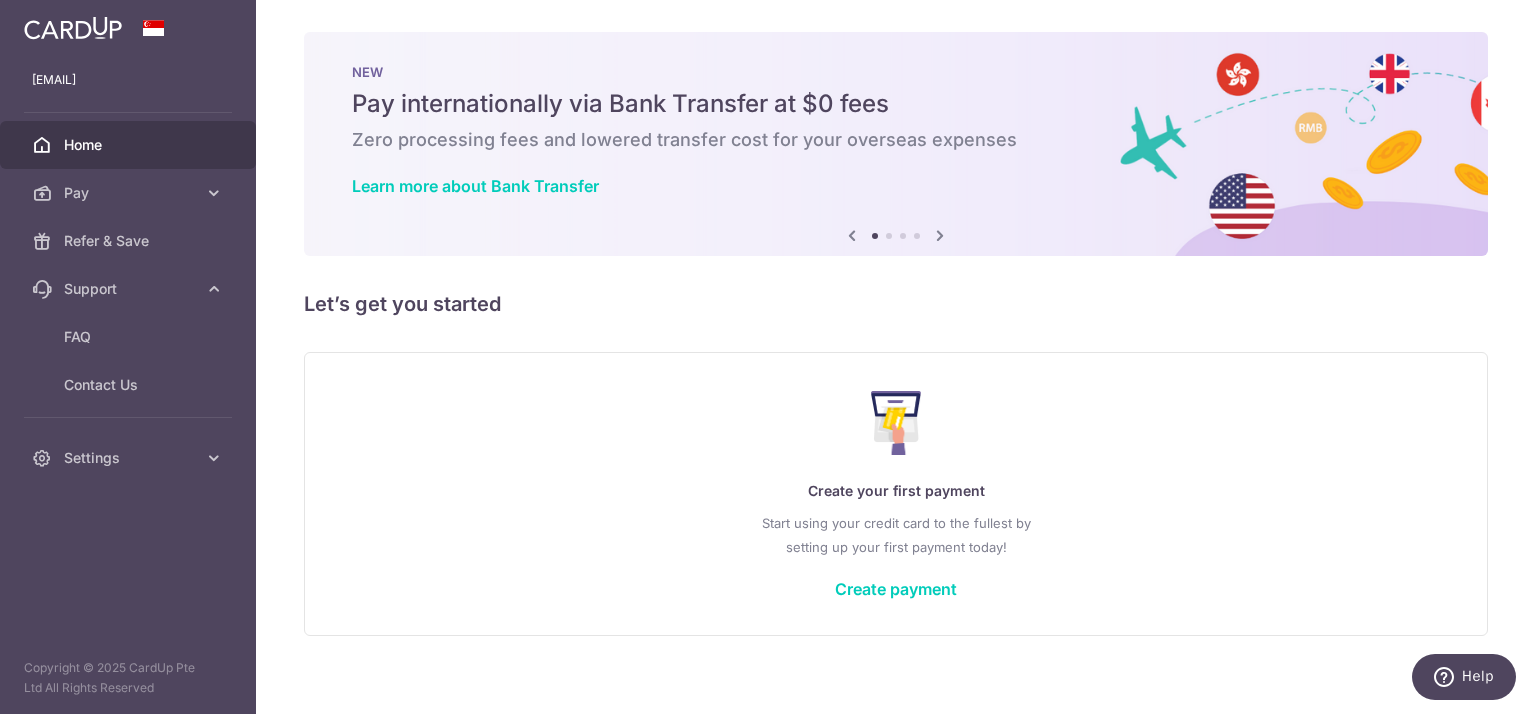 click at bounding box center [940, 235] 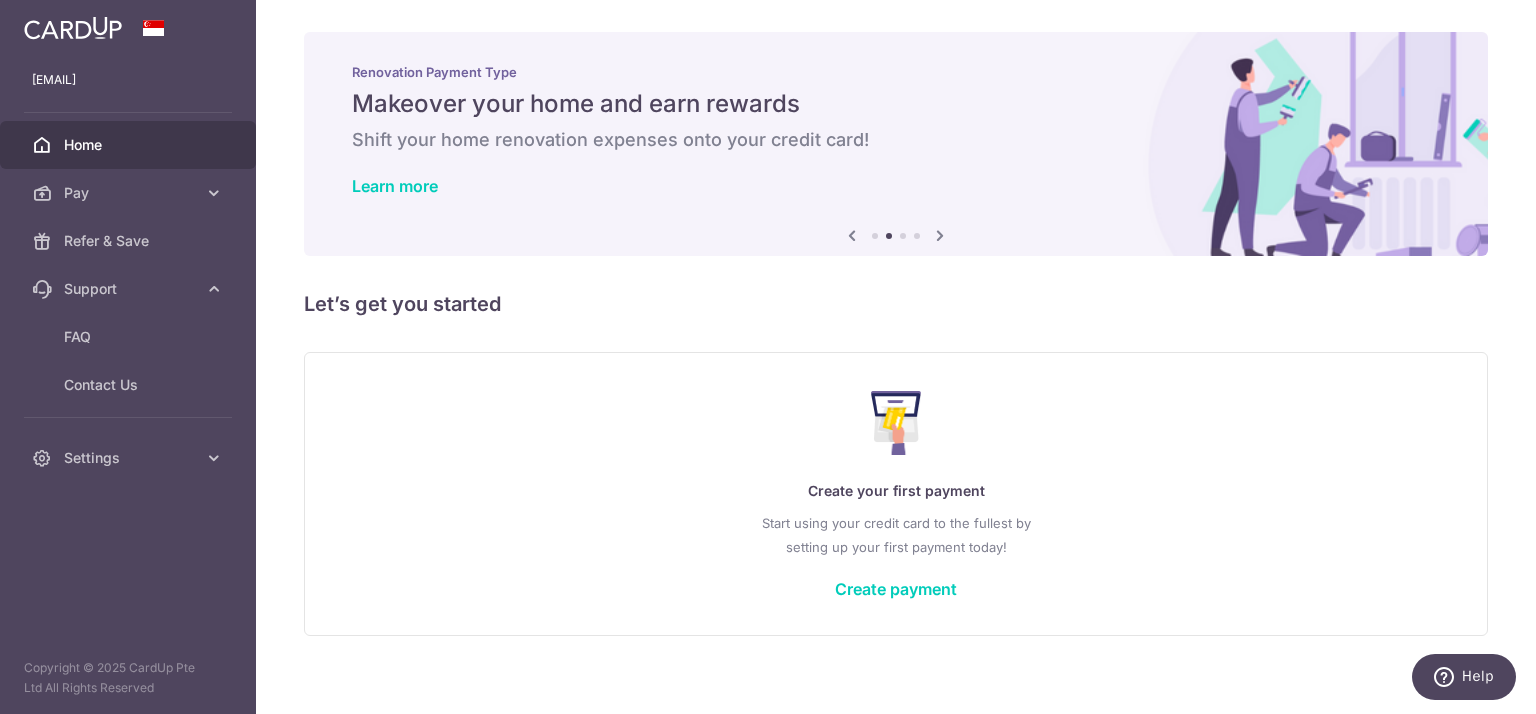click at bounding box center (852, 235) 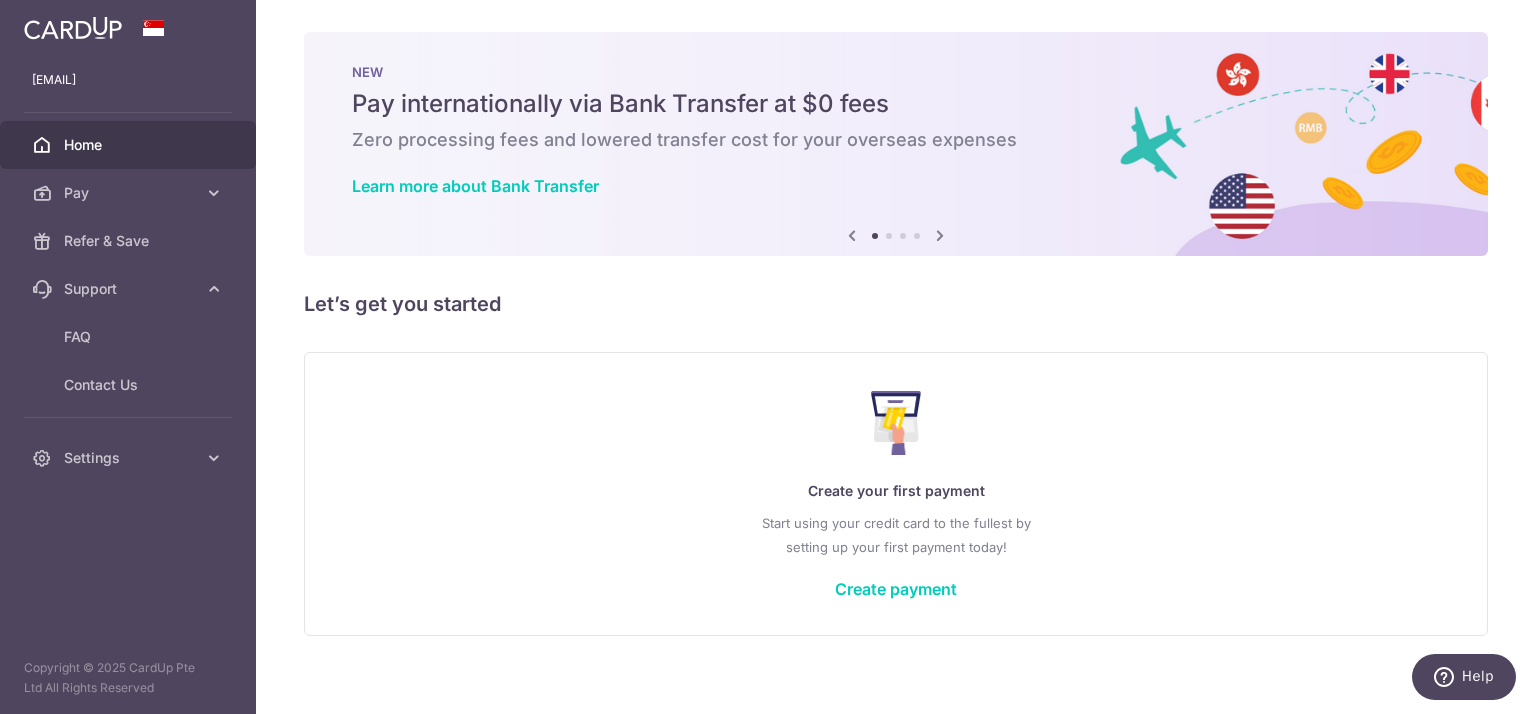 click at bounding box center [852, 235] 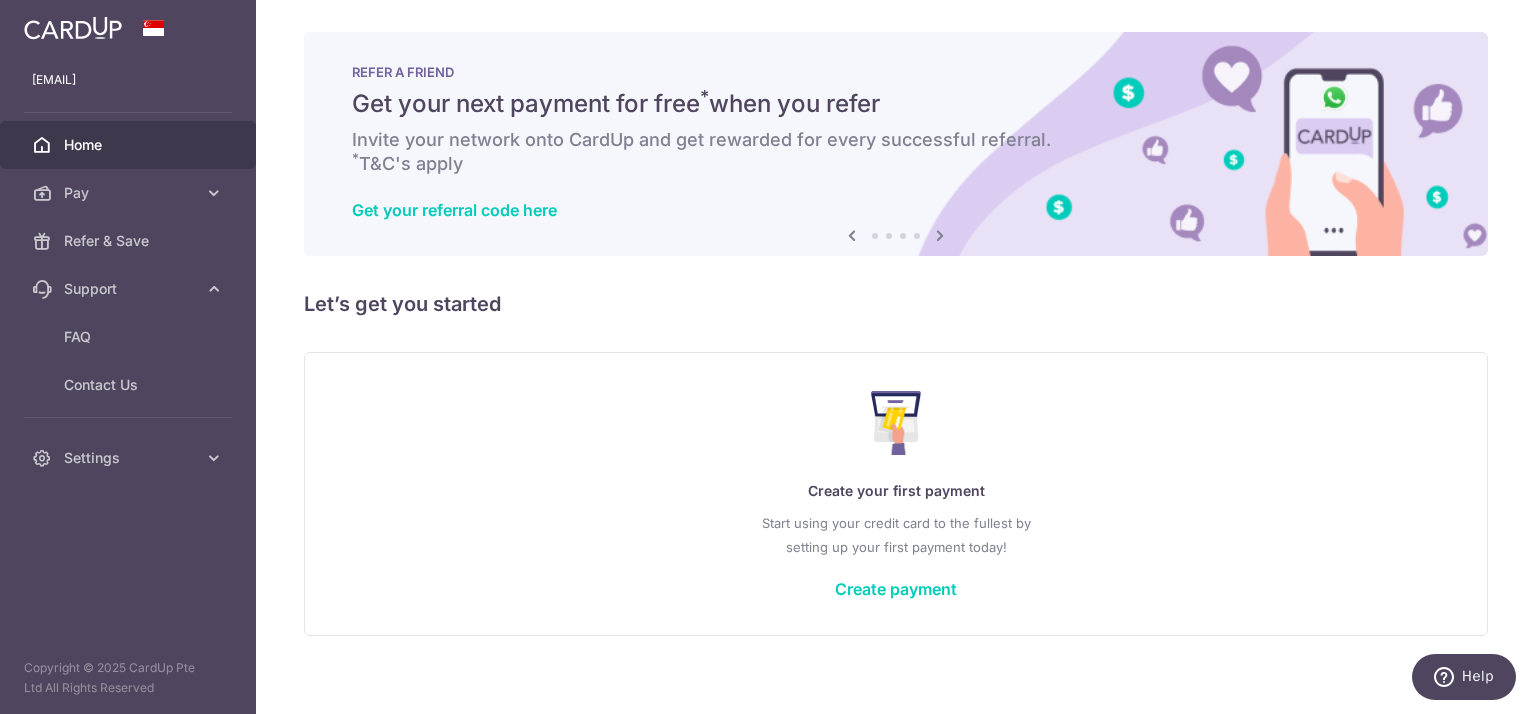 click at bounding box center (940, 235) 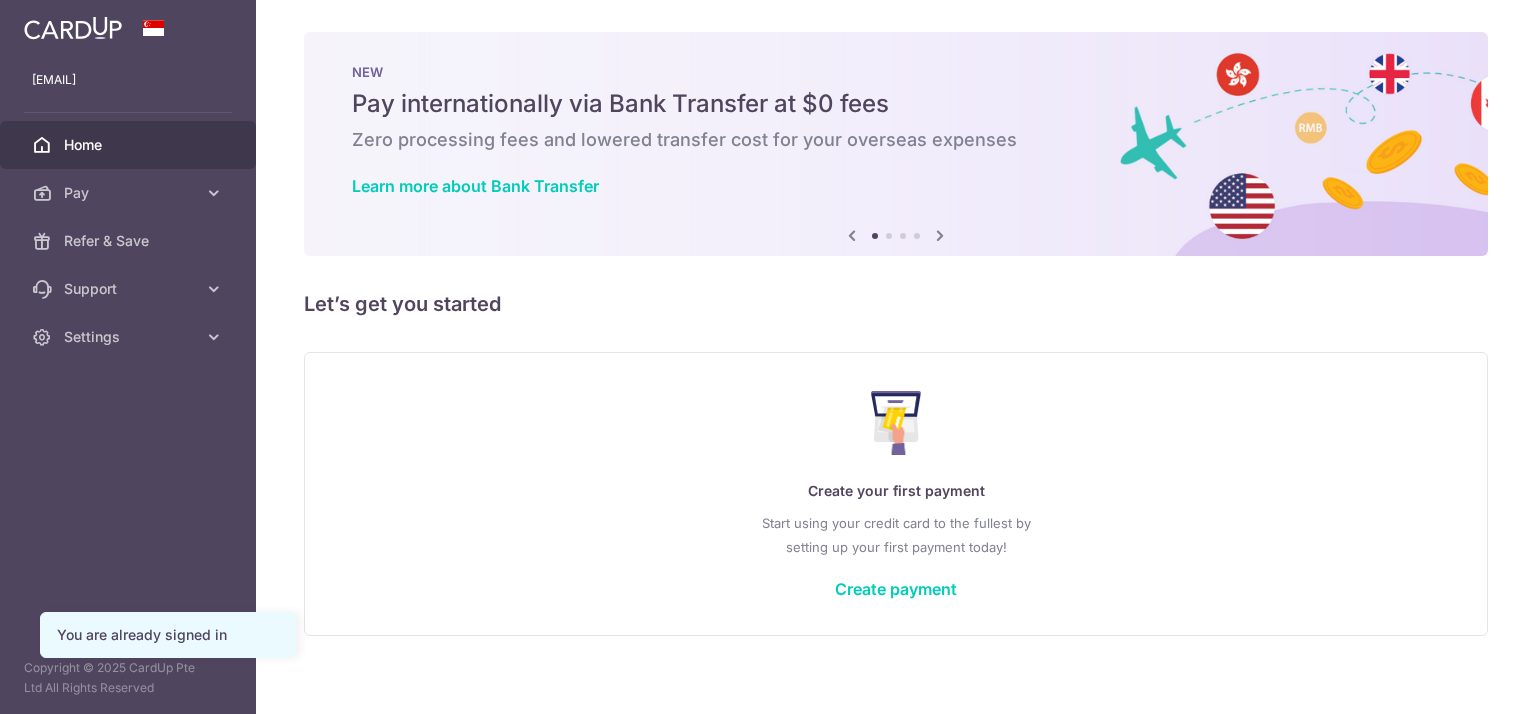 scroll, scrollTop: 0, scrollLeft: 0, axis: both 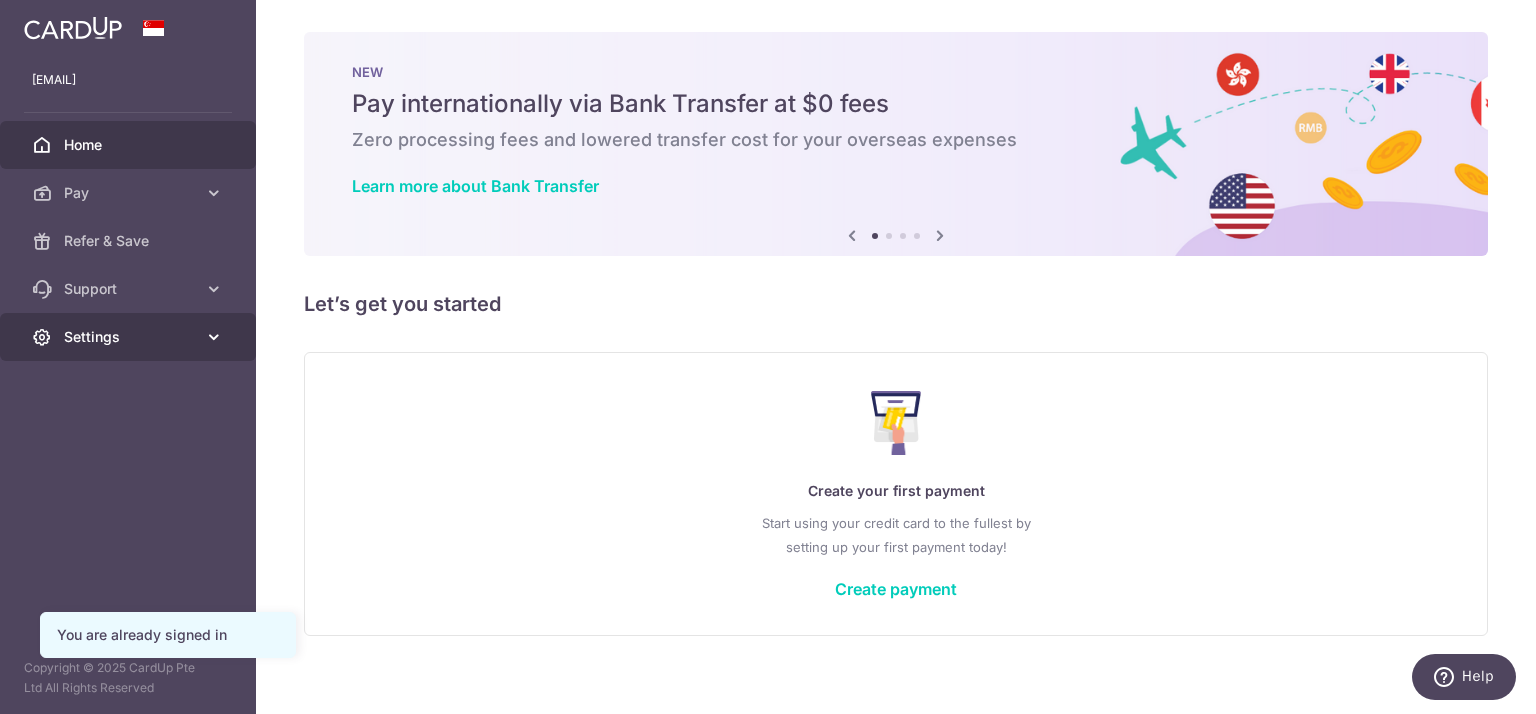 click on "Settings" at bounding box center (130, 337) 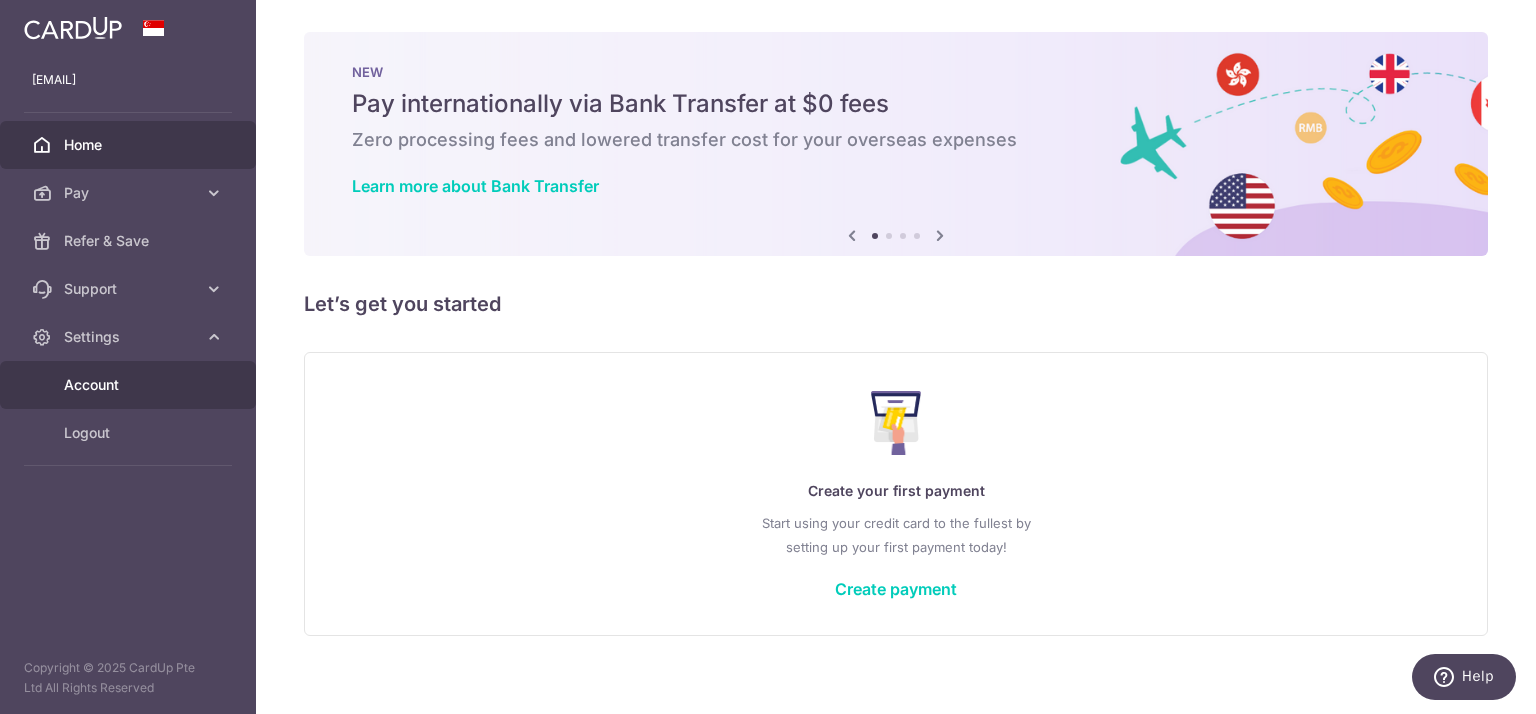 click on "Account" at bounding box center (130, 385) 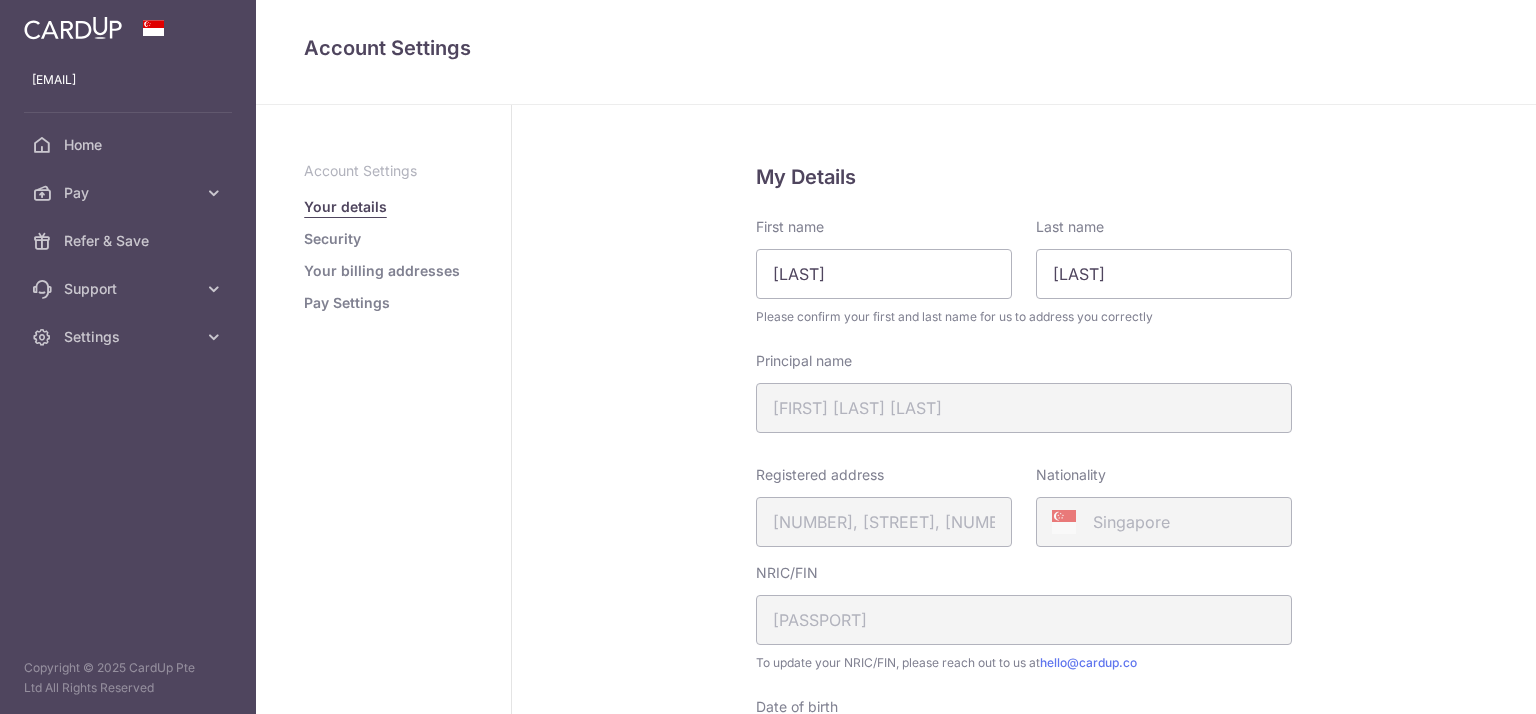 scroll, scrollTop: 0, scrollLeft: 0, axis: both 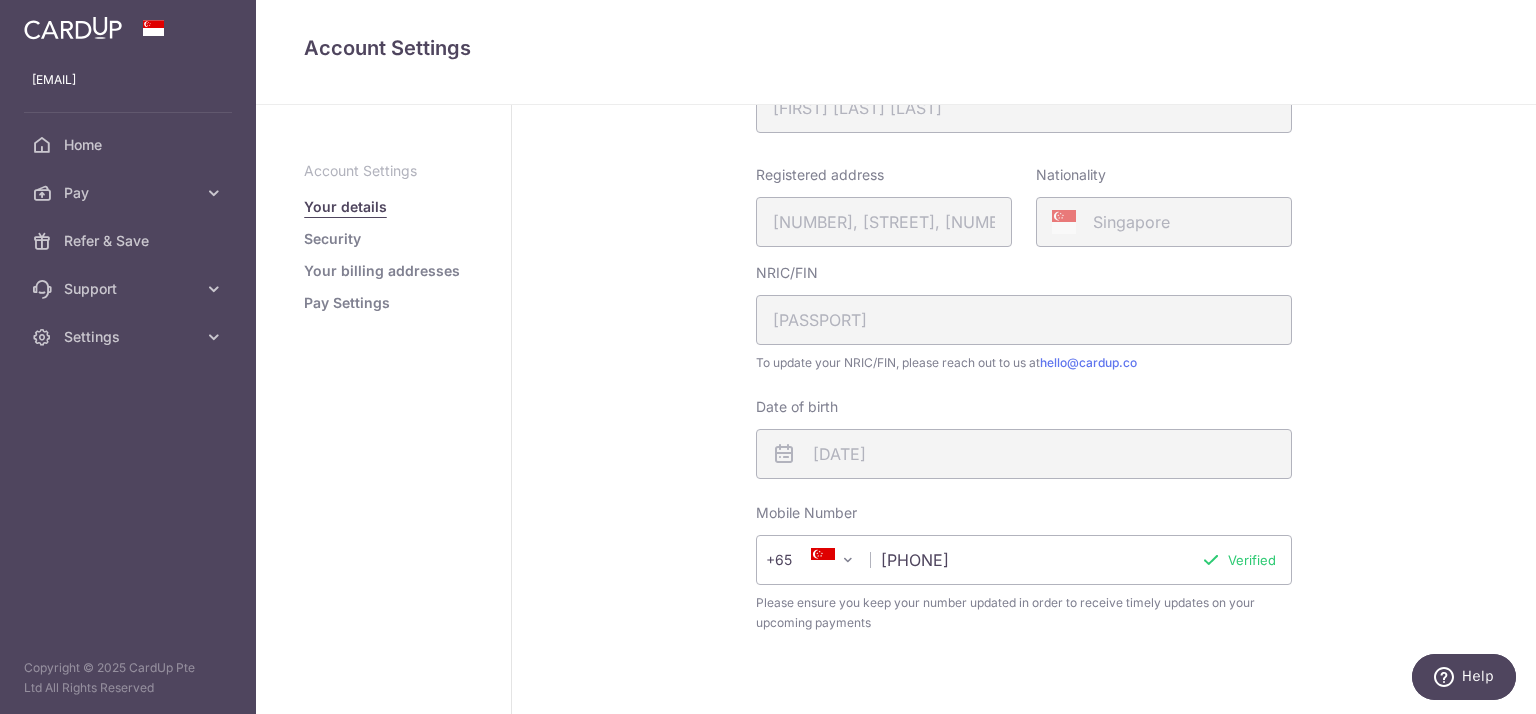 click on "Your billing addresses" at bounding box center (382, 271) 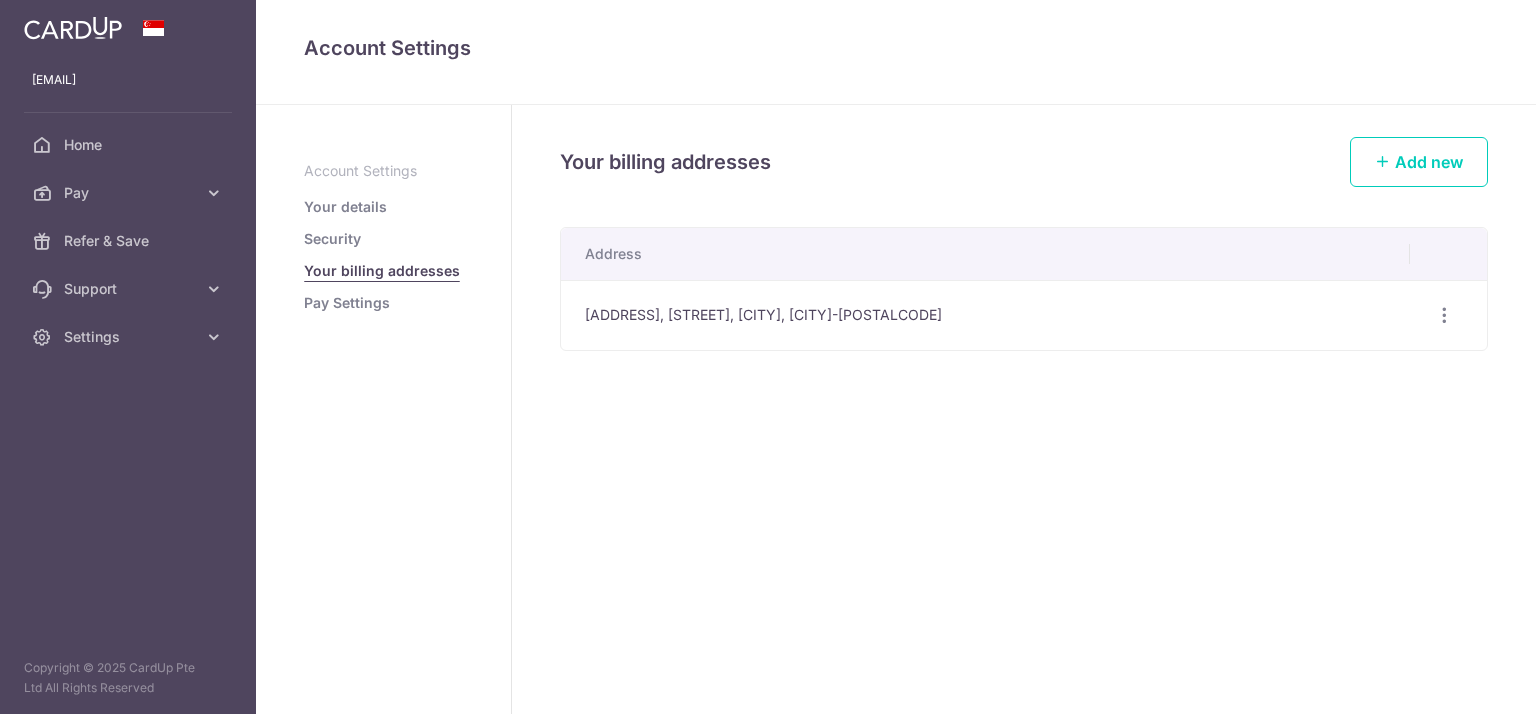 scroll, scrollTop: 0, scrollLeft: 0, axis: both 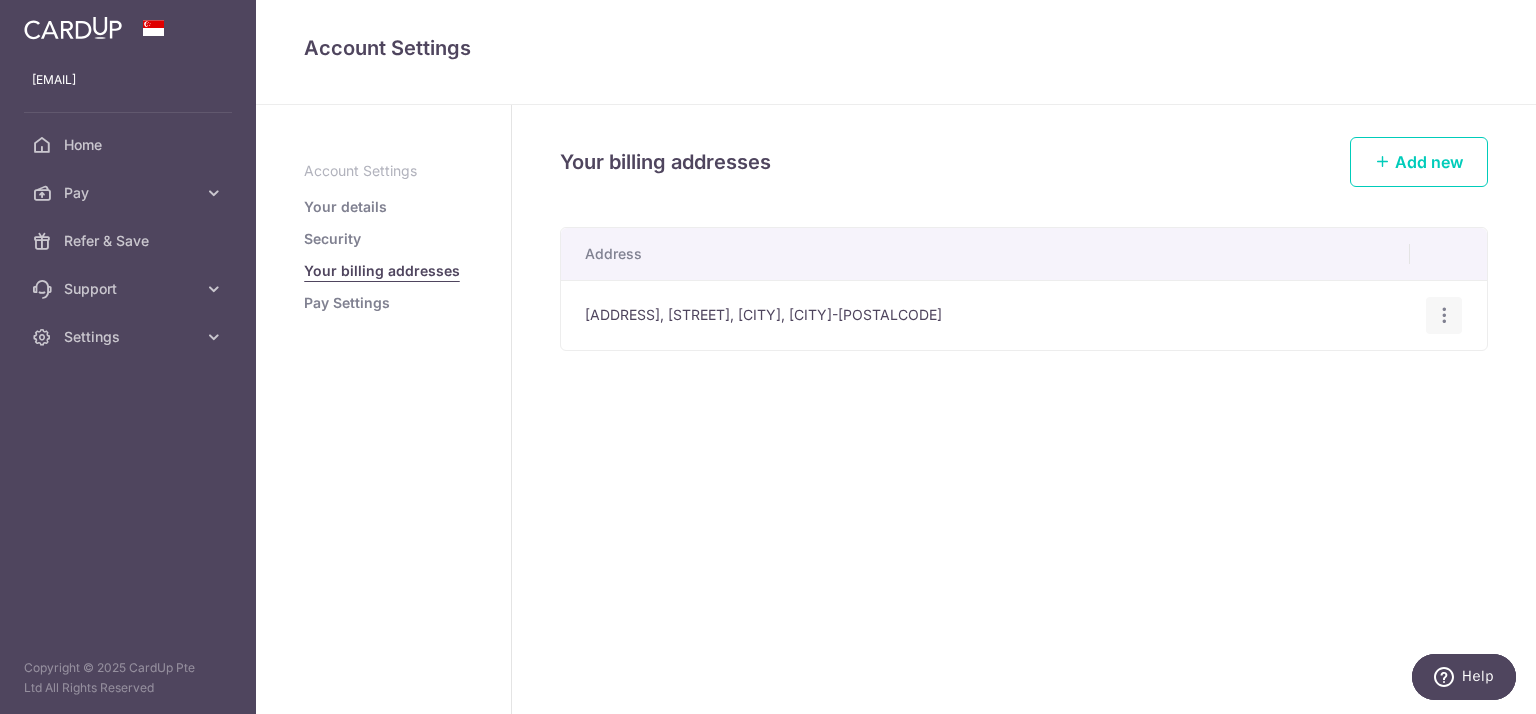 click at bounding box center (1444, 315) 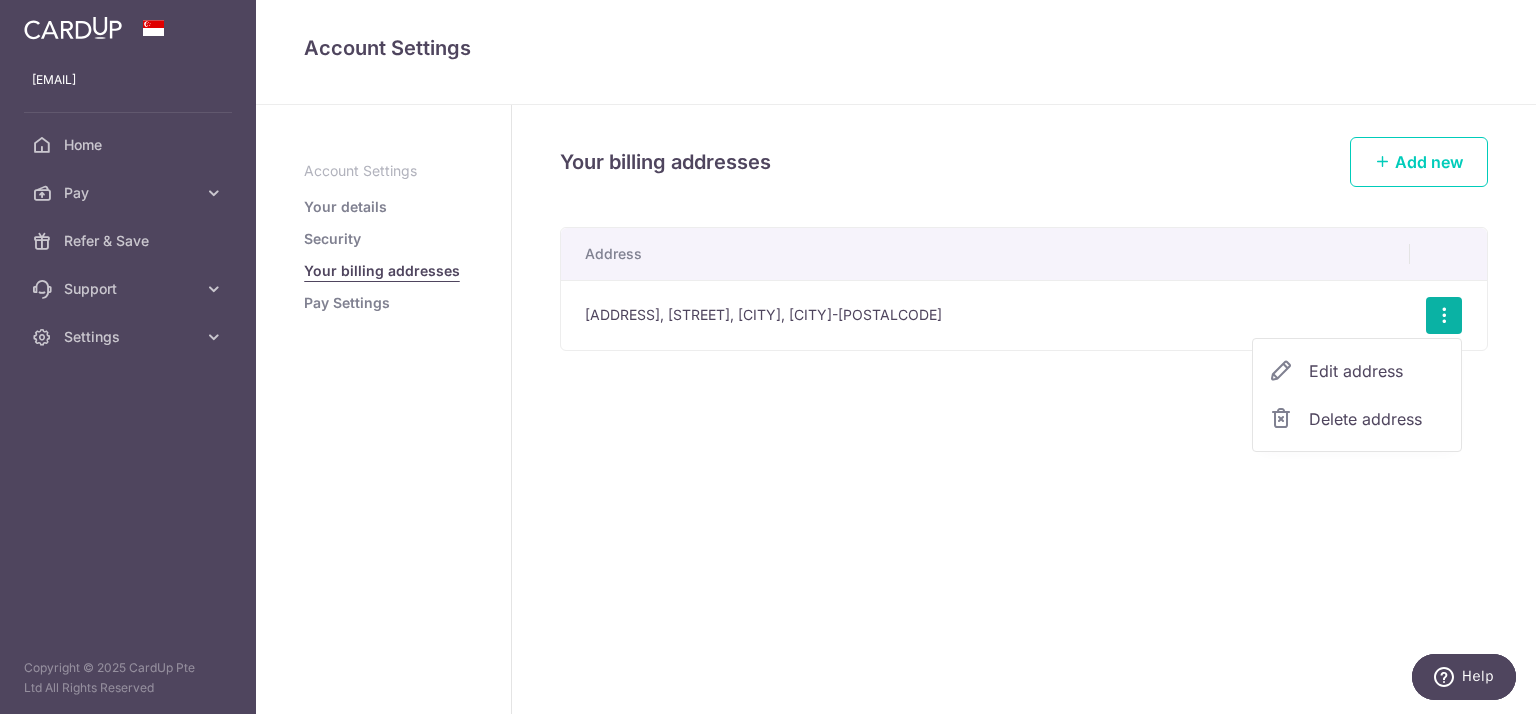click on "Edit address" at bounding box center (1377, 371) 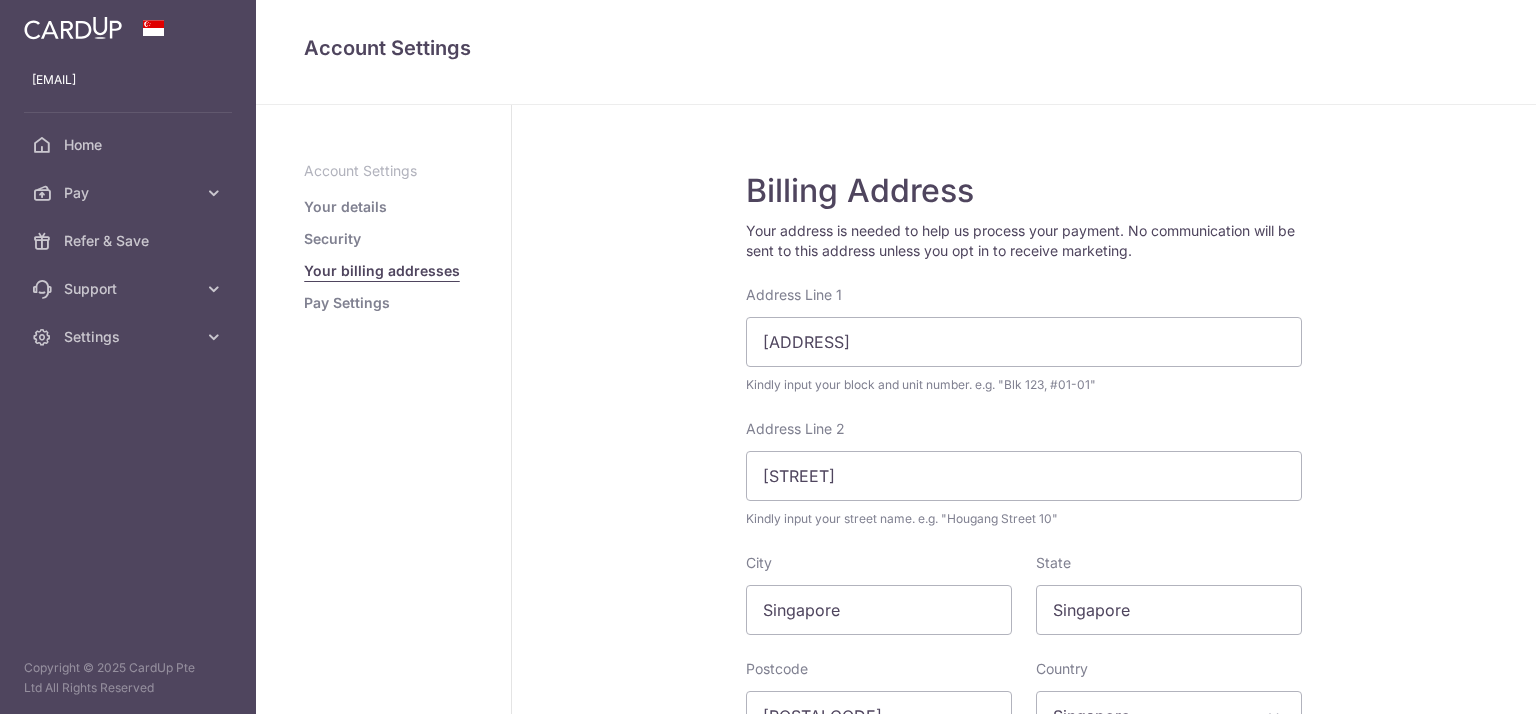 scroll, scrollTop: 0, scrollLeft: 0, axis: both 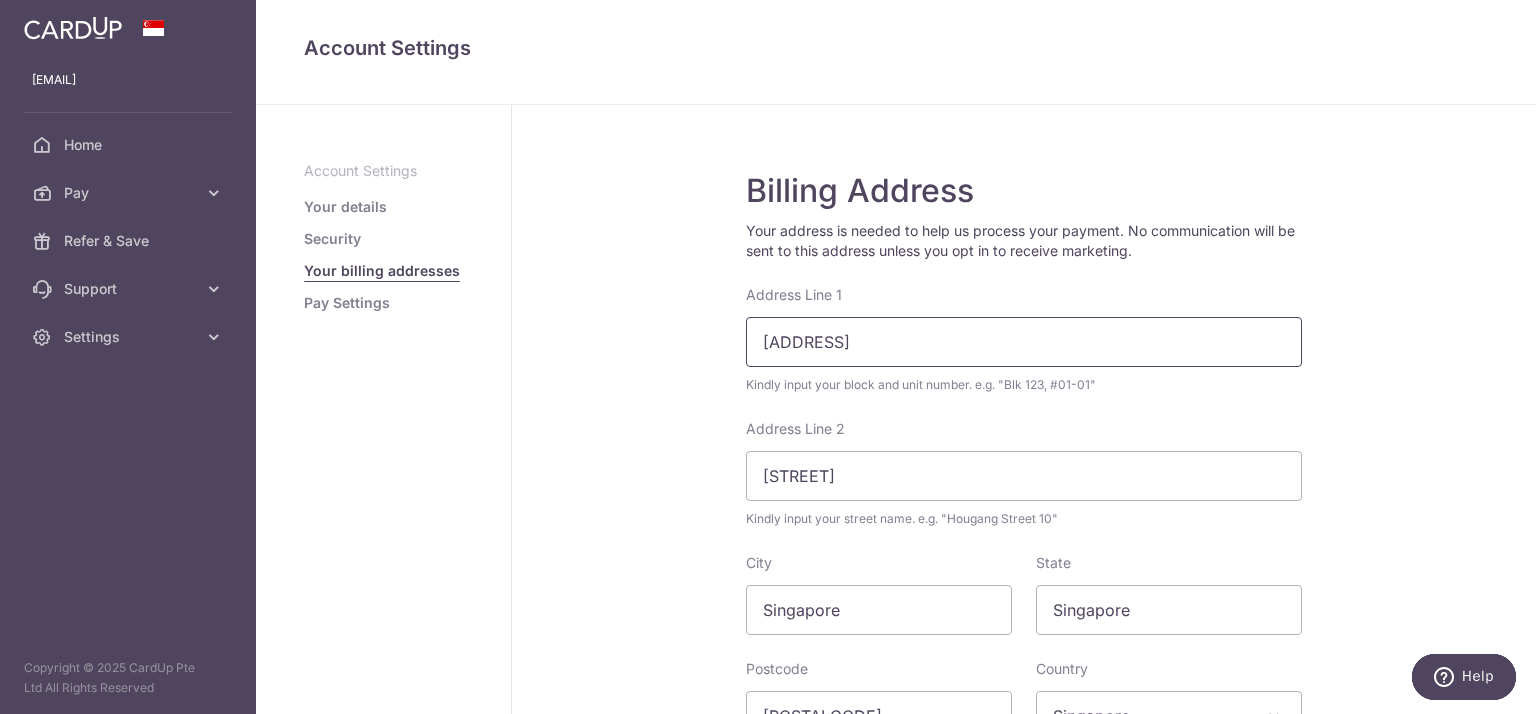 click on "[ADDRESS]" at bounding box center (1024, 342) 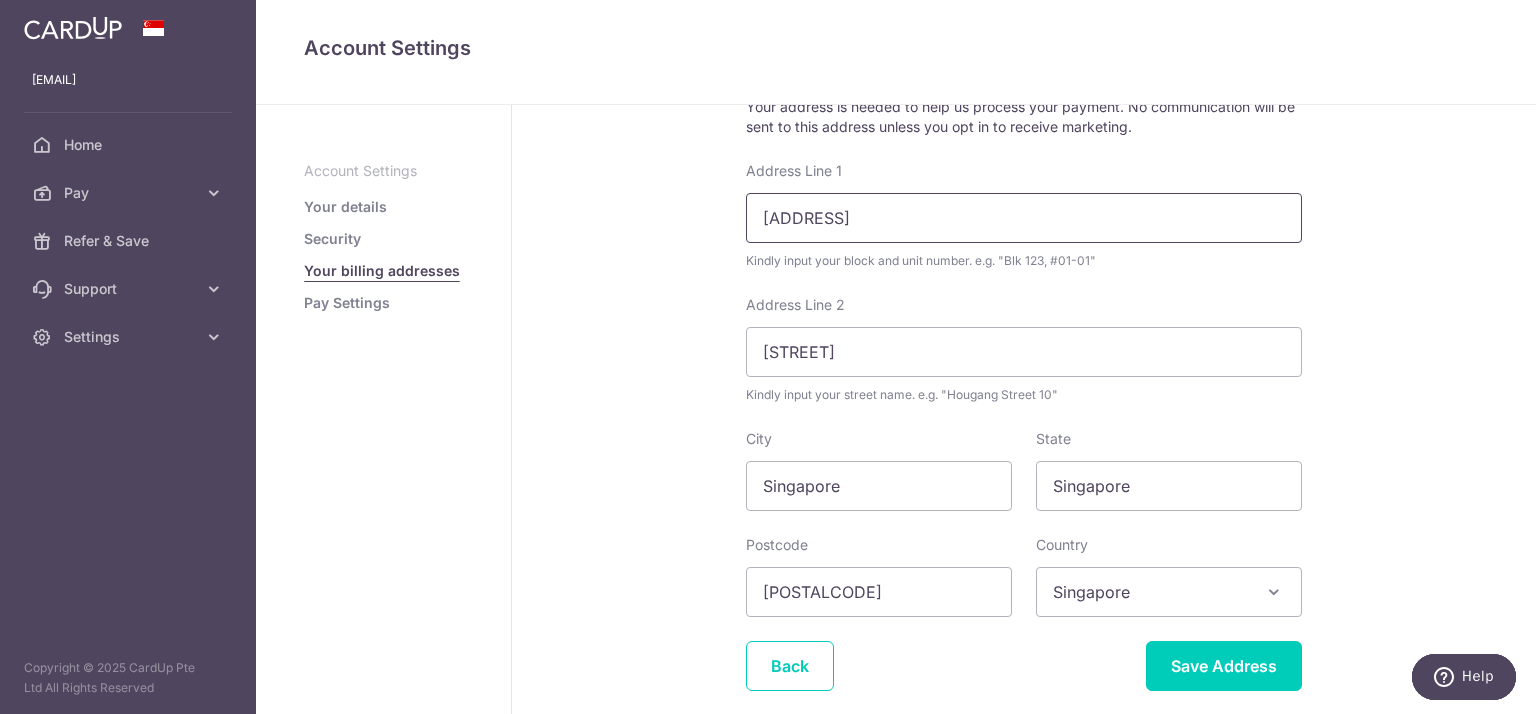 scroll, scrollTop: 219, scrollLeft: 0, axis: vertical 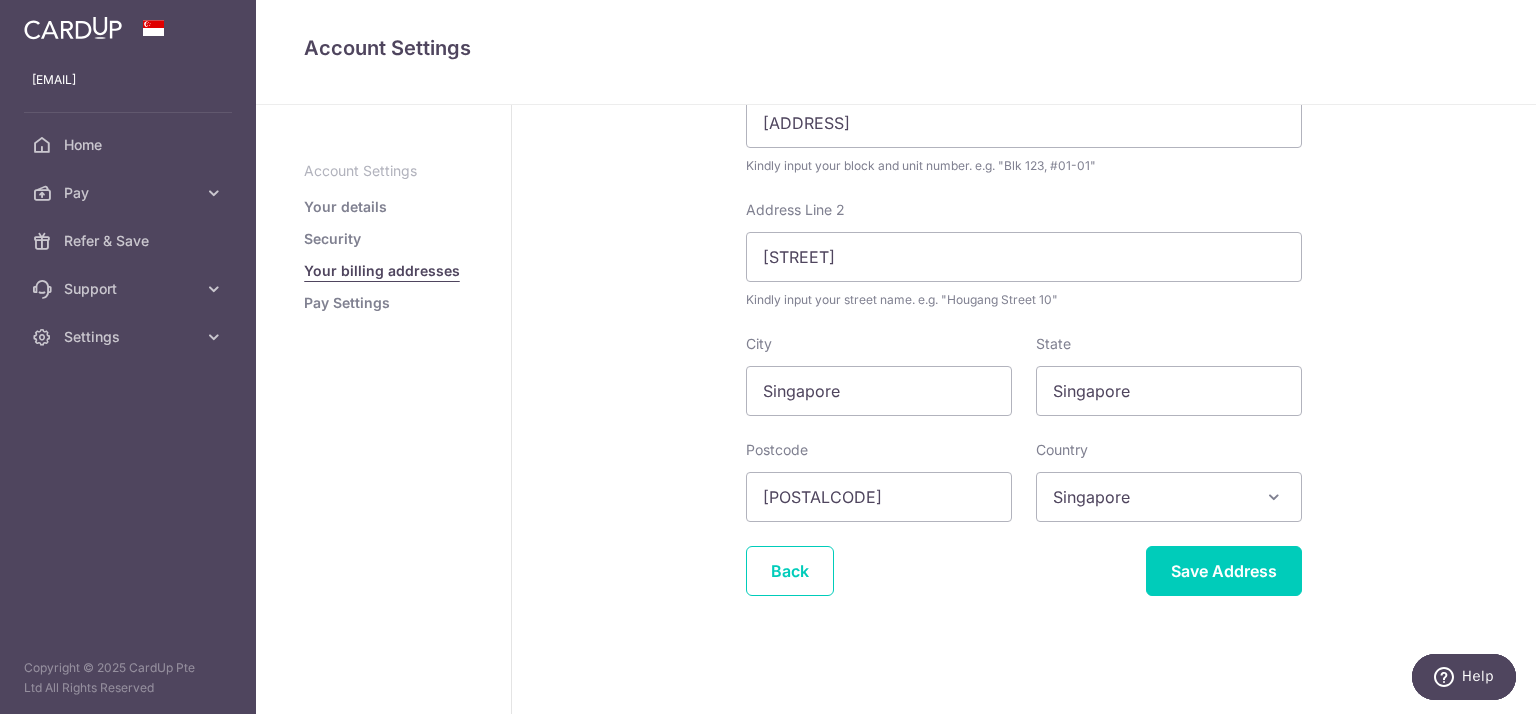 click on "Pay Settings" at bounding box center [347, 303] 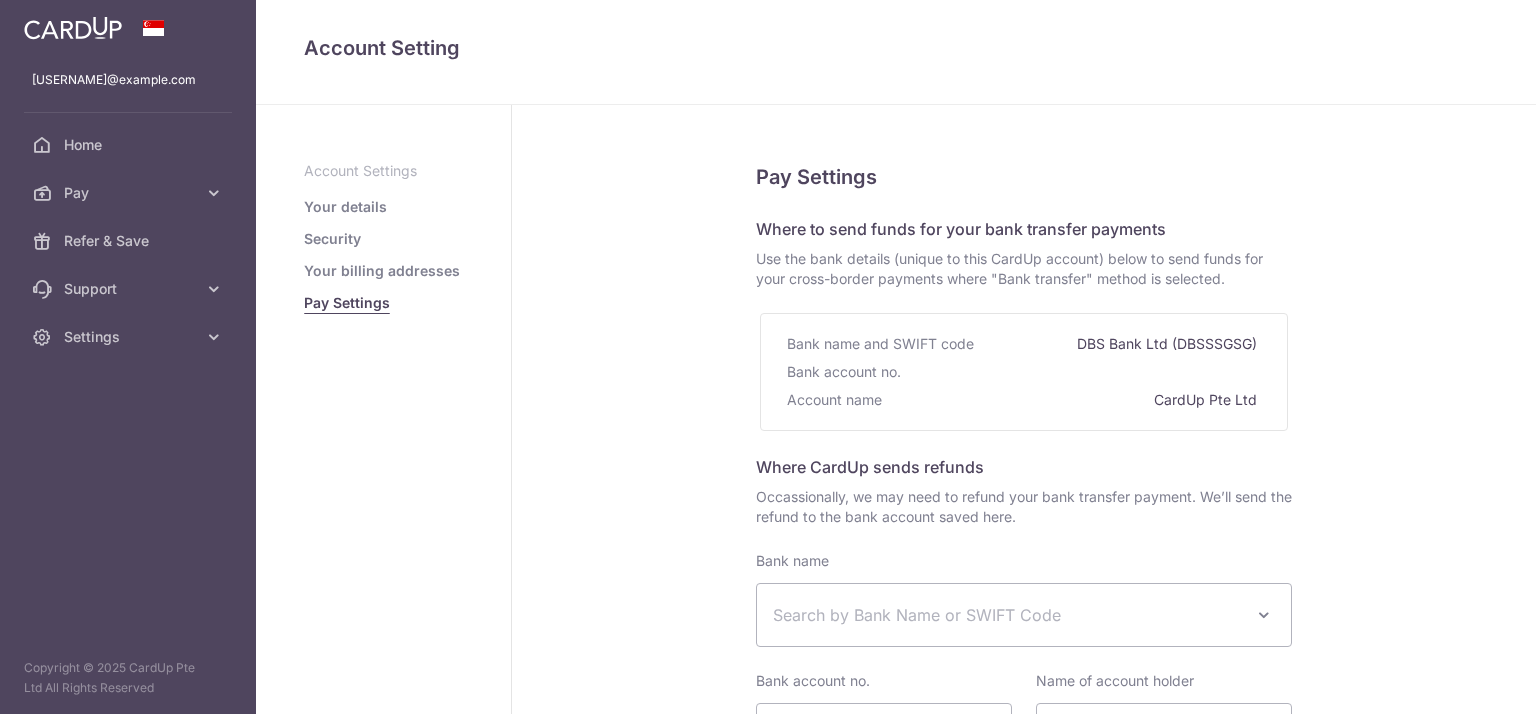 select 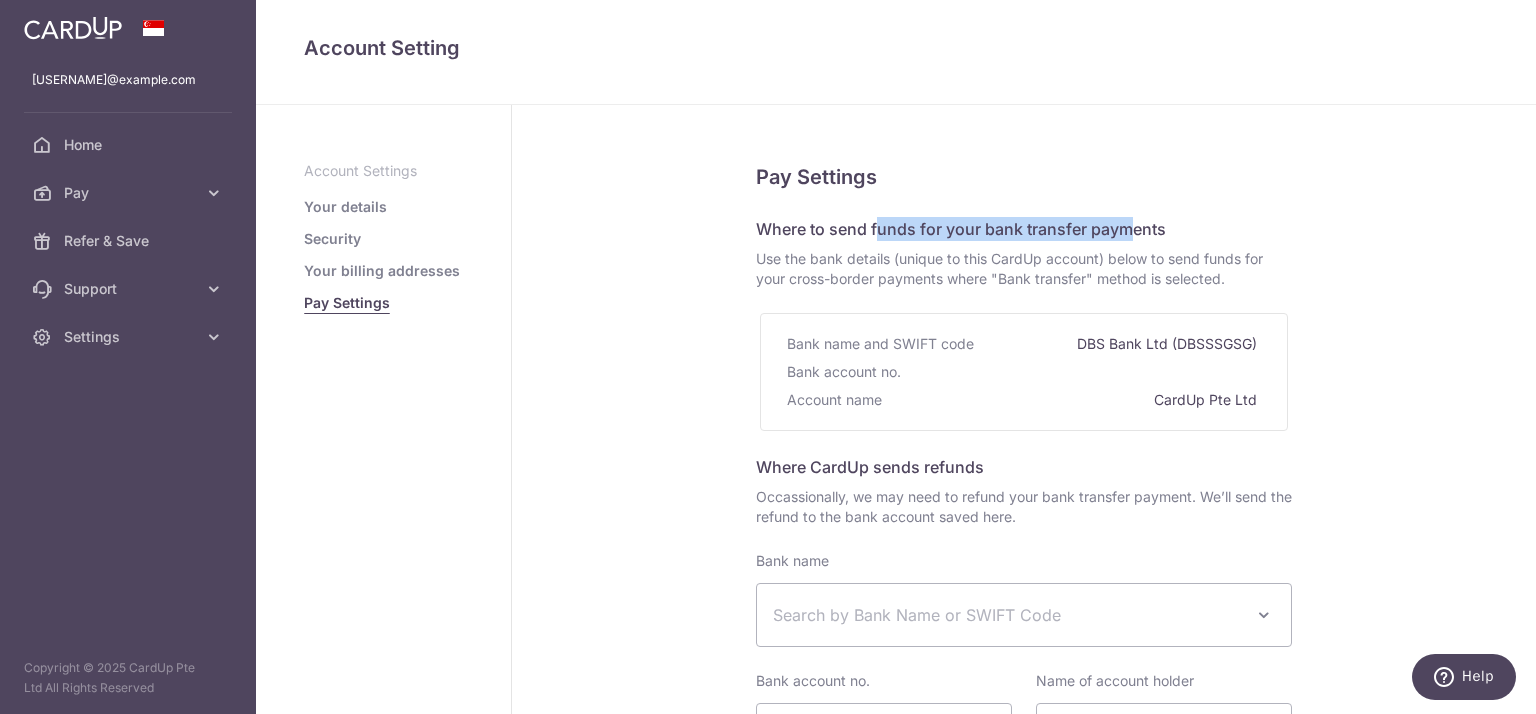 drag, startPoint x: 754, startPoint y: 230, endPoint x: 1007, endPoint y: 223, distance: 253.09682 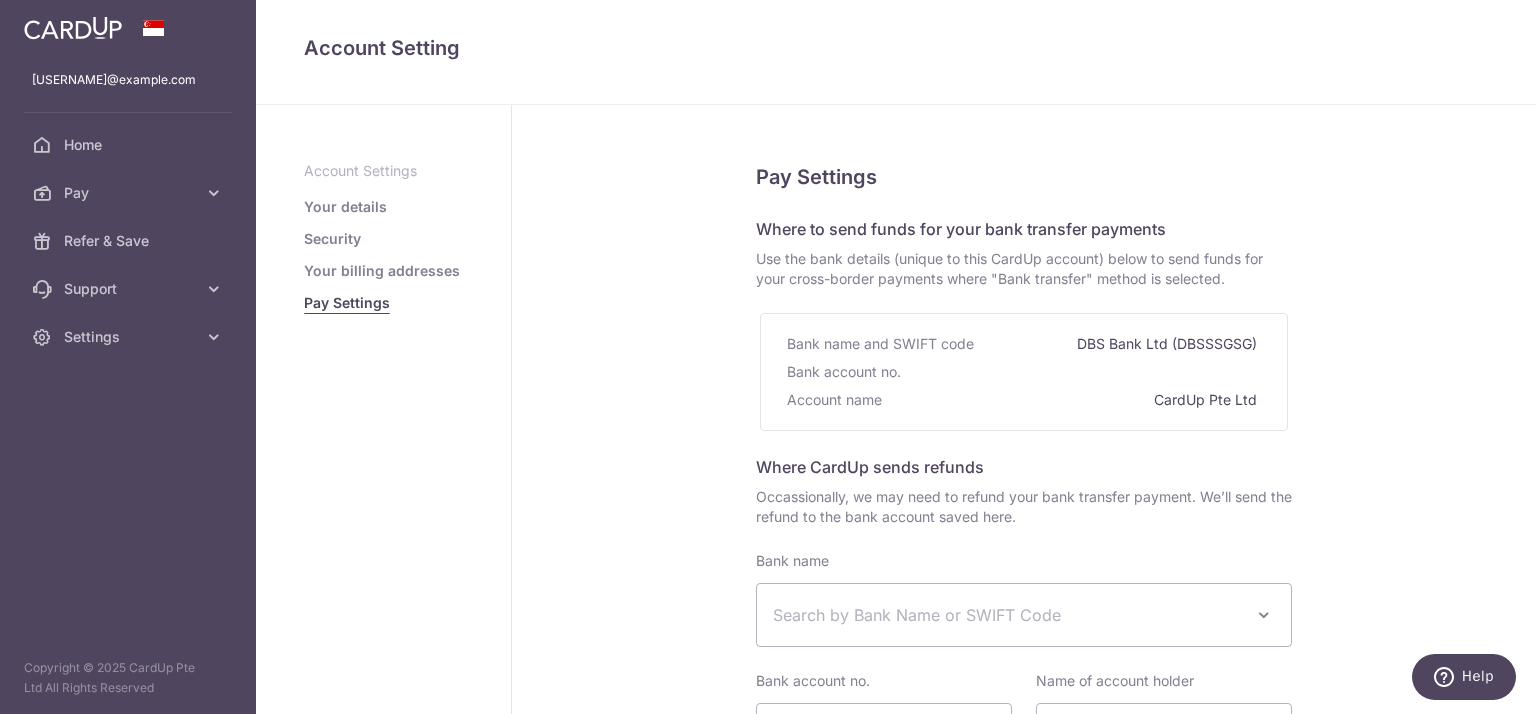 click on "Where to send funds for your bank transfer payments" at bounding box center (961, 229) 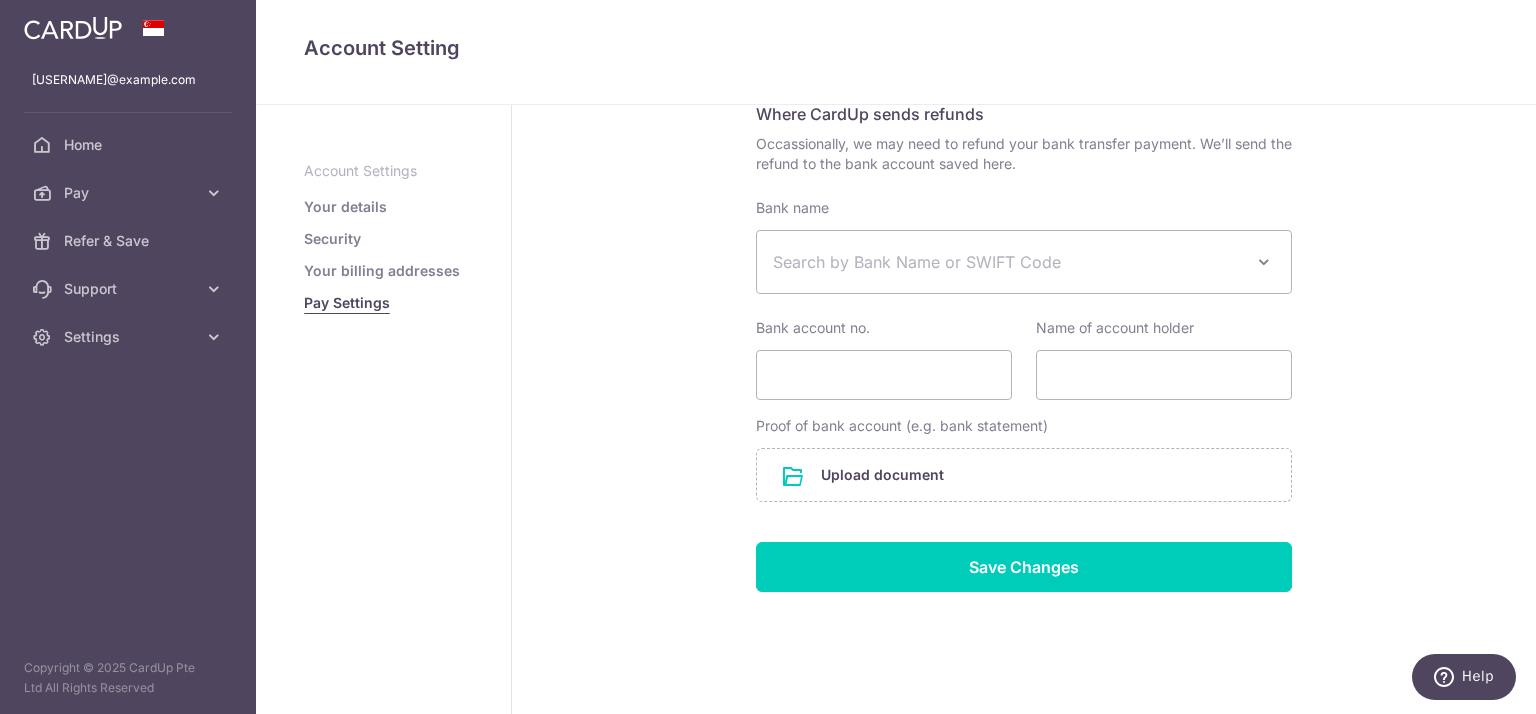 scroll, scrollTop: 380, scrollLeft: 0, axis: vertical 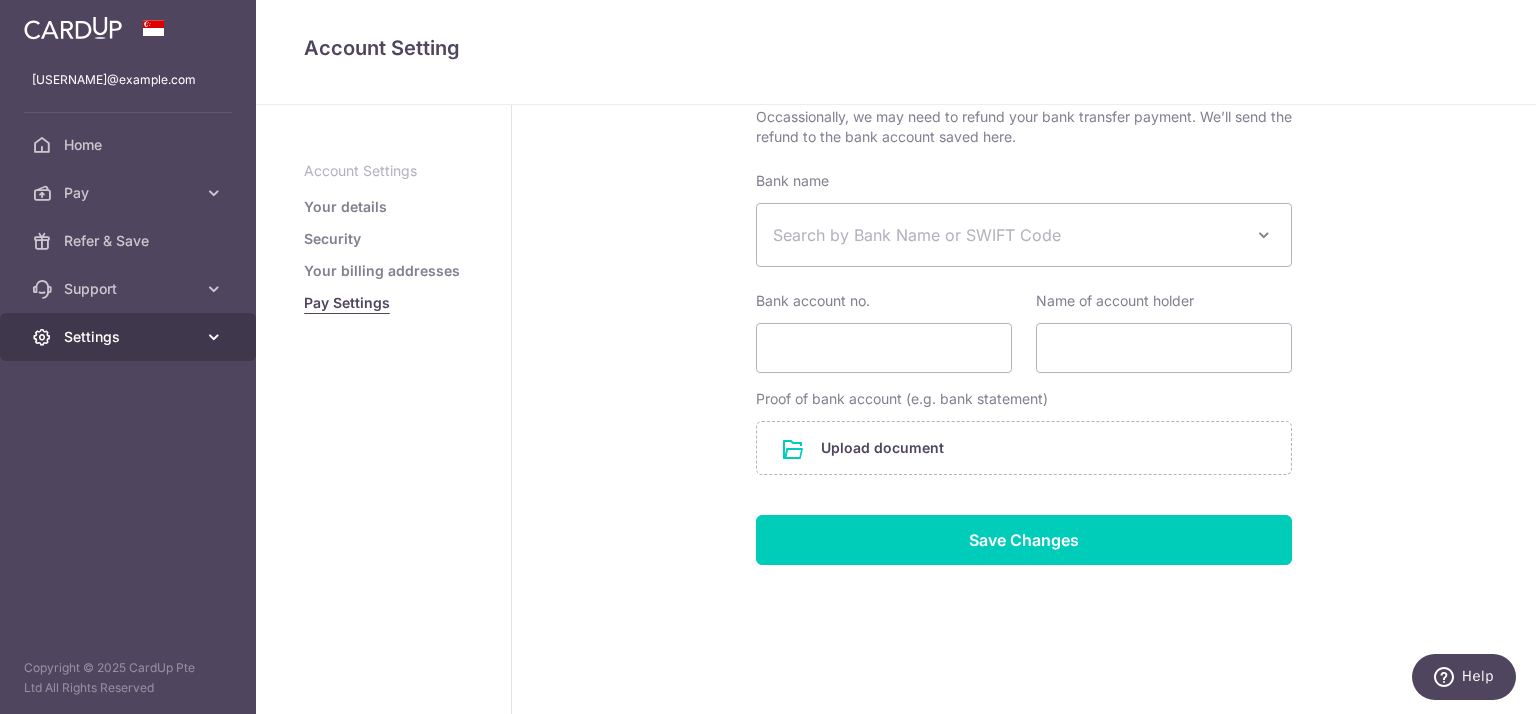click on "Settings" at bounding box center (130, 337) 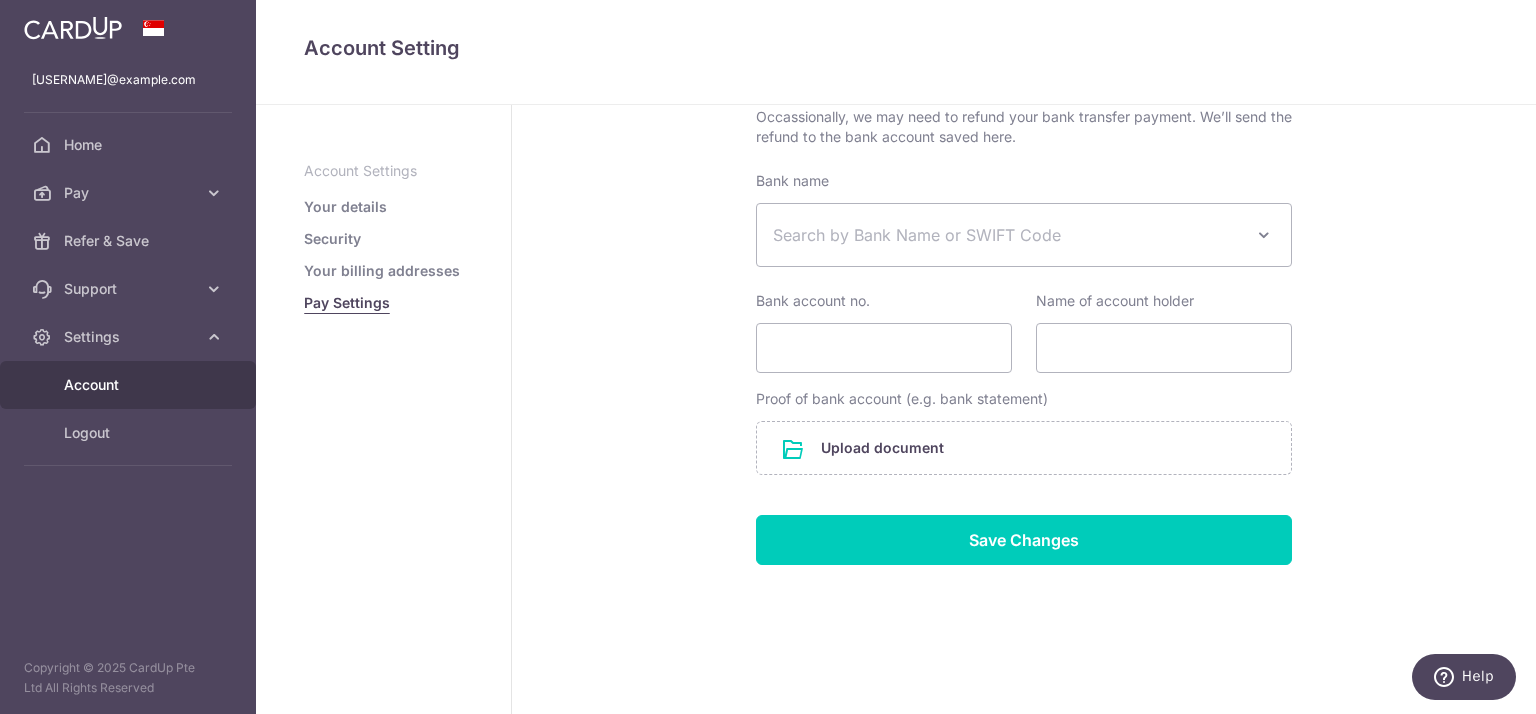 click on "Account" at bounding box center (130, 385) 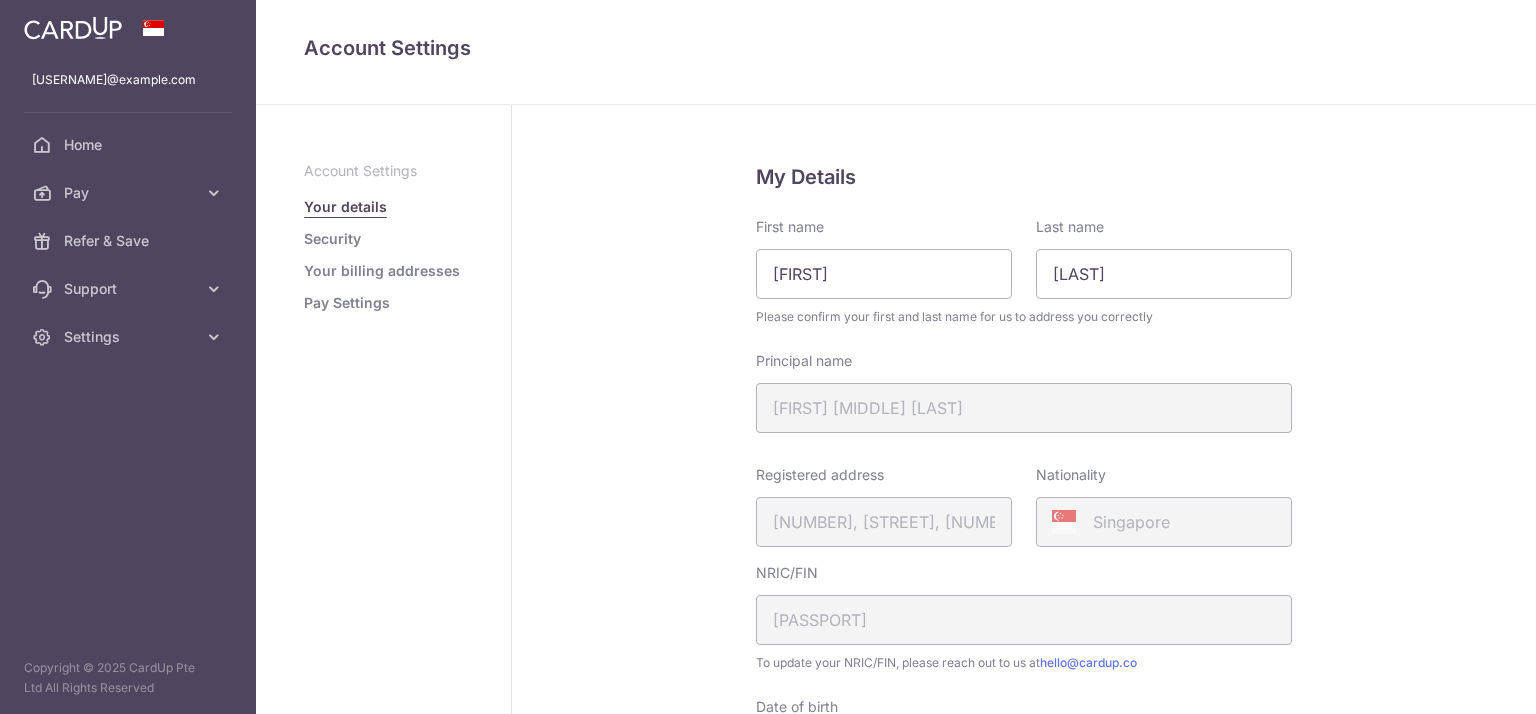 scroll, scrollTop: 0, scrollLeft: 0, axis: both 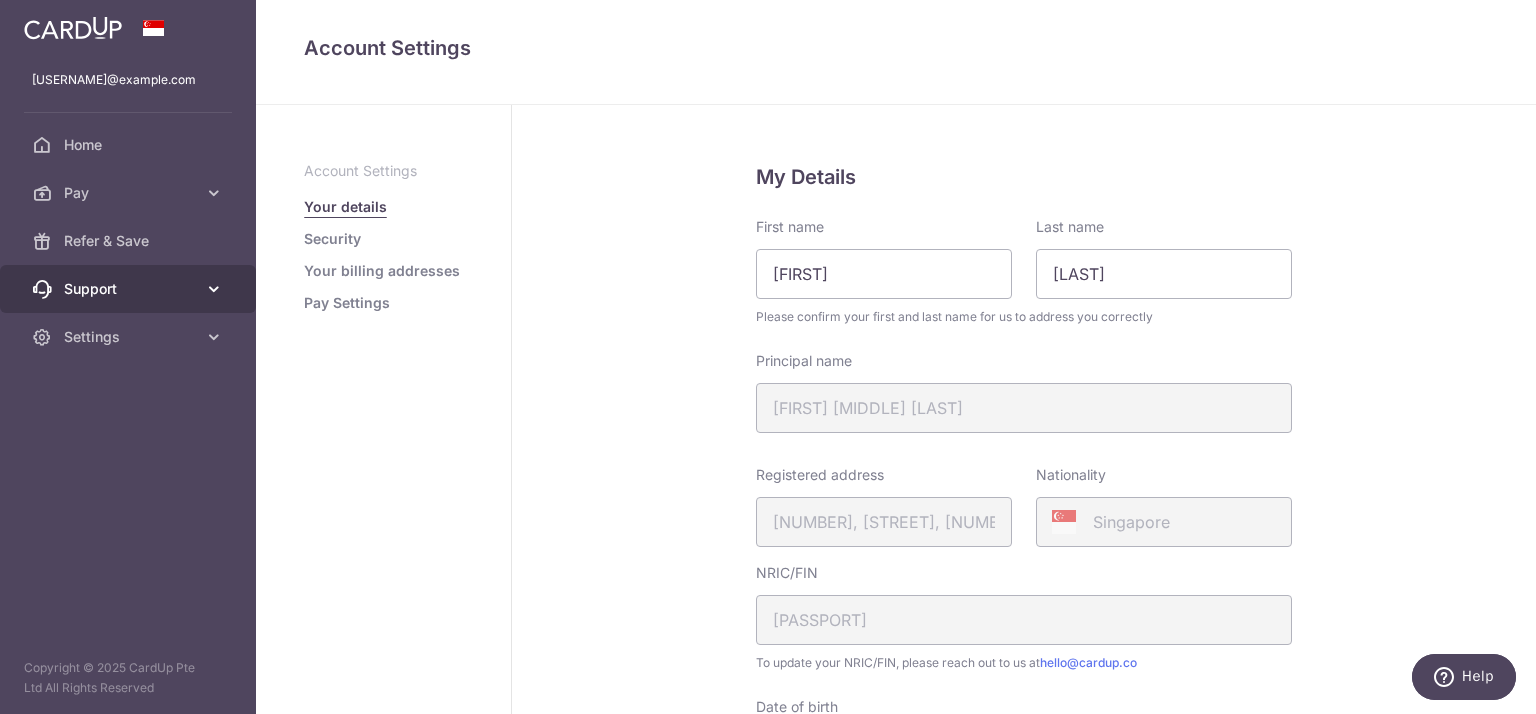 click on "Support" at bounding box center [130, 289] 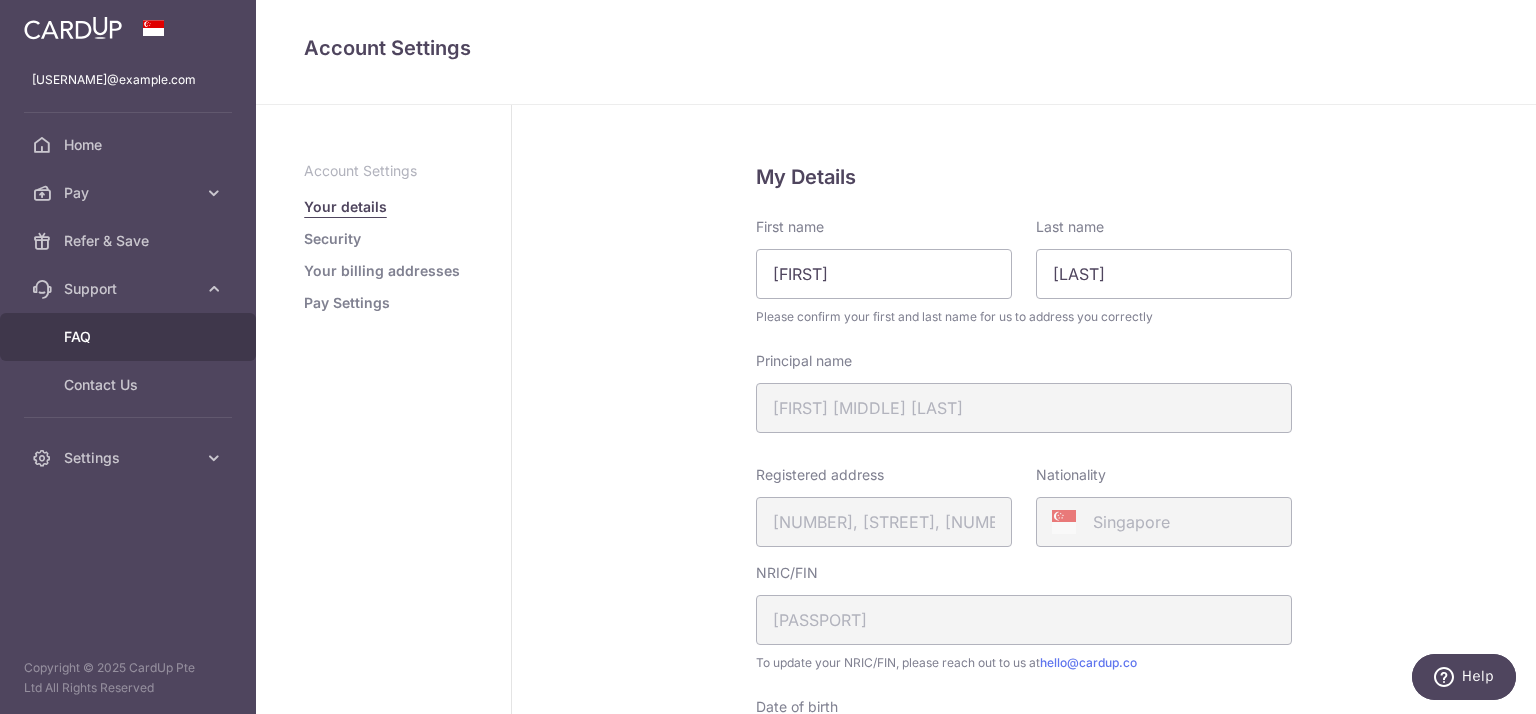 click on "FAQ" at bounding box center (130, 337) 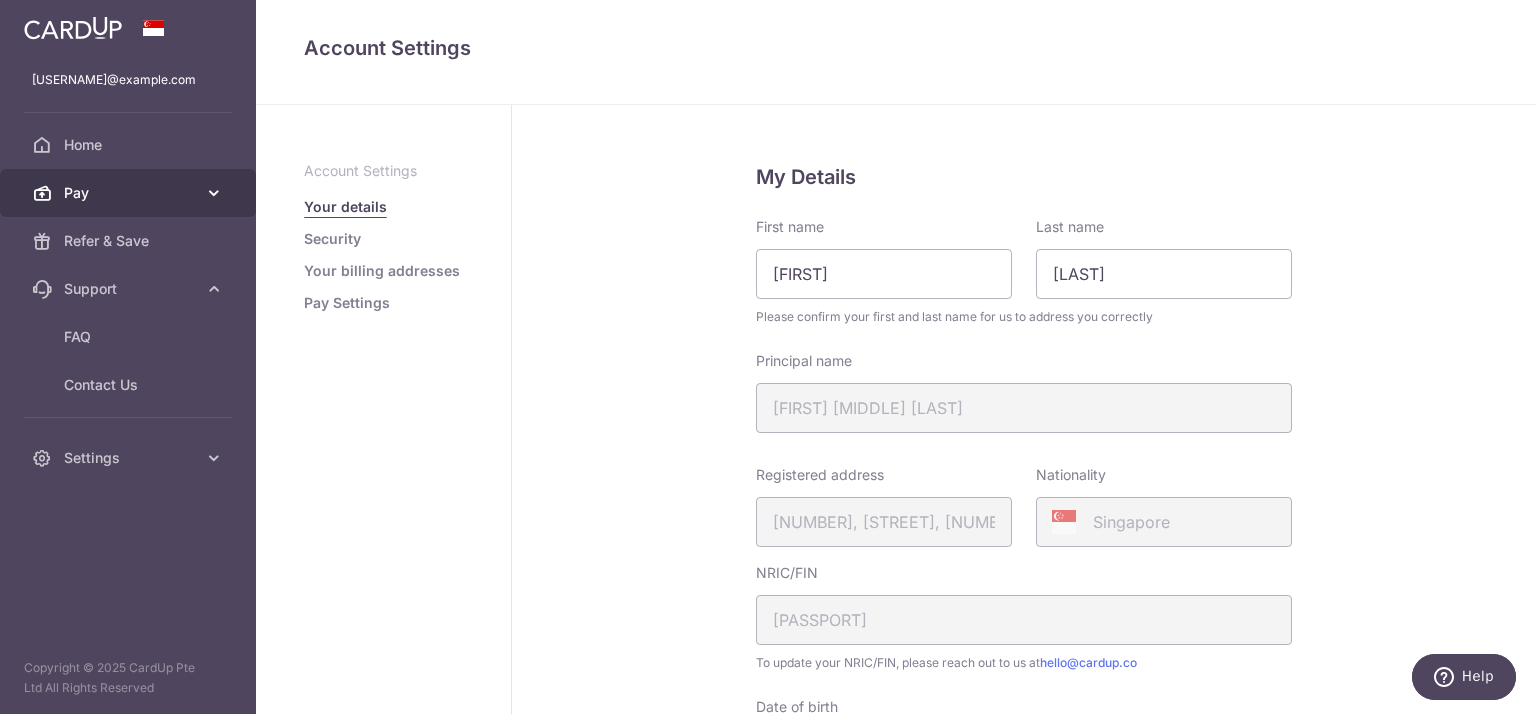 click on "Pay" at bounding box center (130, 193) 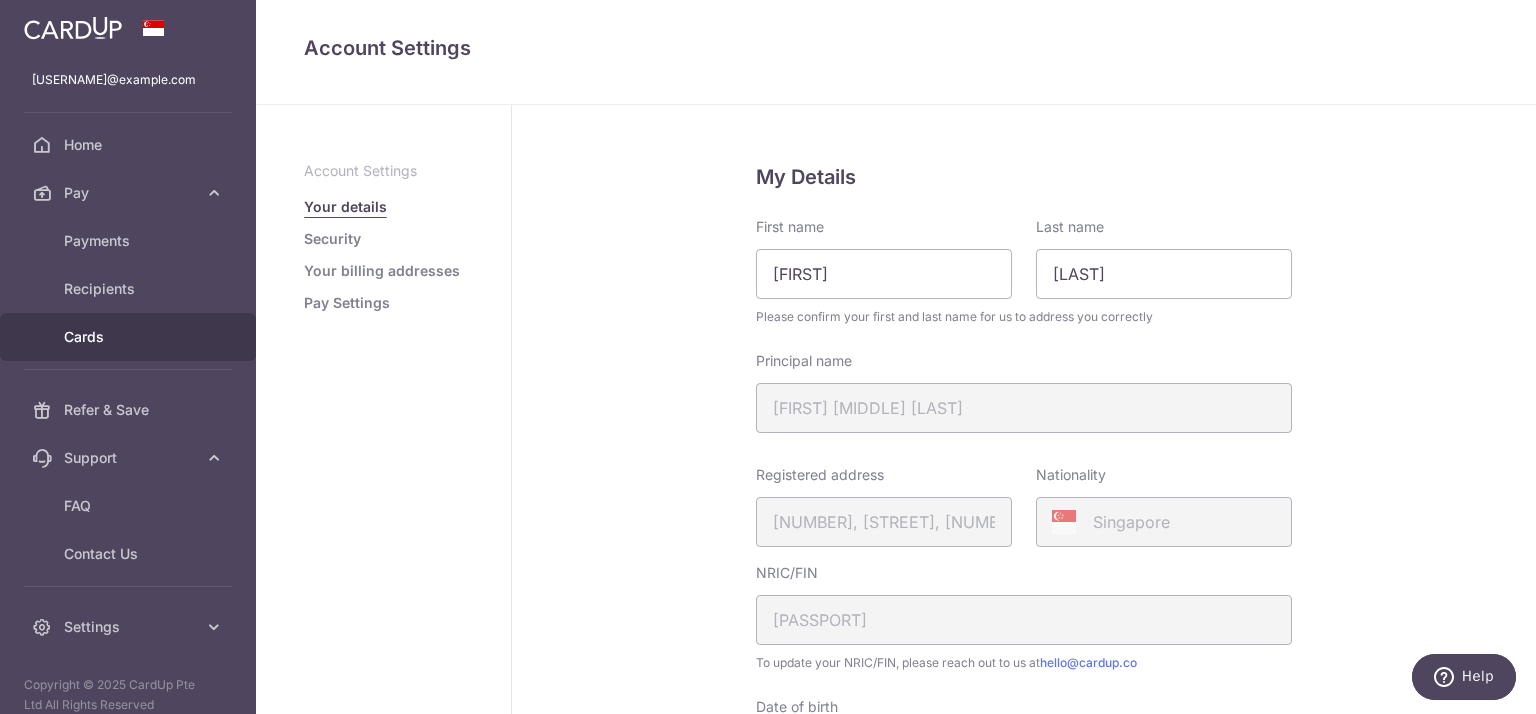 click on "Cards" at bounding box center (130, 337) 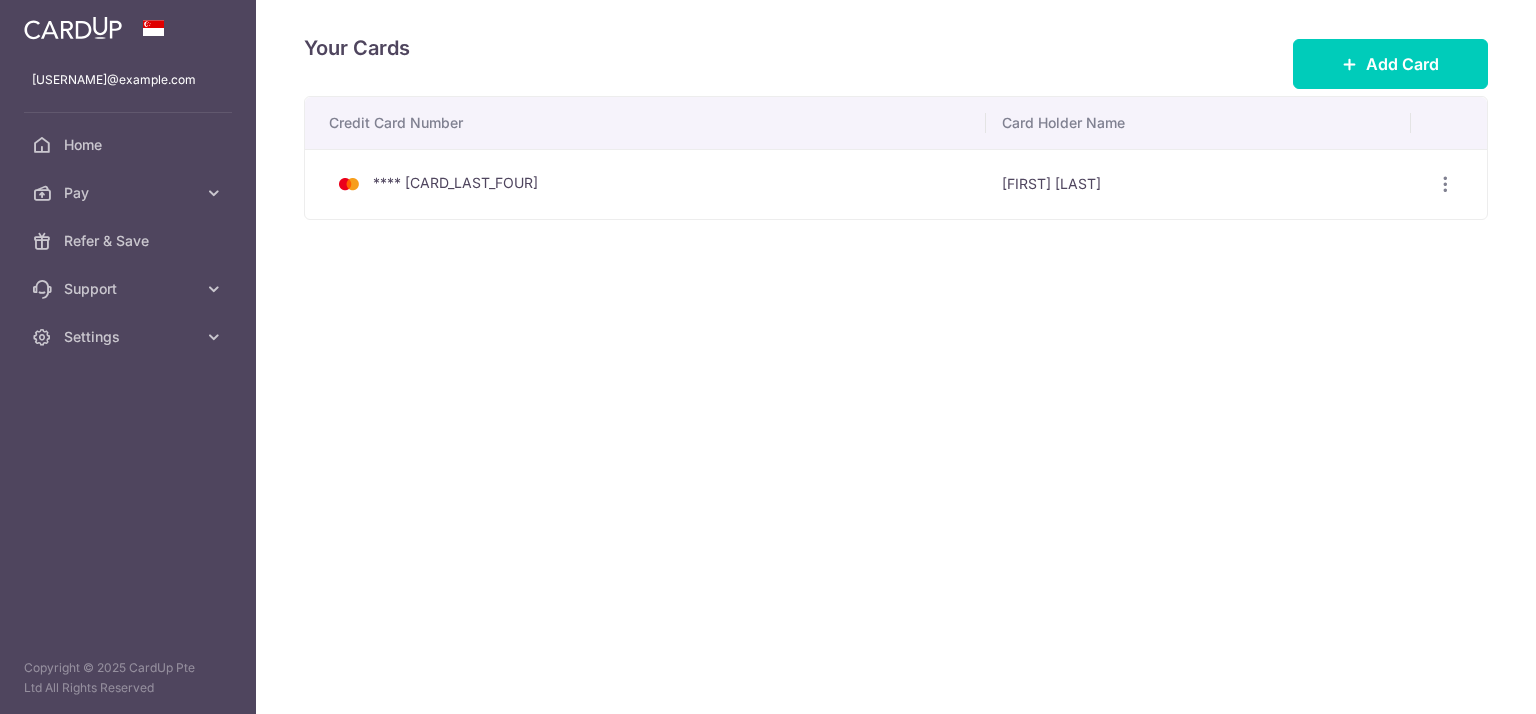 scroll, scrollTop: 0, scrollLeft: 0, axis: both 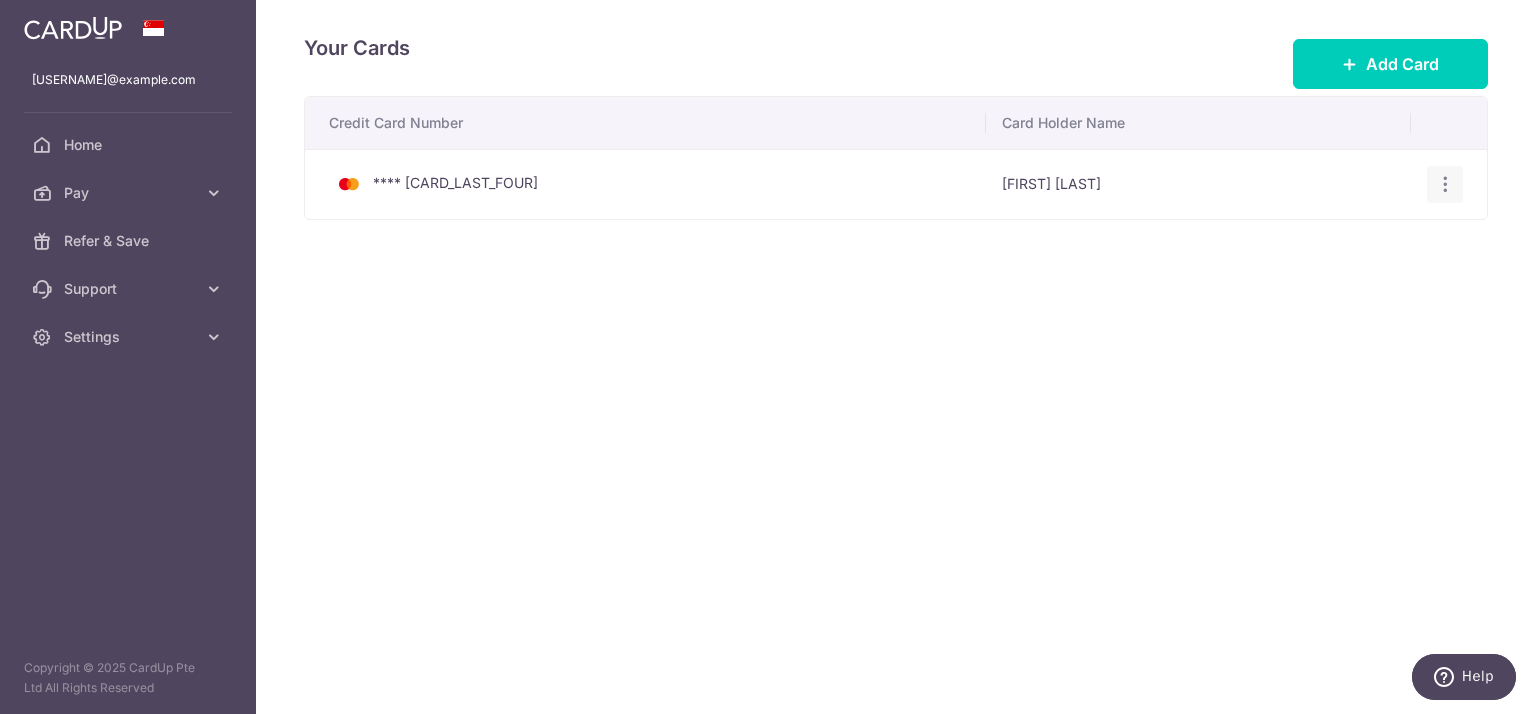 click at bounding box center [1445, 184] 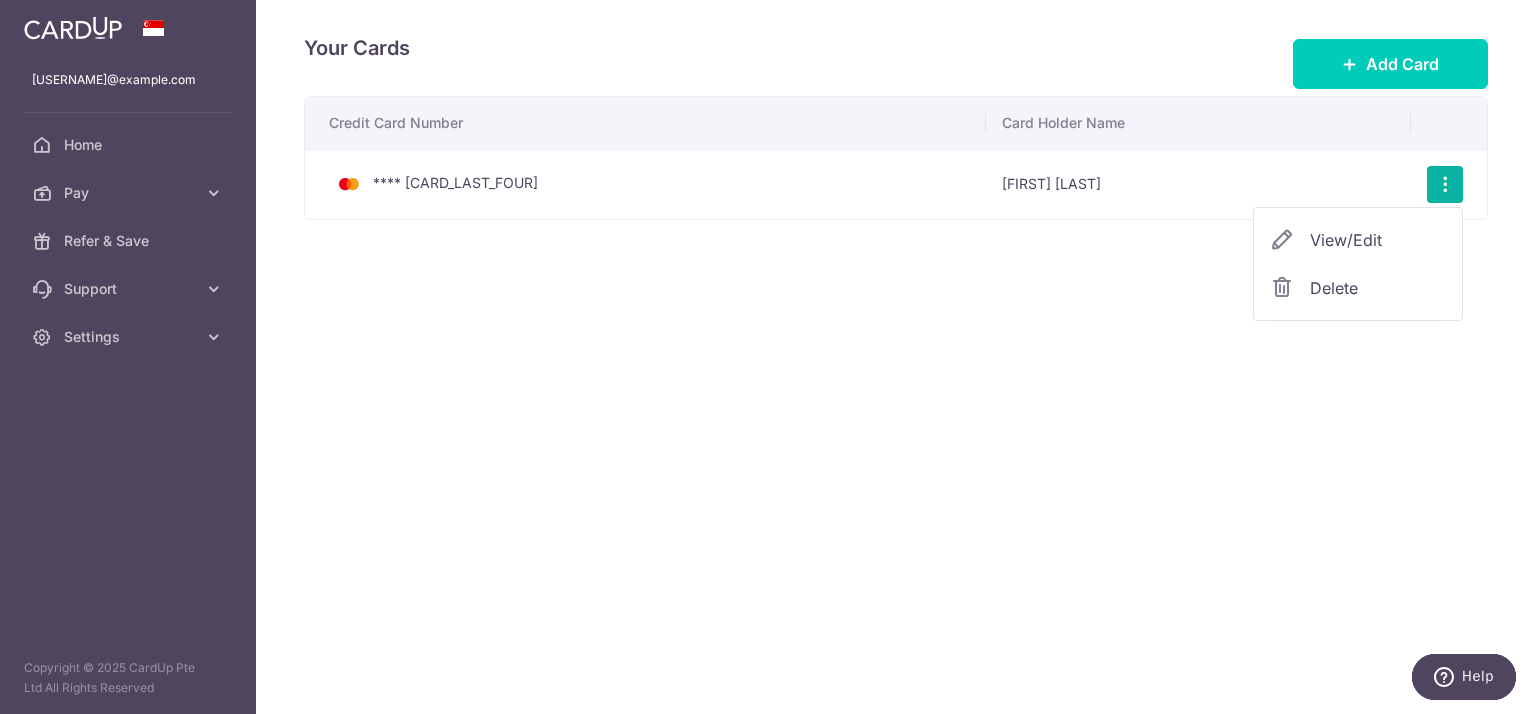 click on "Credit Card Number
Card Holder Name
**** 1536
Gopal Jethmal
View/Edit
Delete" at bounding box center (896, 220) 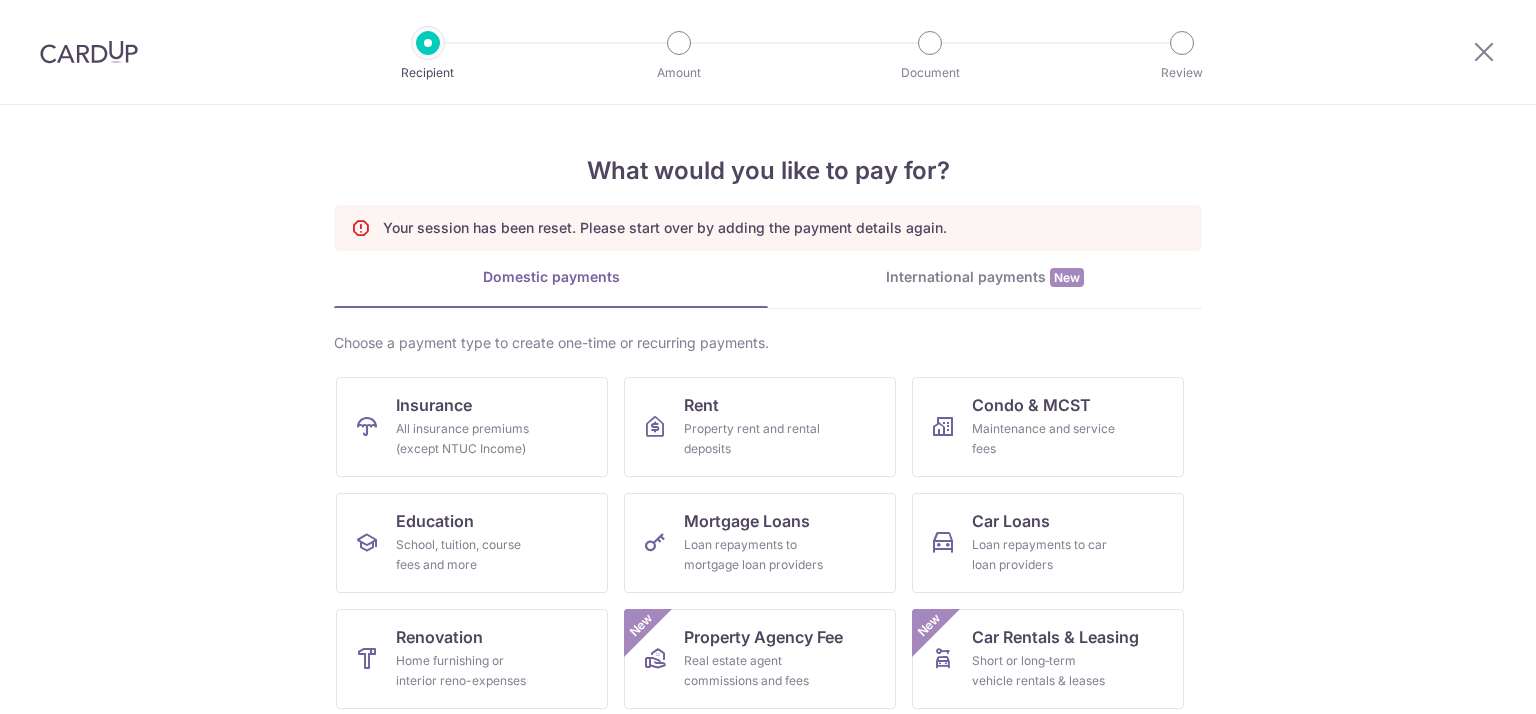 scroll, scrollTop: 0, scrollLeft: 0, axis: both 